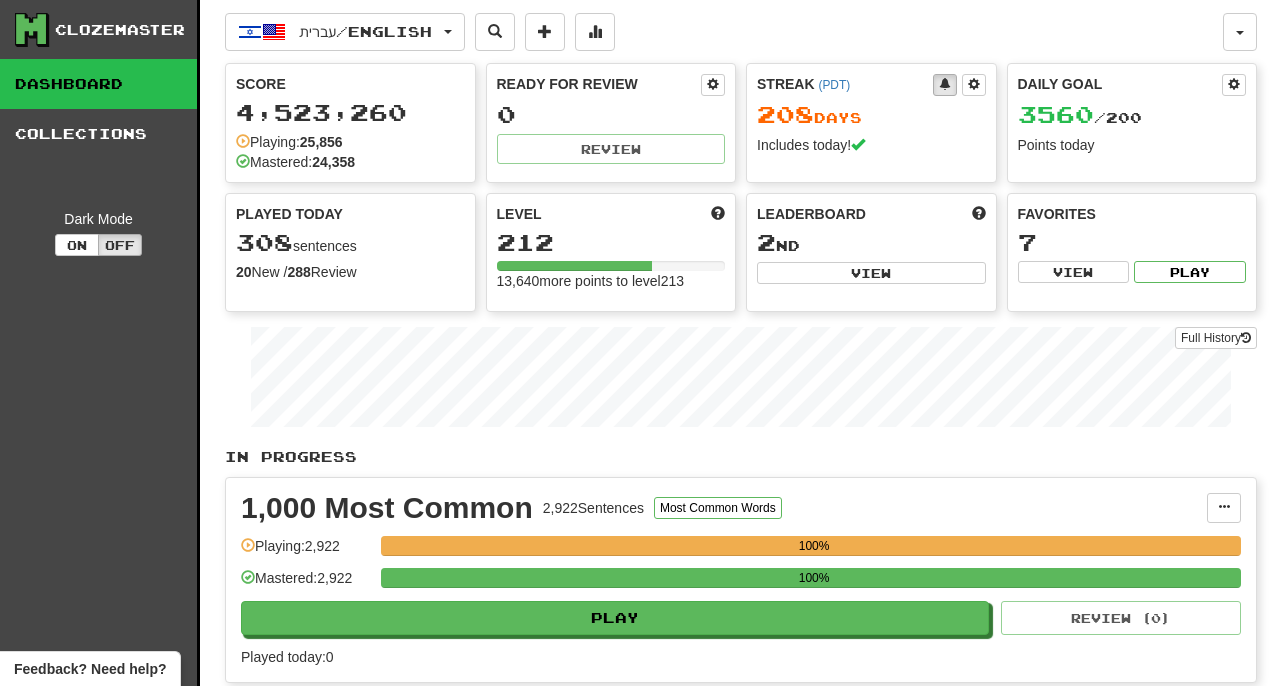 scroll, scrollTop: 0, scrollLeft: 0, axis: both 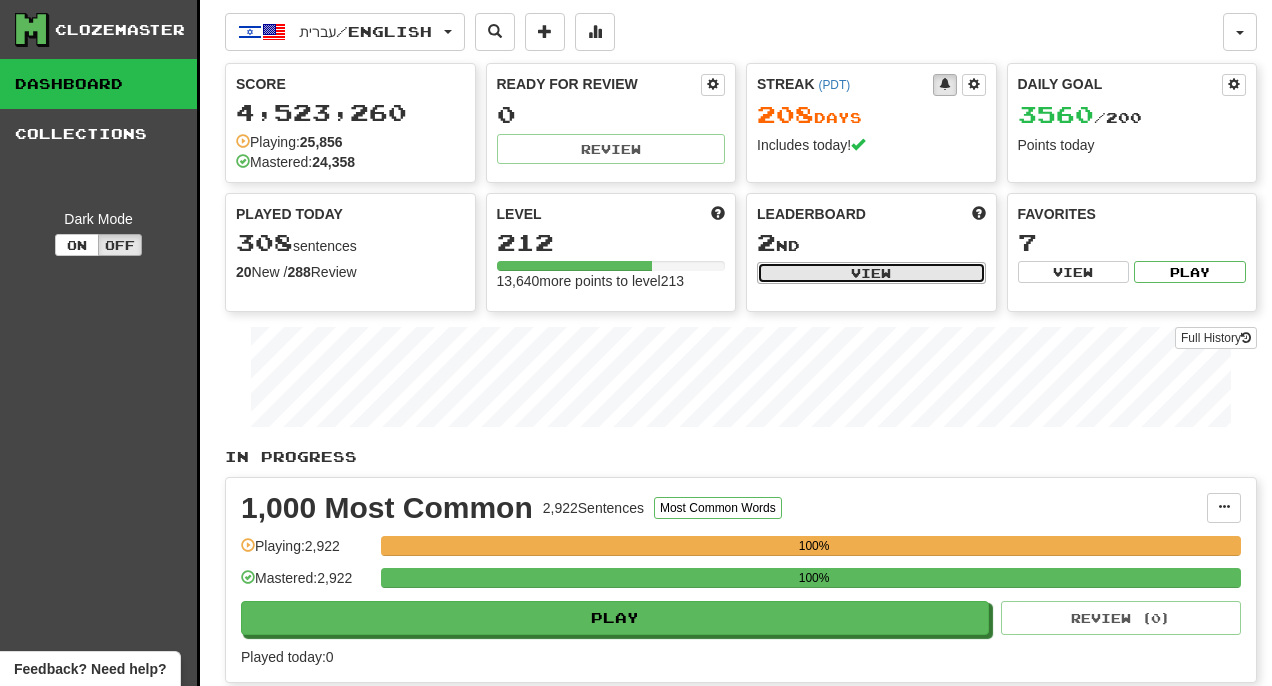 click on "View" at bounding box center [871, 273] 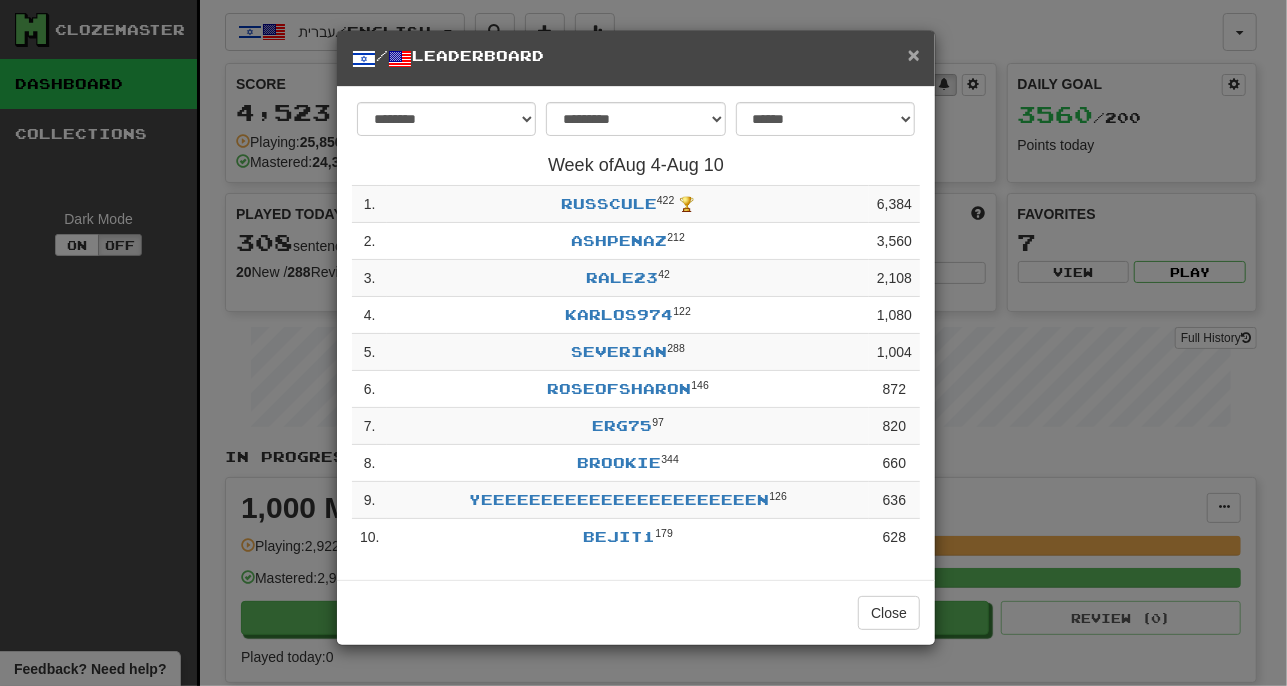 click on "×" at bounding box center [914, 54] 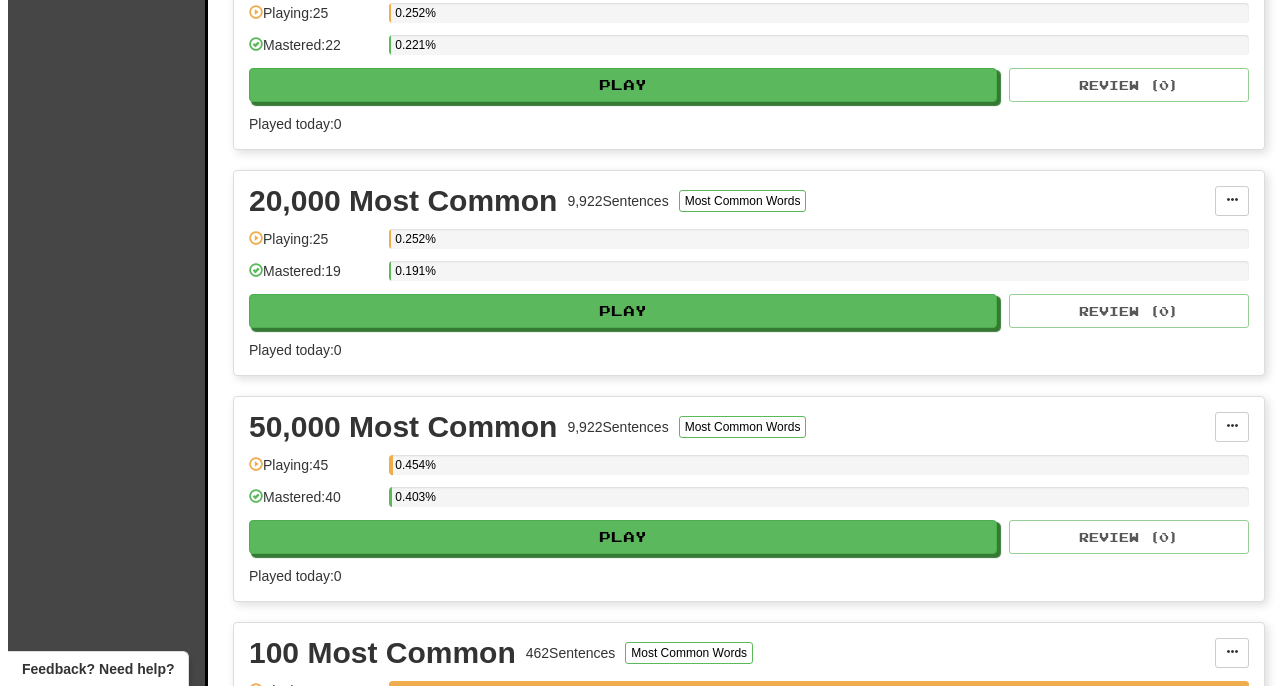 scroll, scrollTop: 2200, scrollLeft: 0, axis: vertical 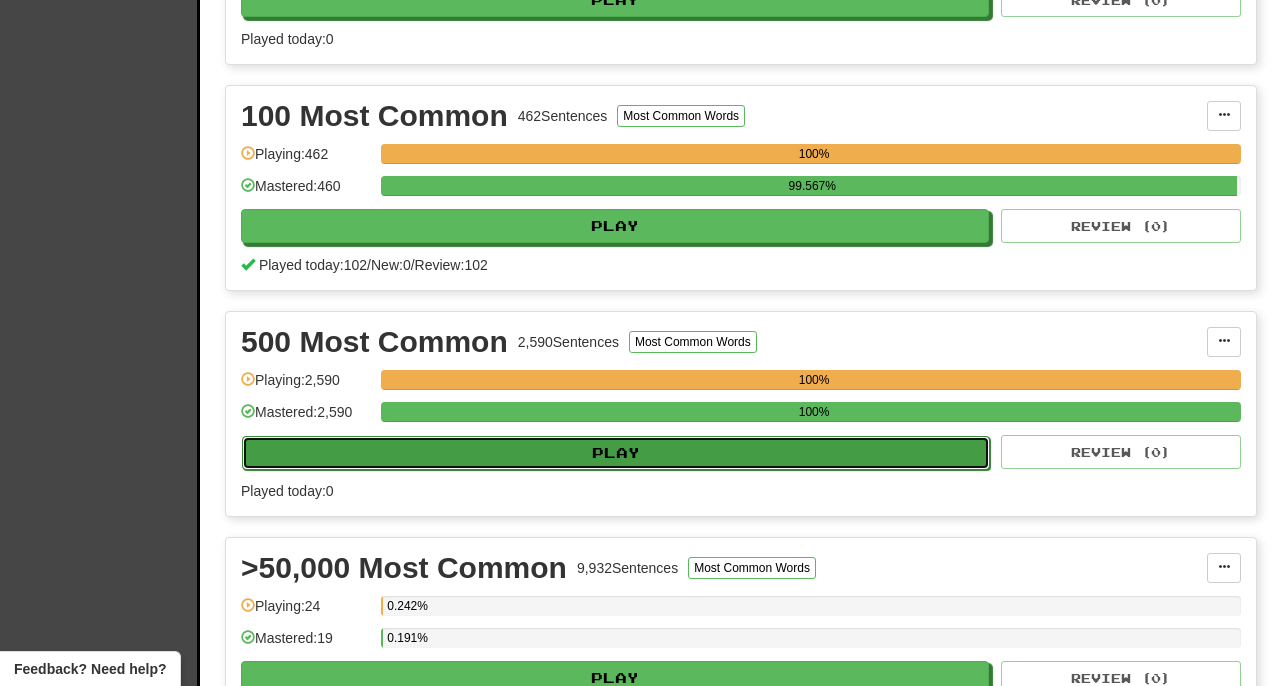 click on "Play" at bounding box center (616, 453) 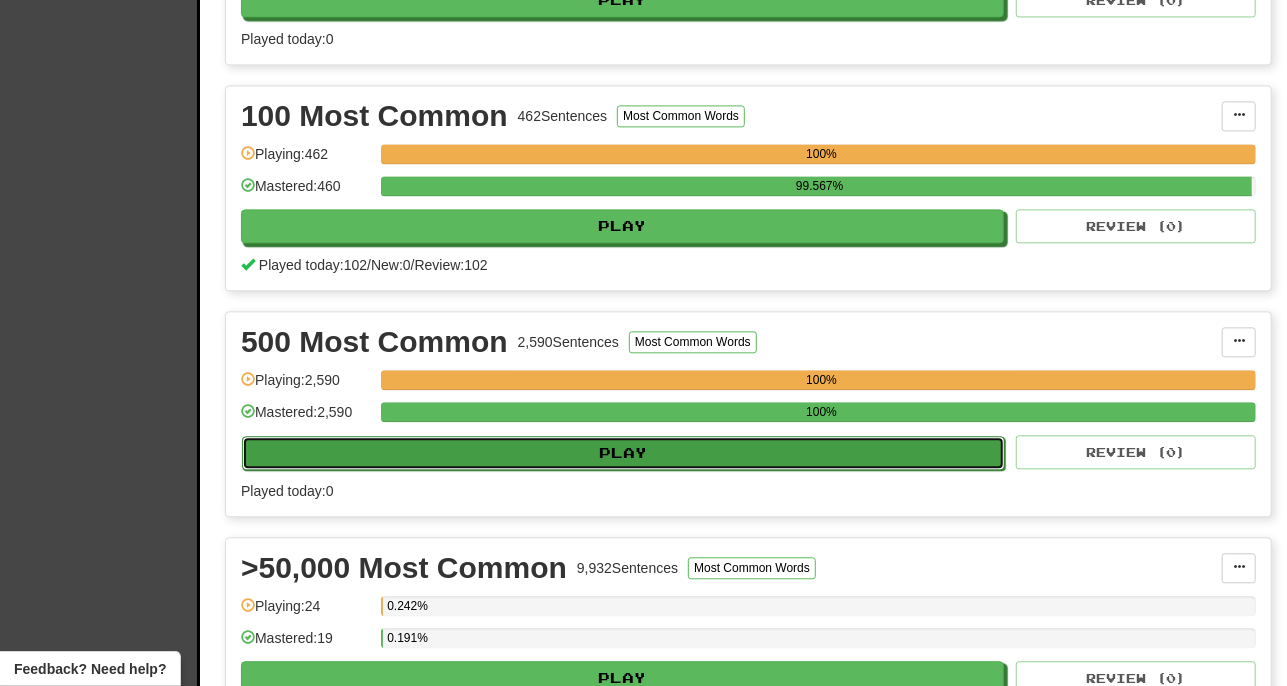 select on "***" 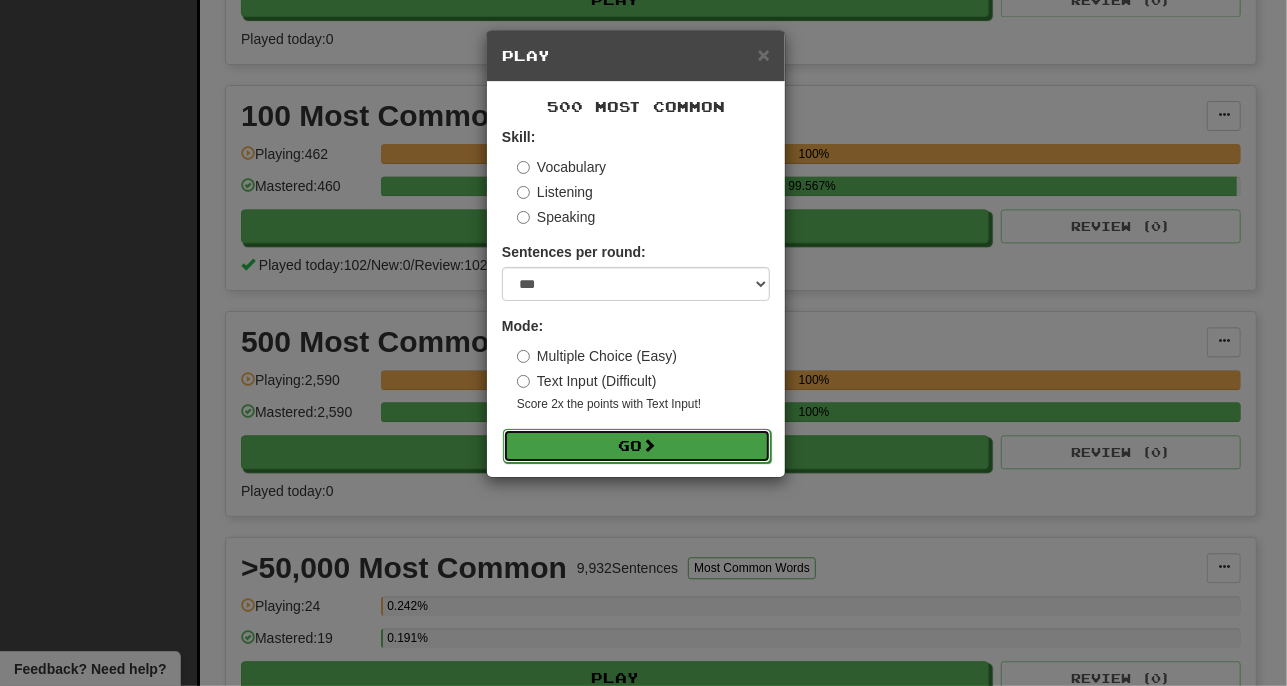 click on "Go" at bounding box center [637, 446] 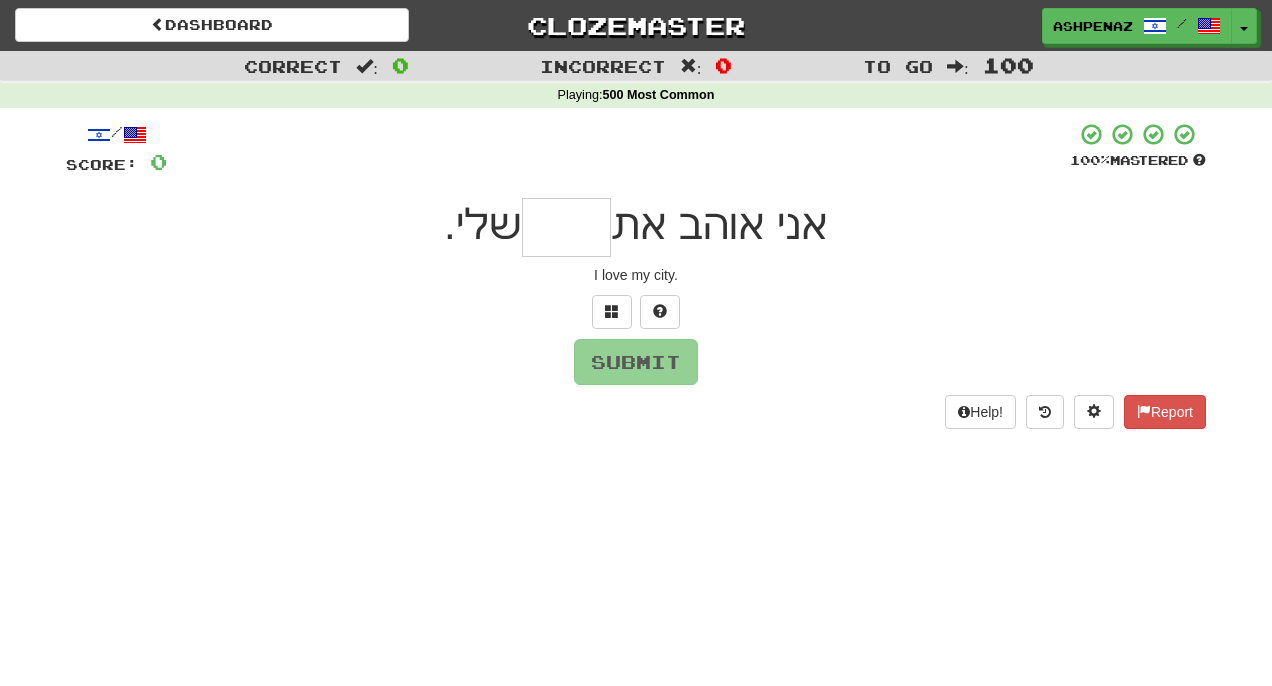 scroll, scrollTop: 0, scrollLeft: 0, axis: both 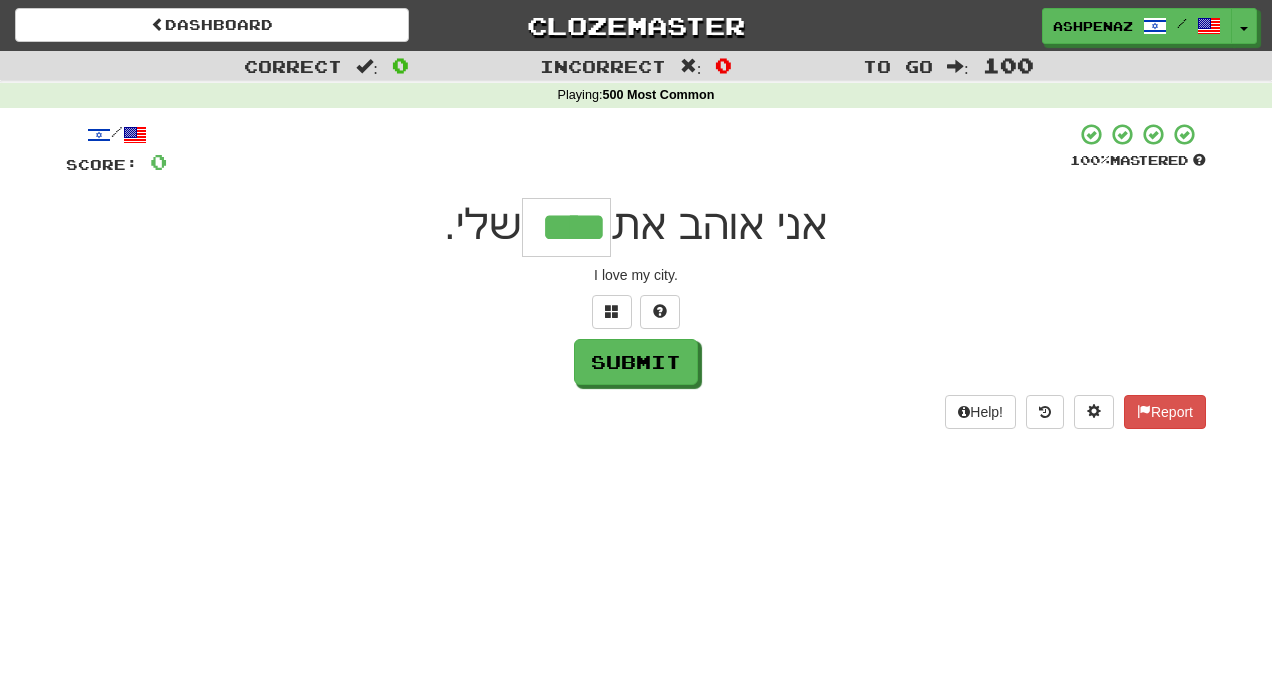 type on "****" 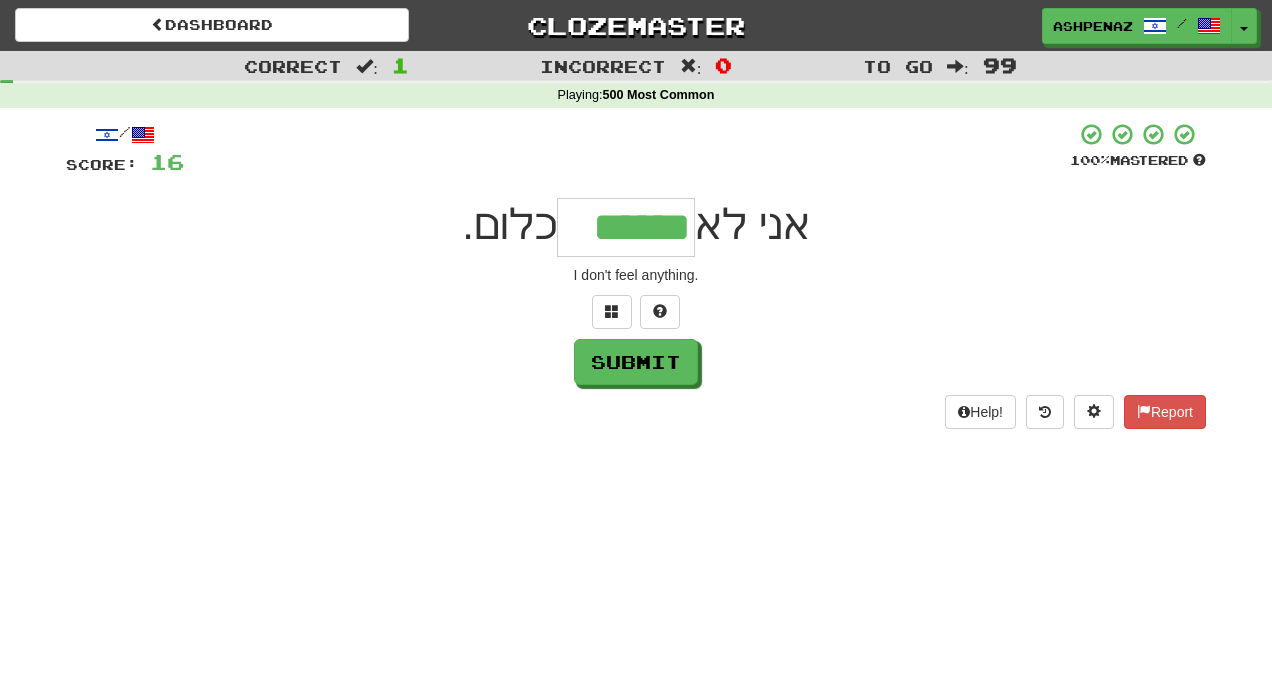 type on "******" 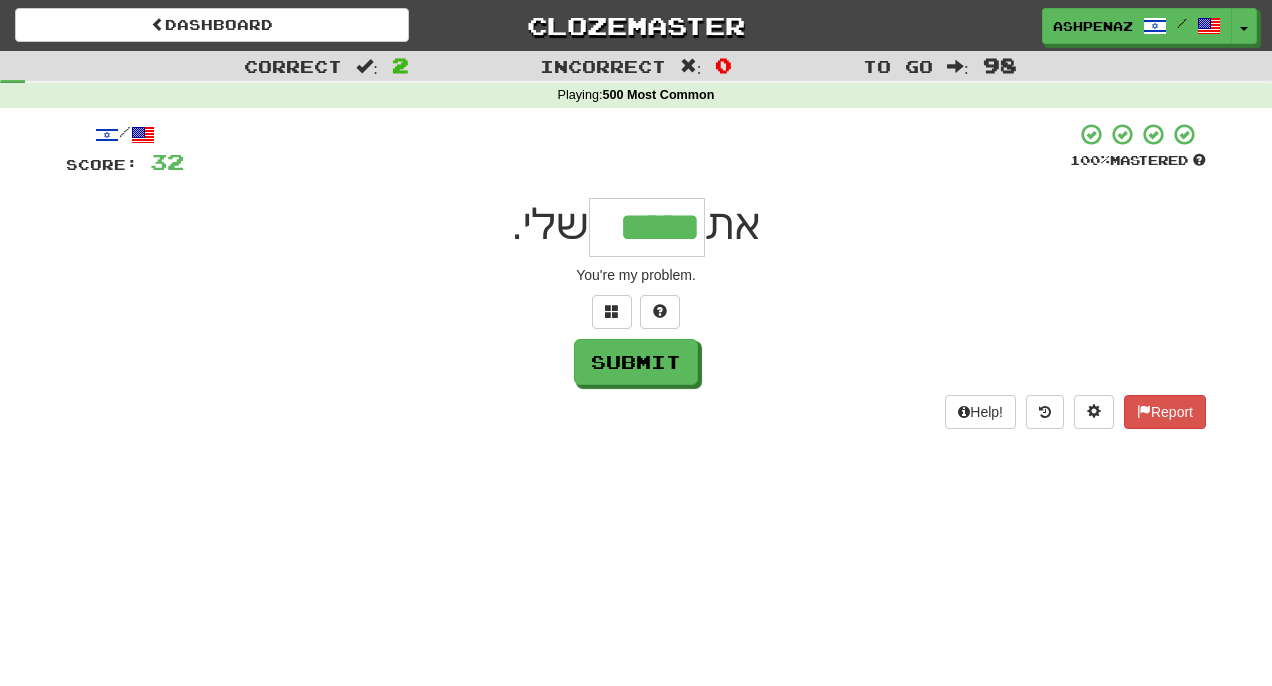 type on "*****" 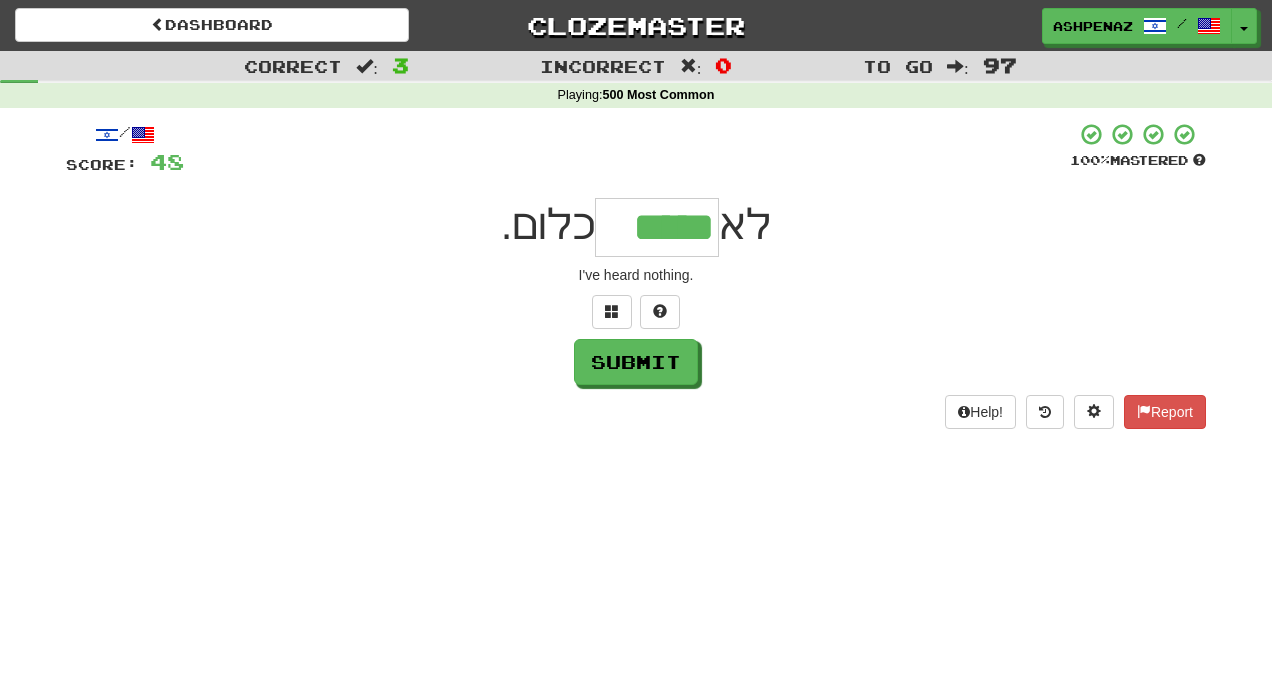 type on "*****" 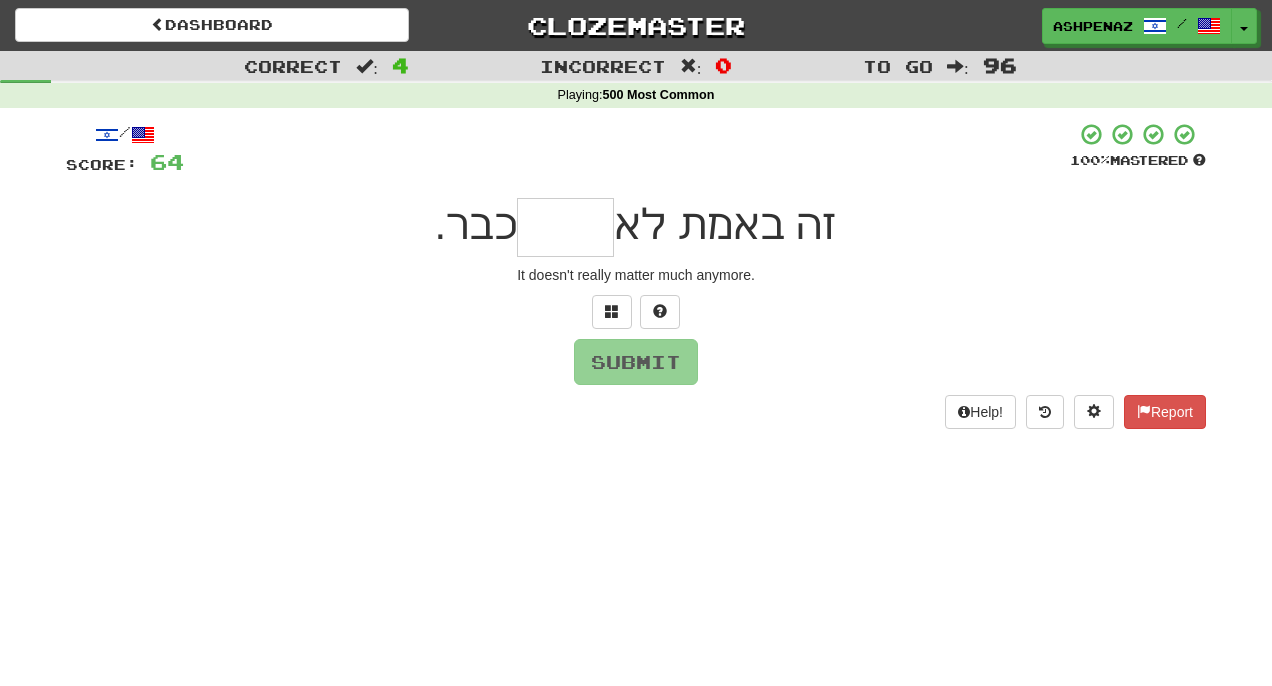 type on "*" 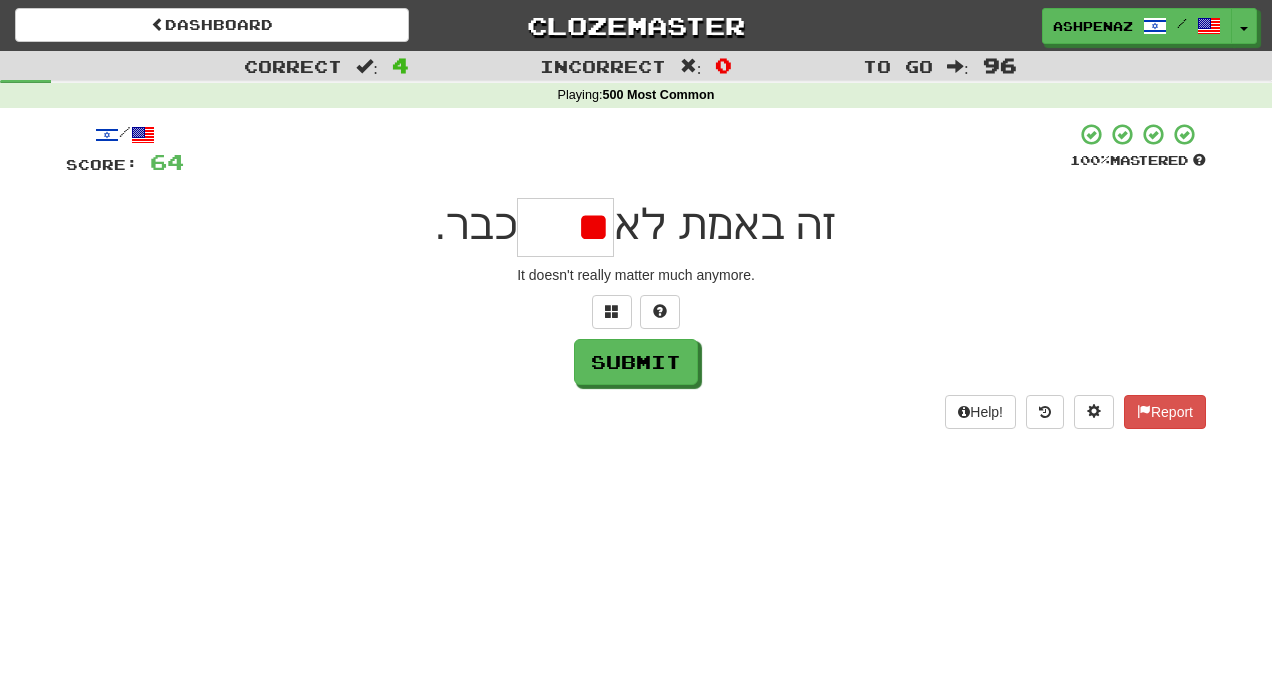 type on "*" 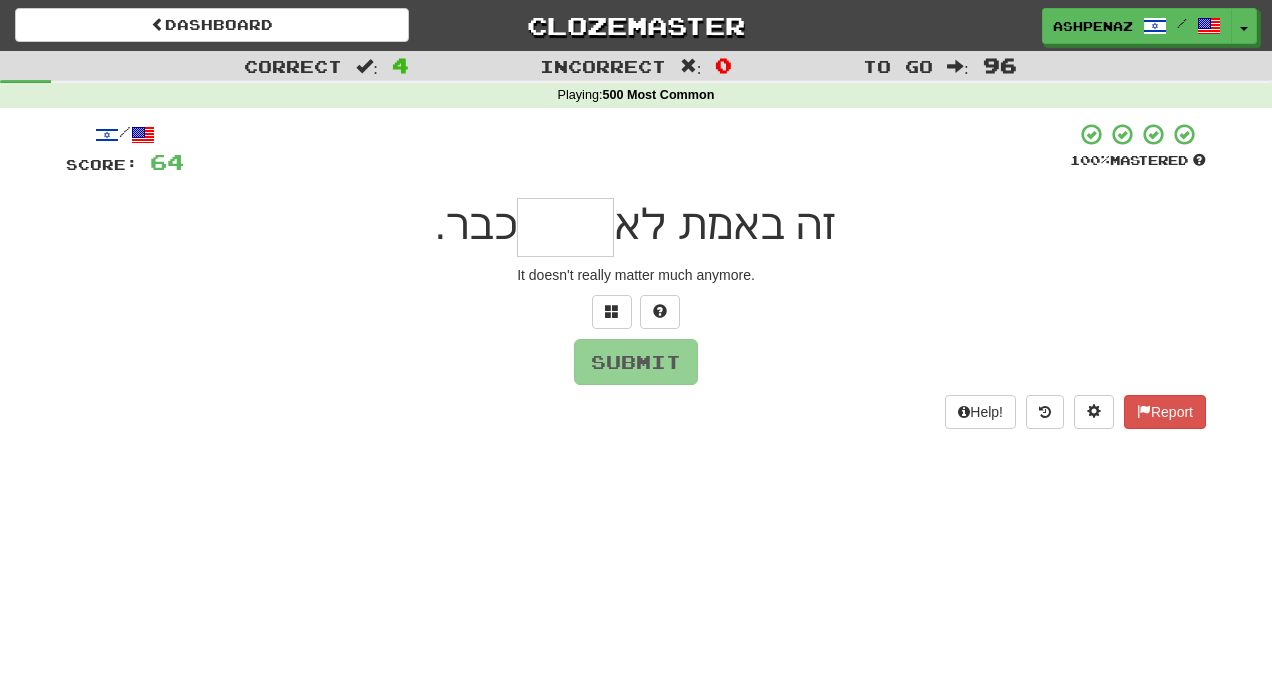 type on "*" 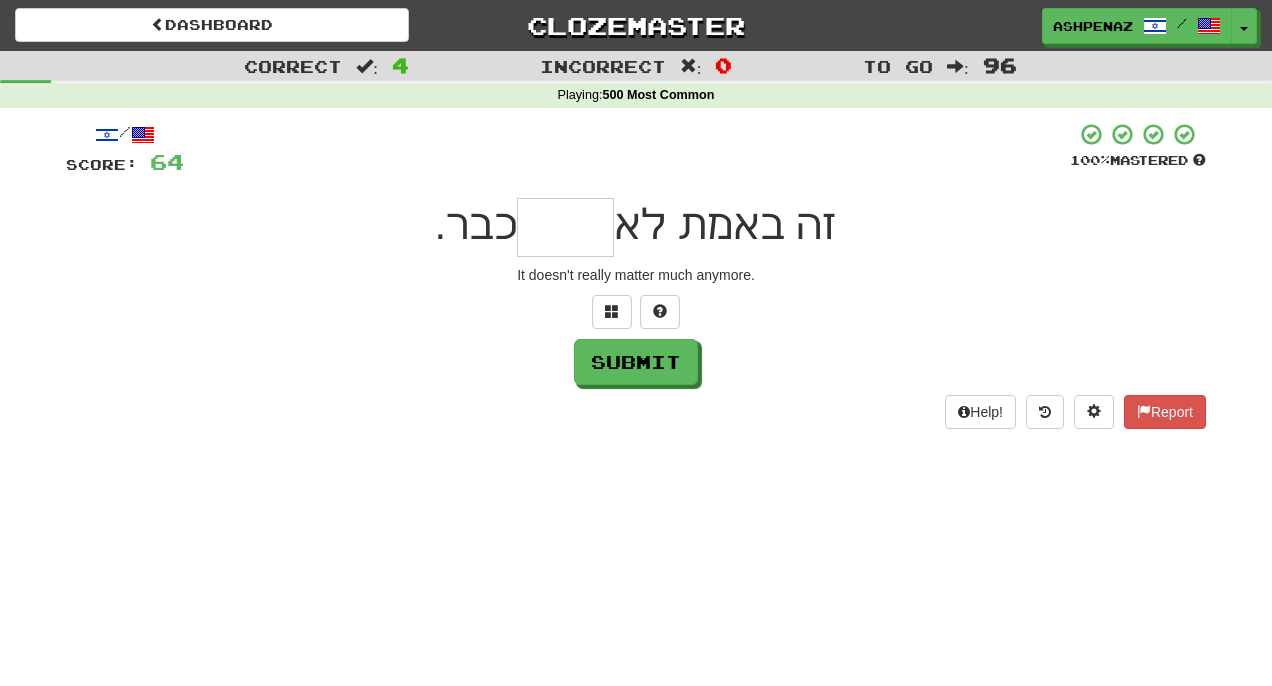type on "*" 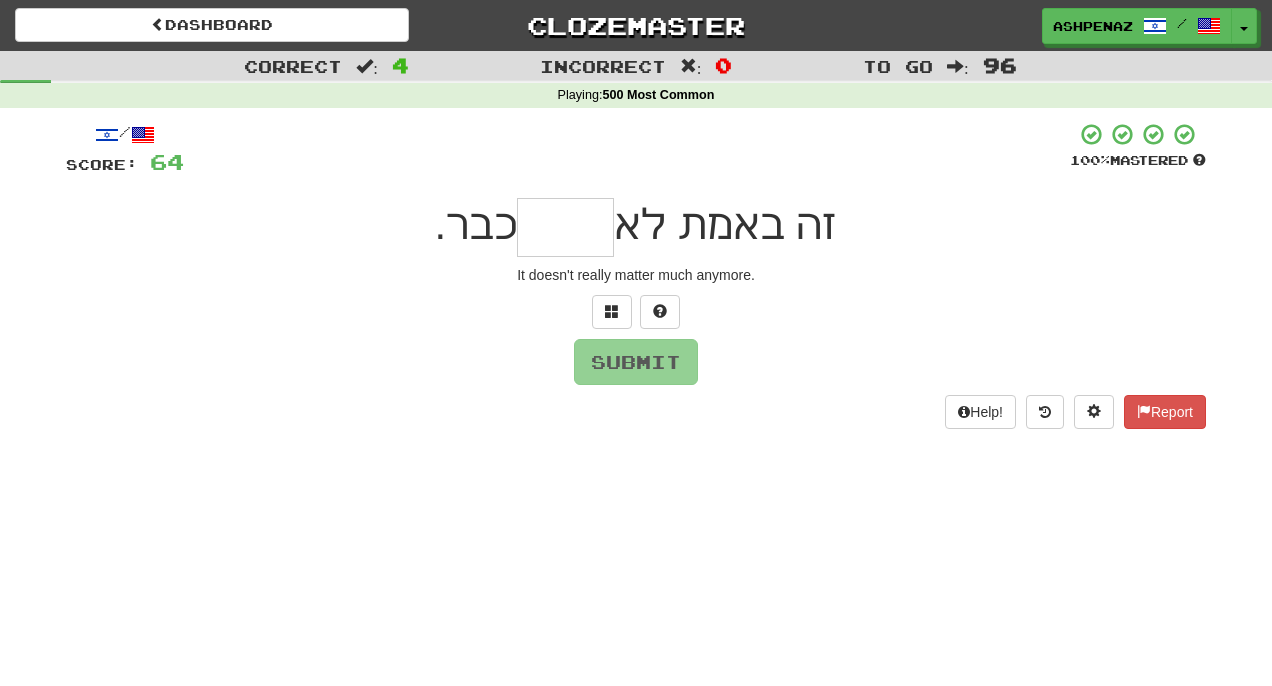 type on "*" 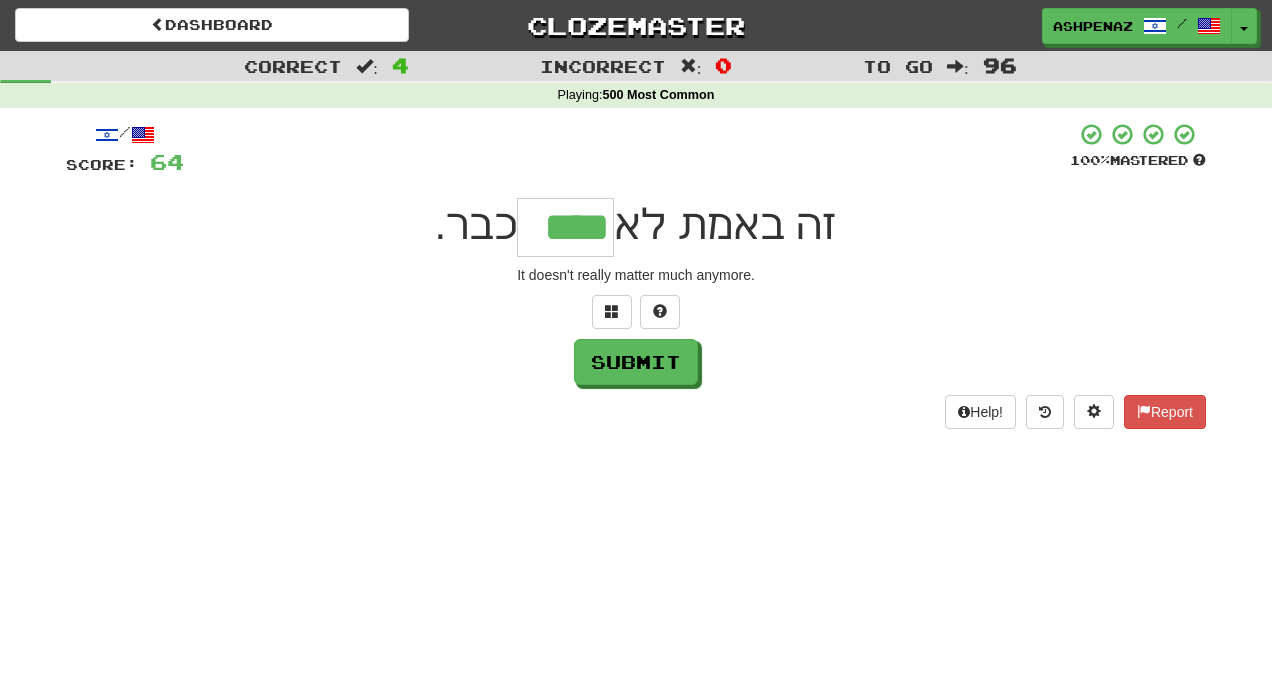 type on "****" 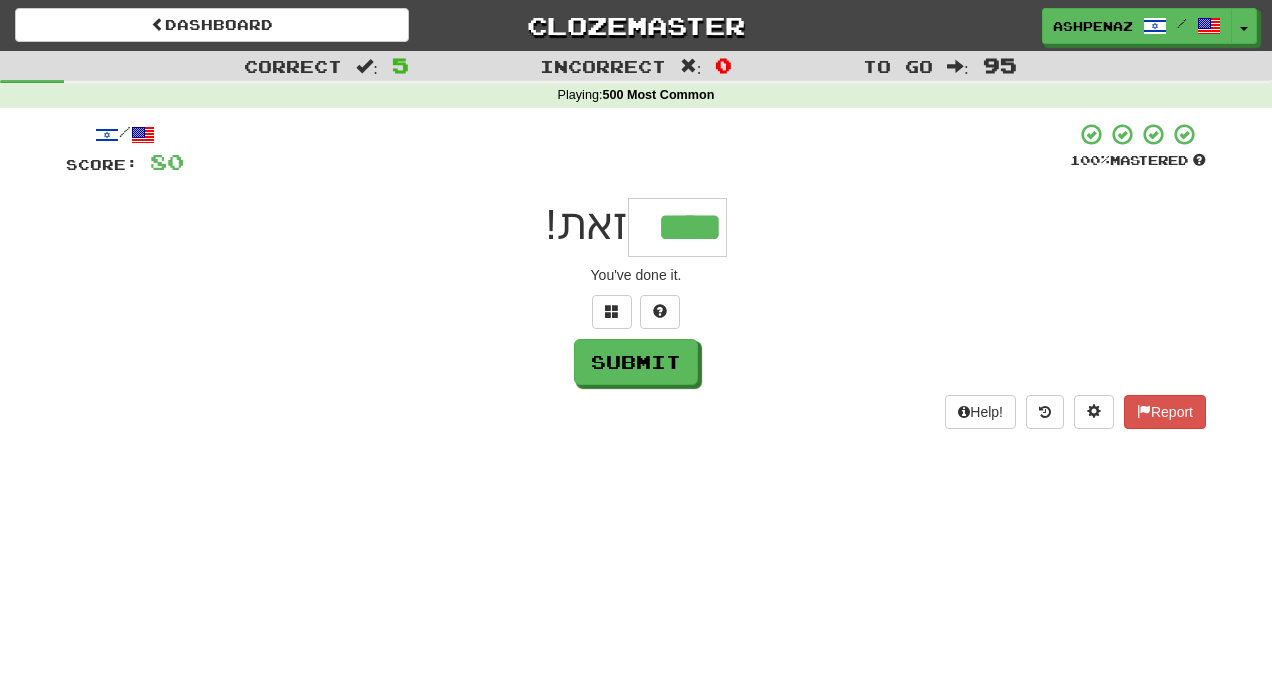 type on "****" 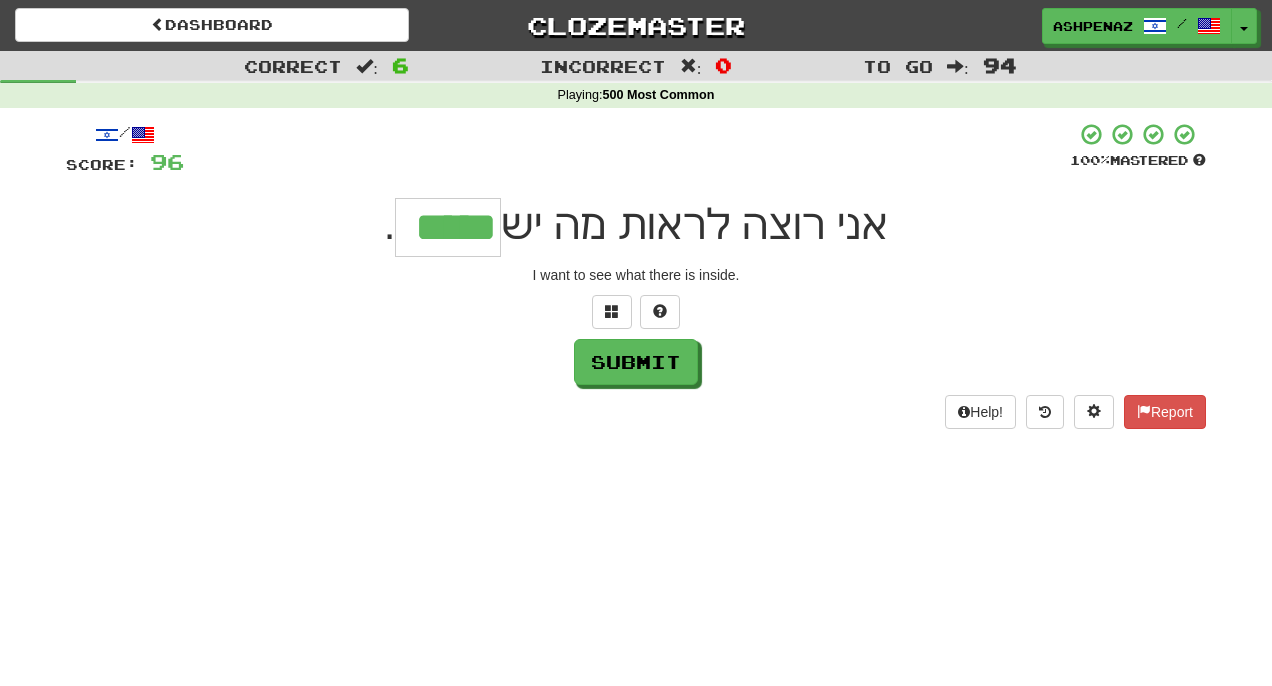 type on "*****" 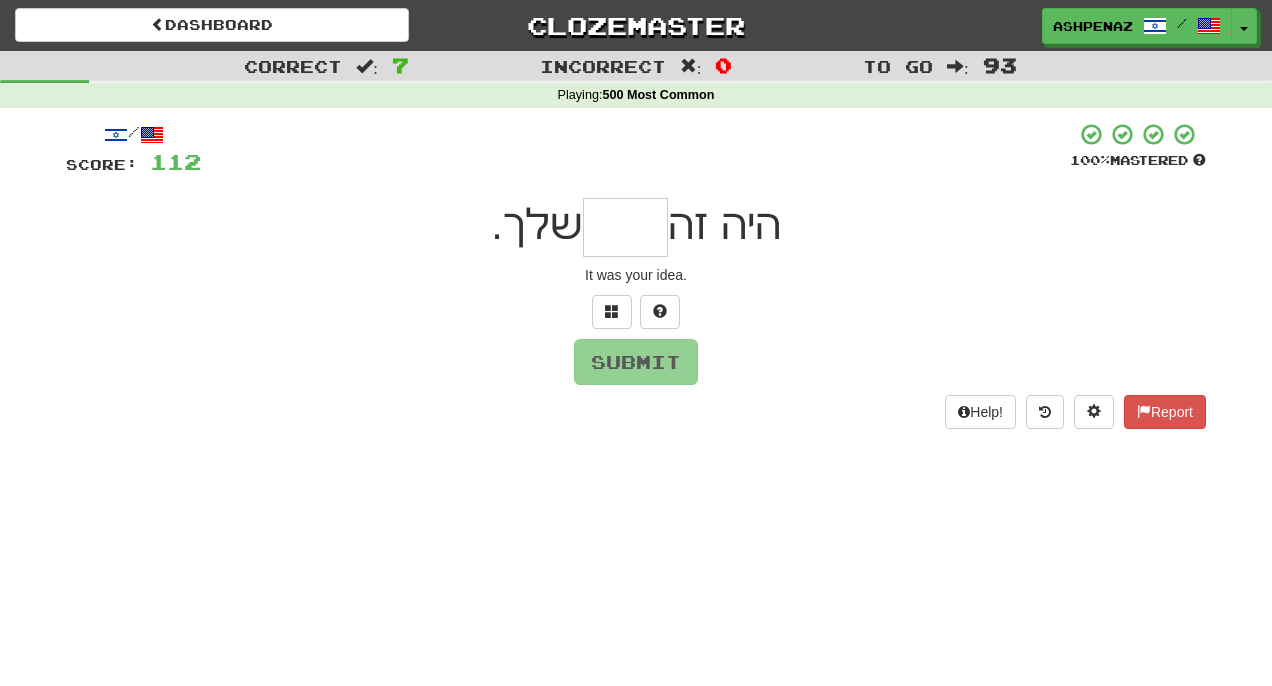 type on "*" 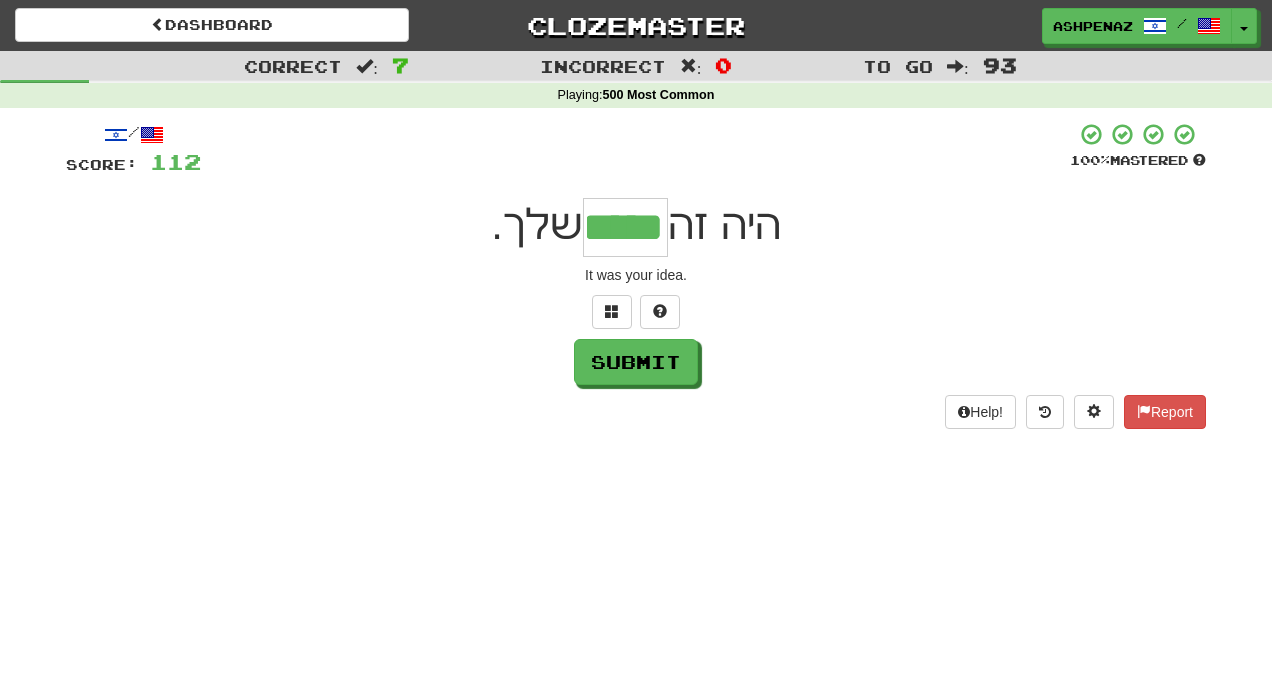 type on "*****" 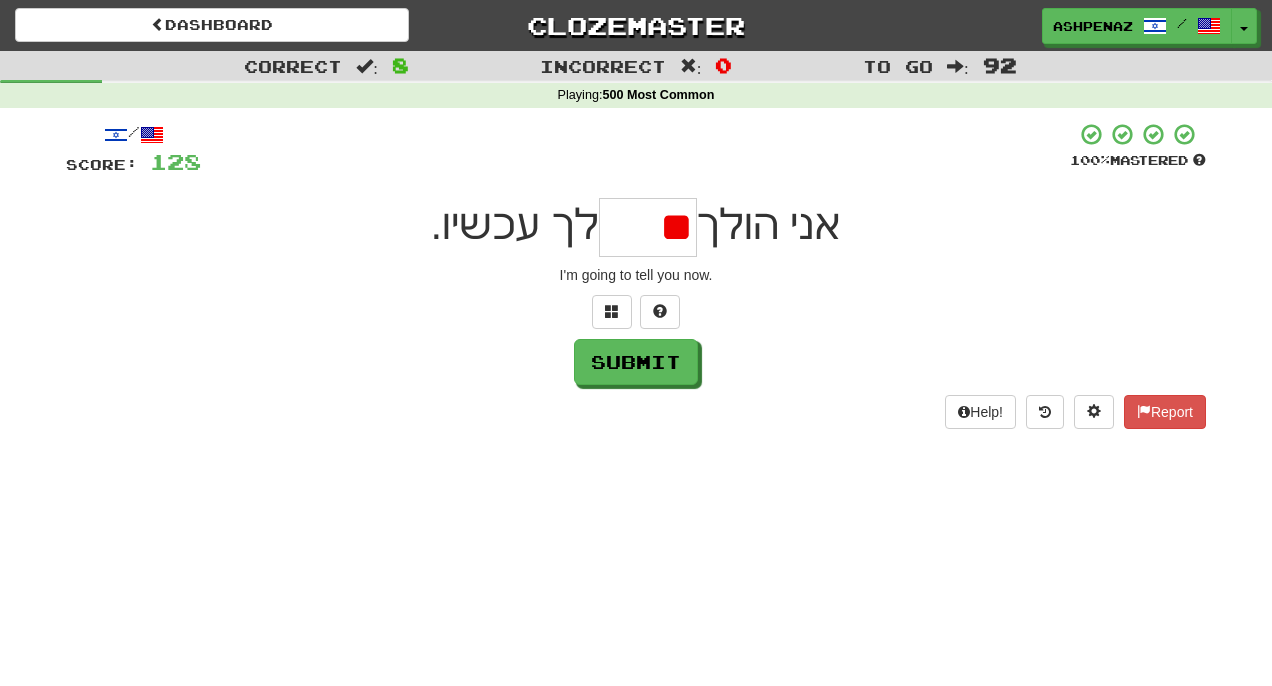 type on "*" 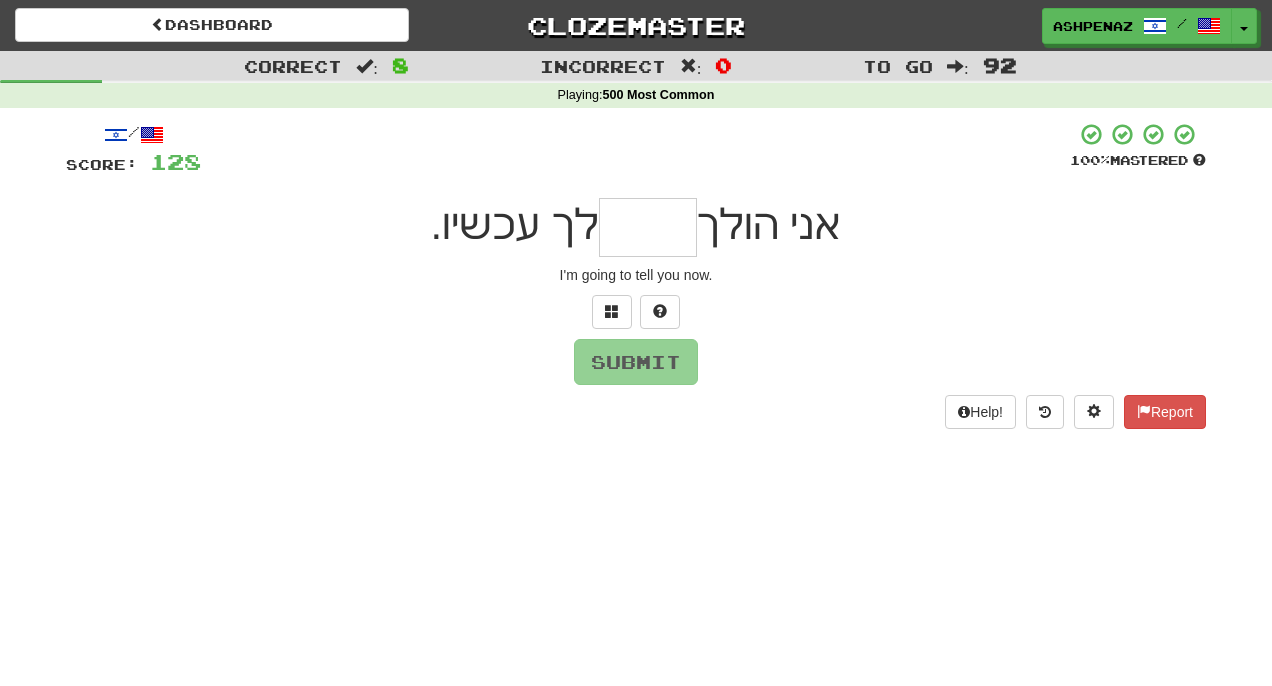 type on "*" 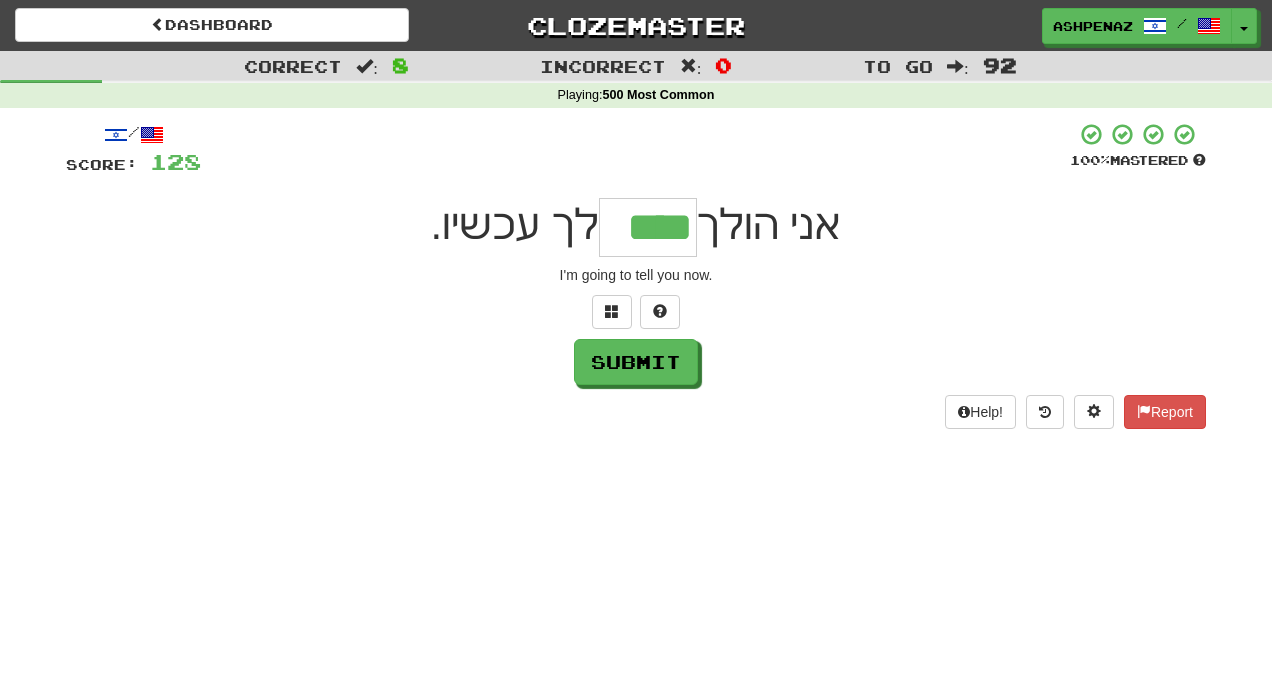 type on "****" 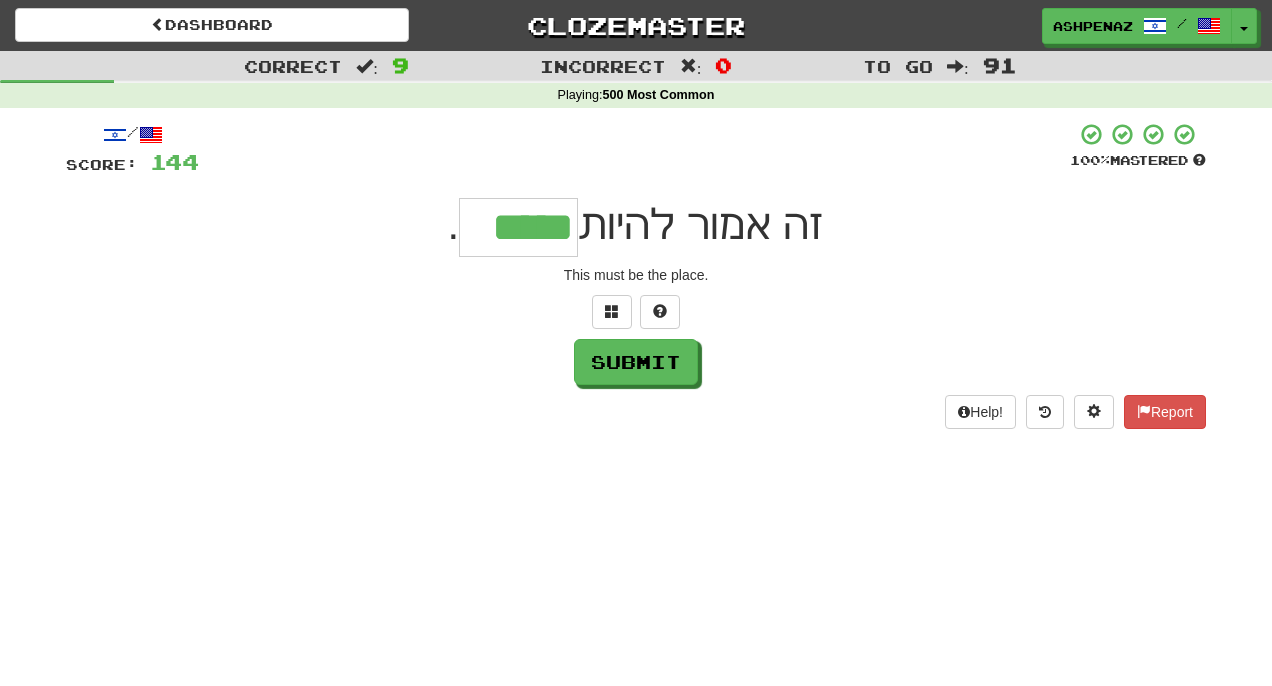 type on "*****" 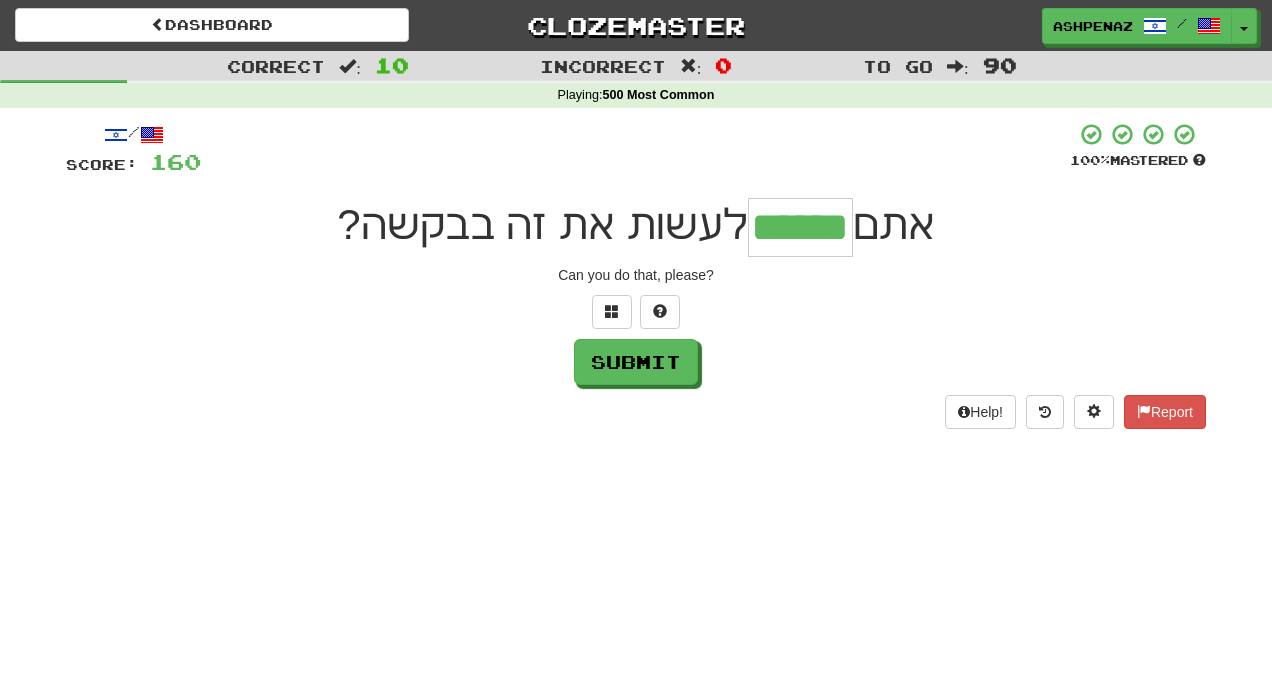 type on "******" 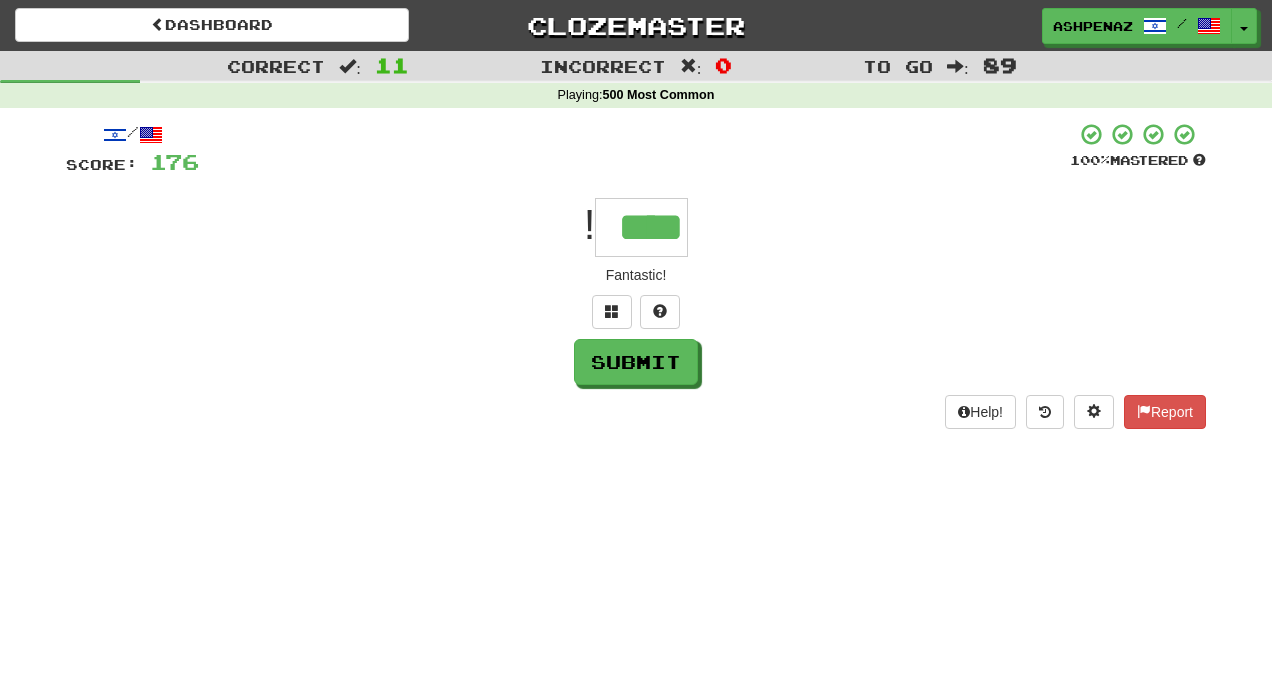 type on "****" 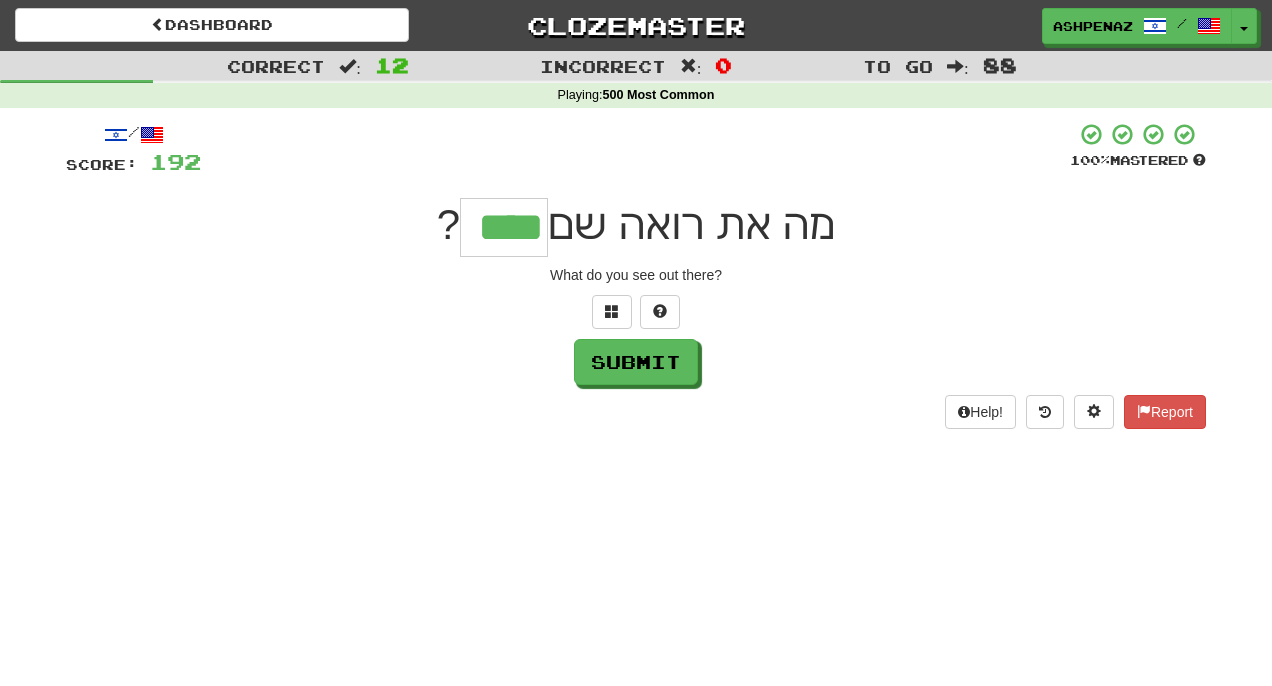 type on "****" 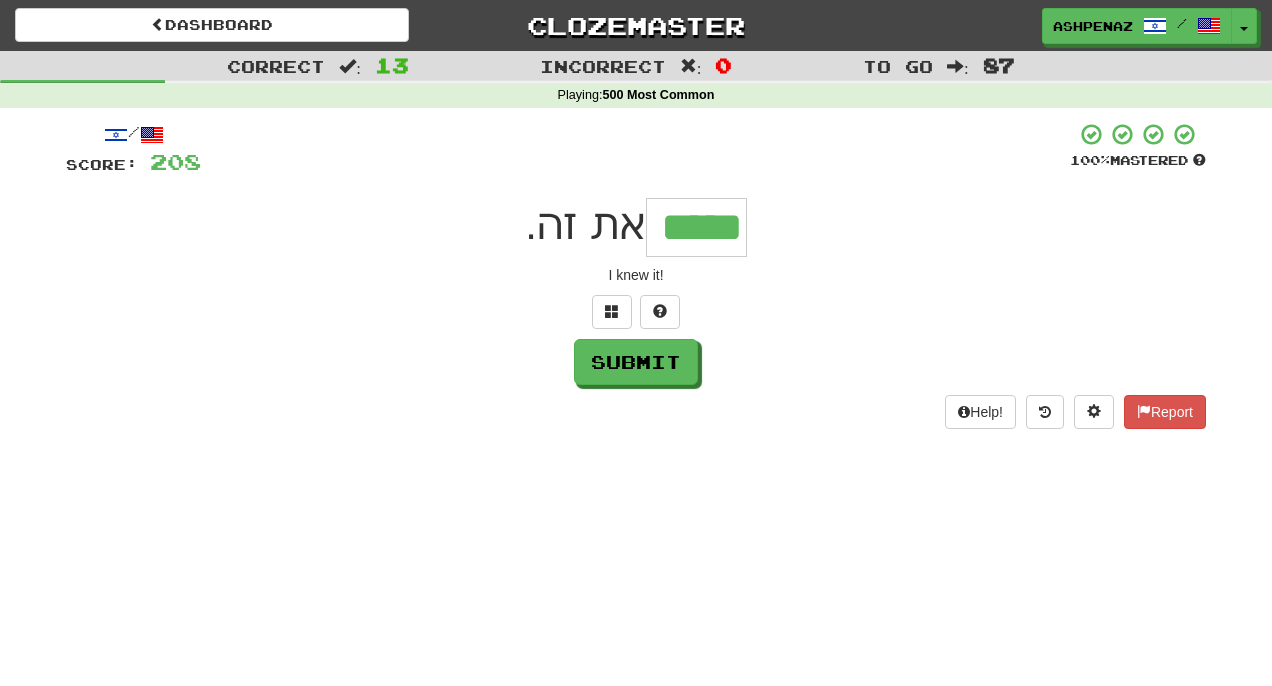 type on "*****" 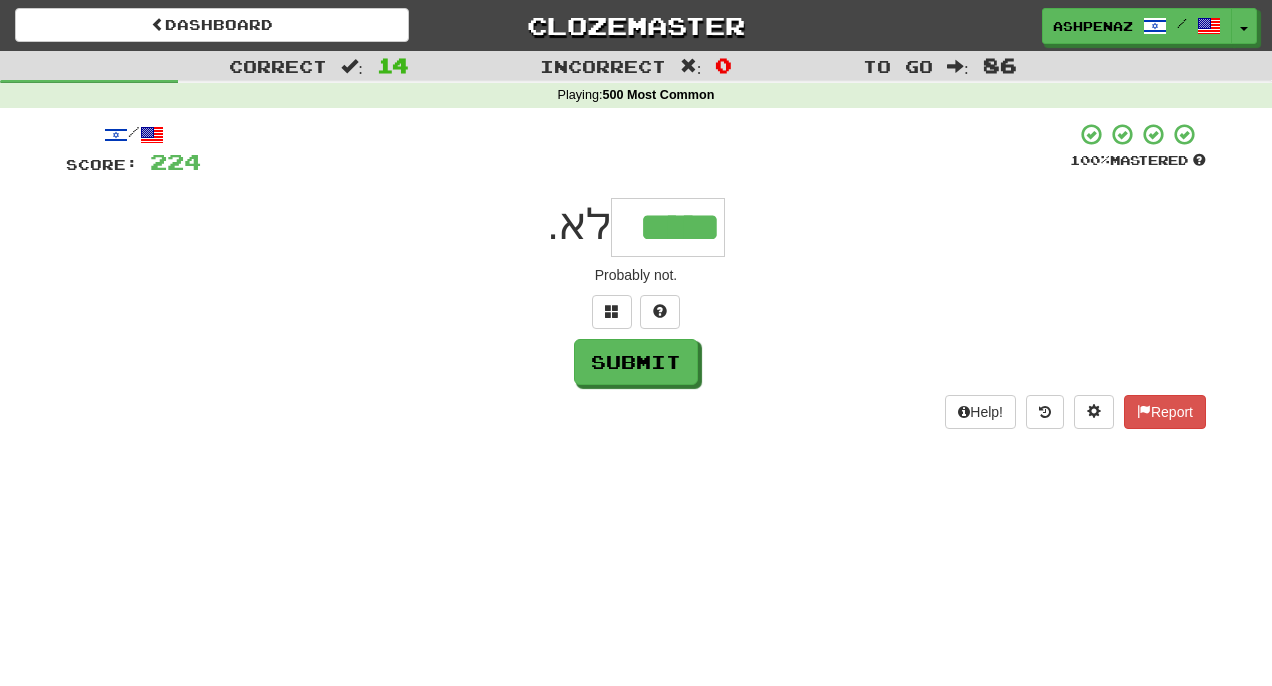 type on "*****" 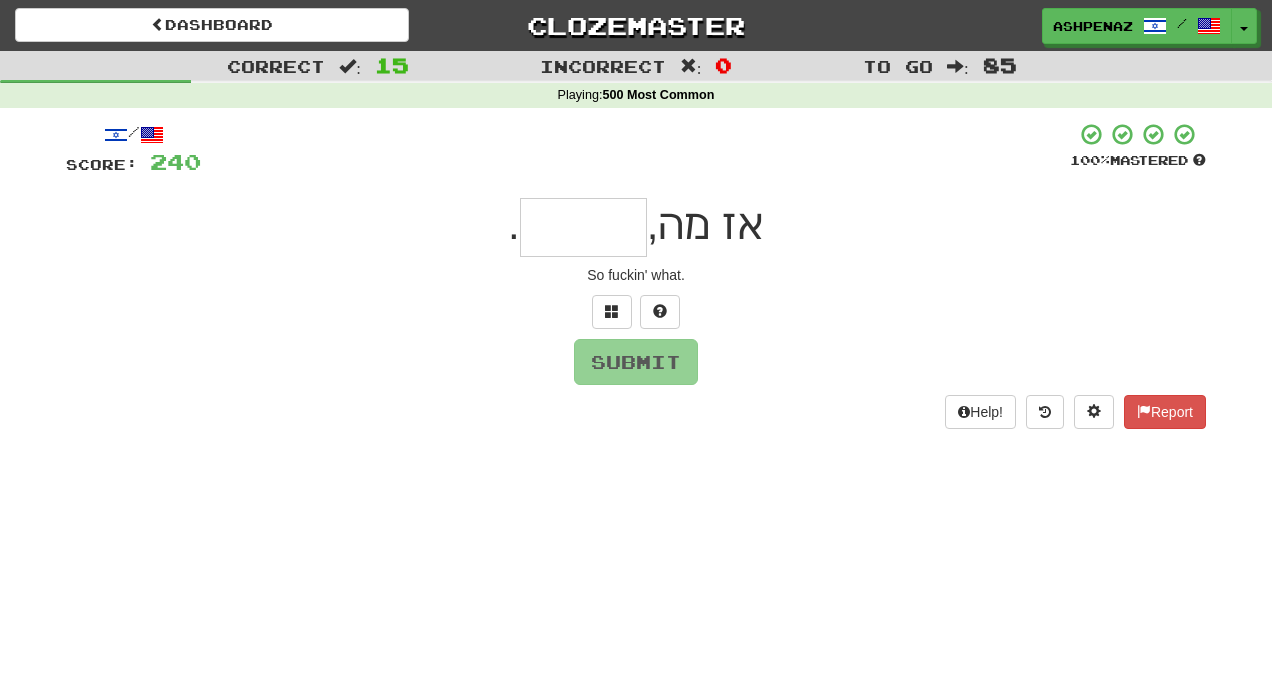 type on "*" 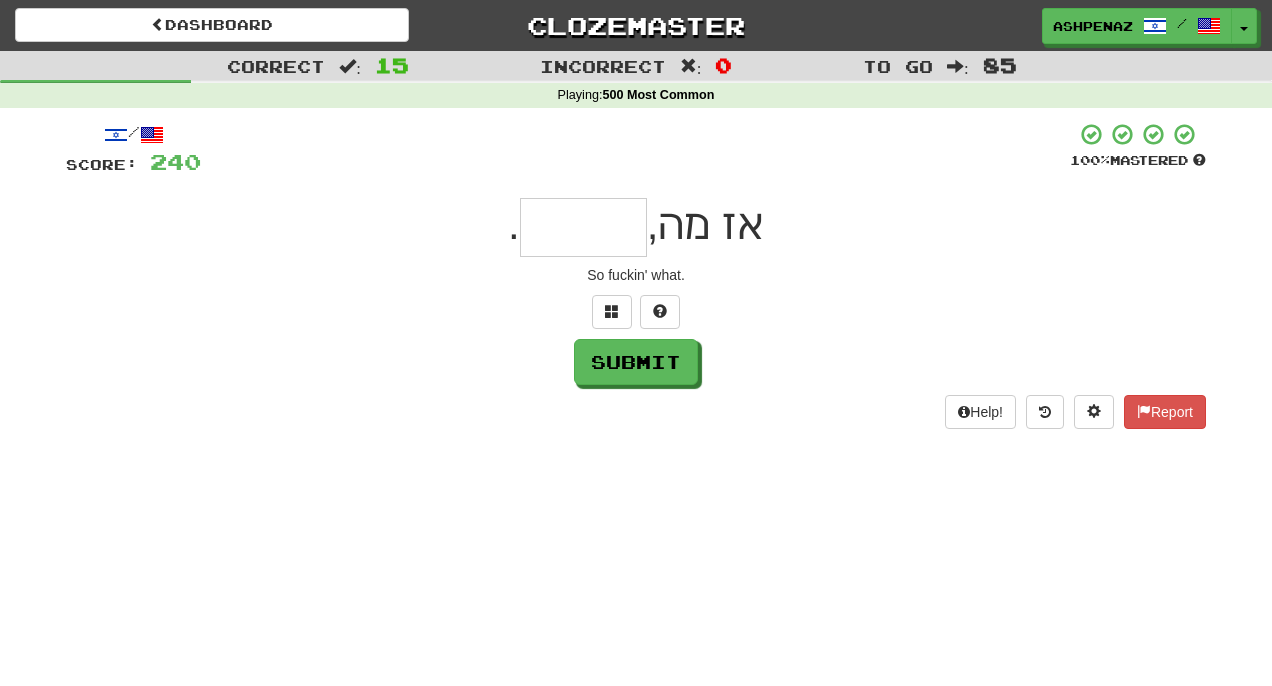 type on "*" 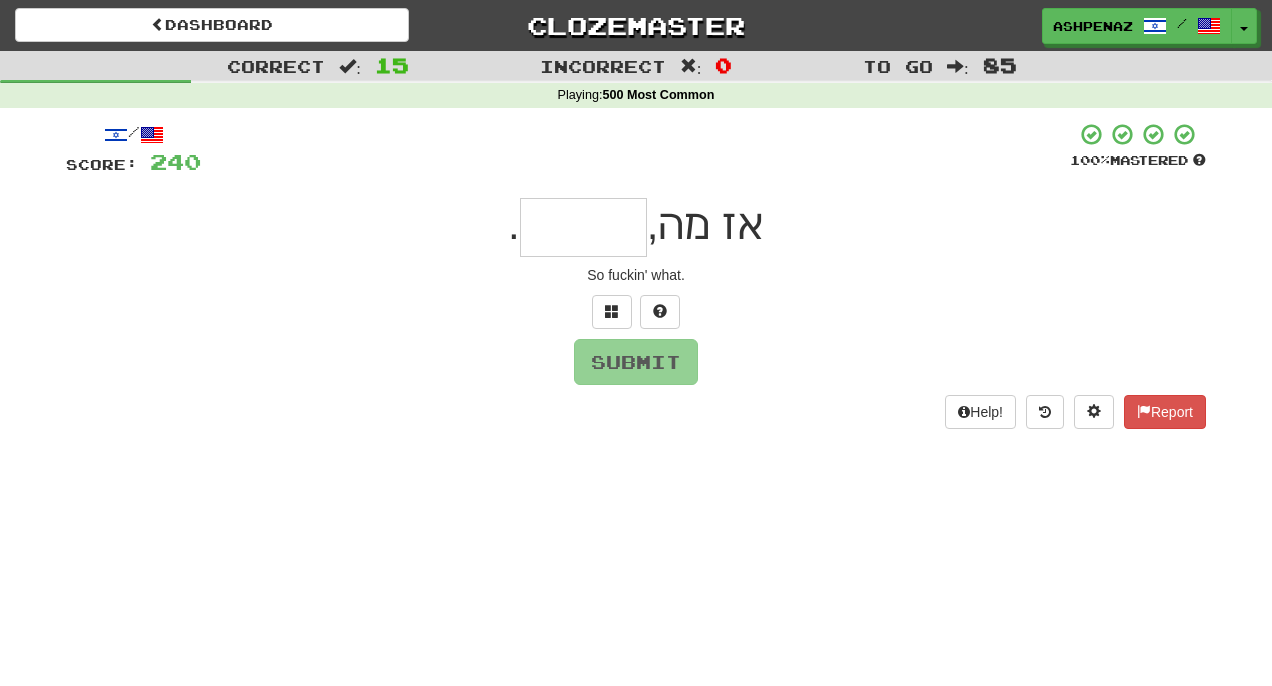 type on "*" 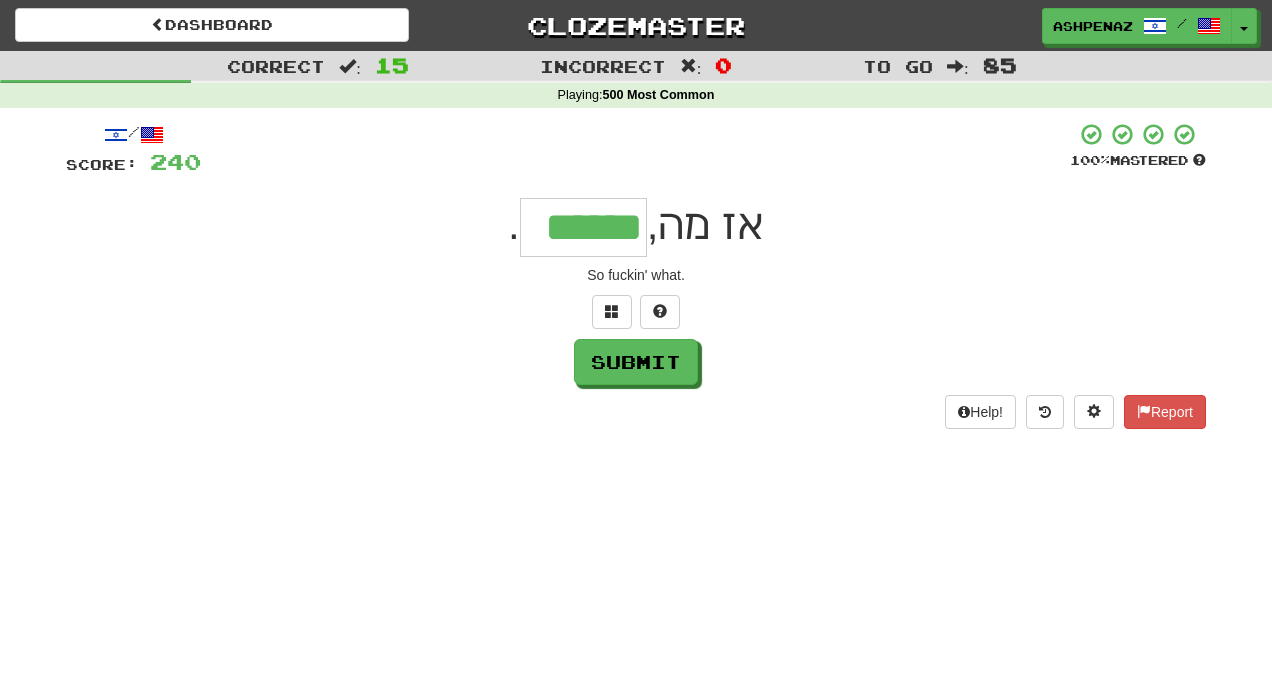 type on "******" 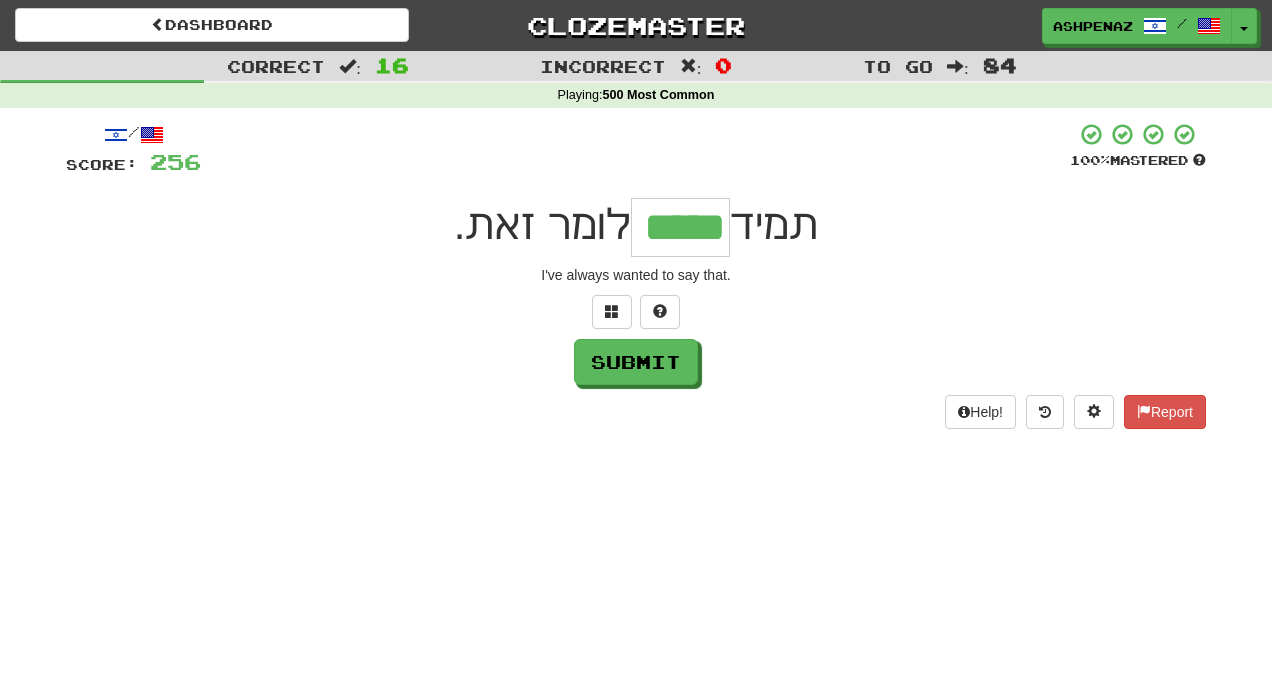type on "*****" 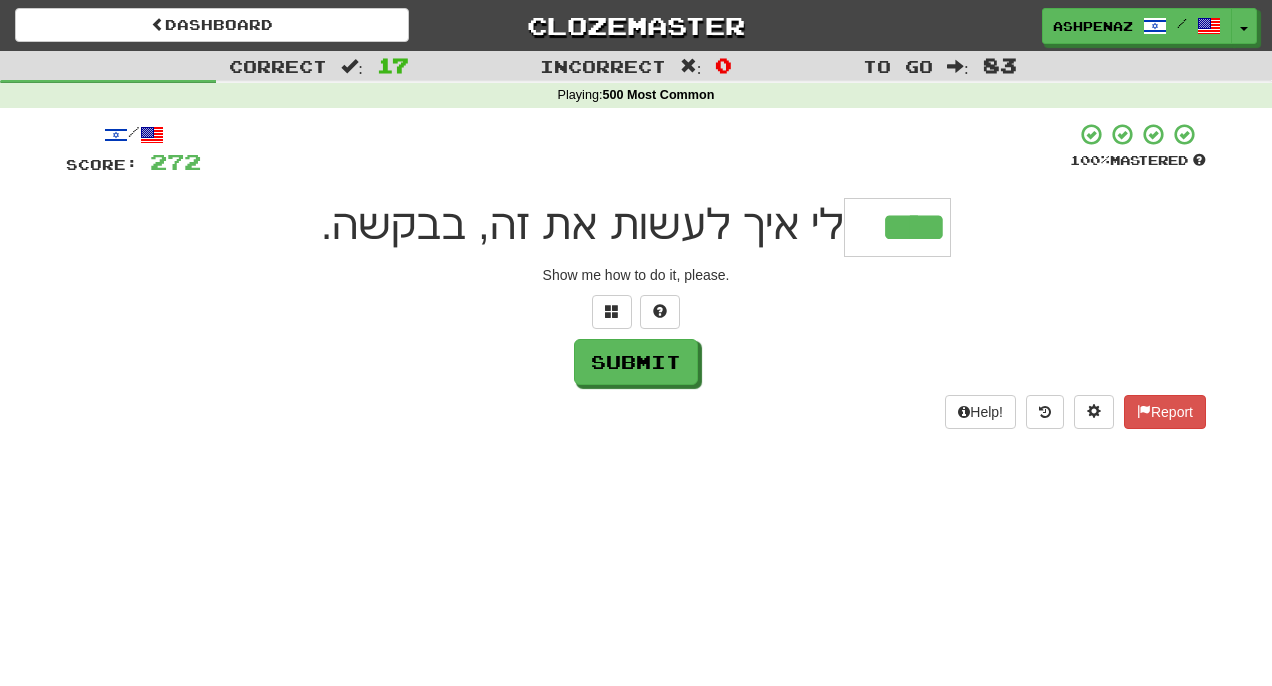 type on "****" 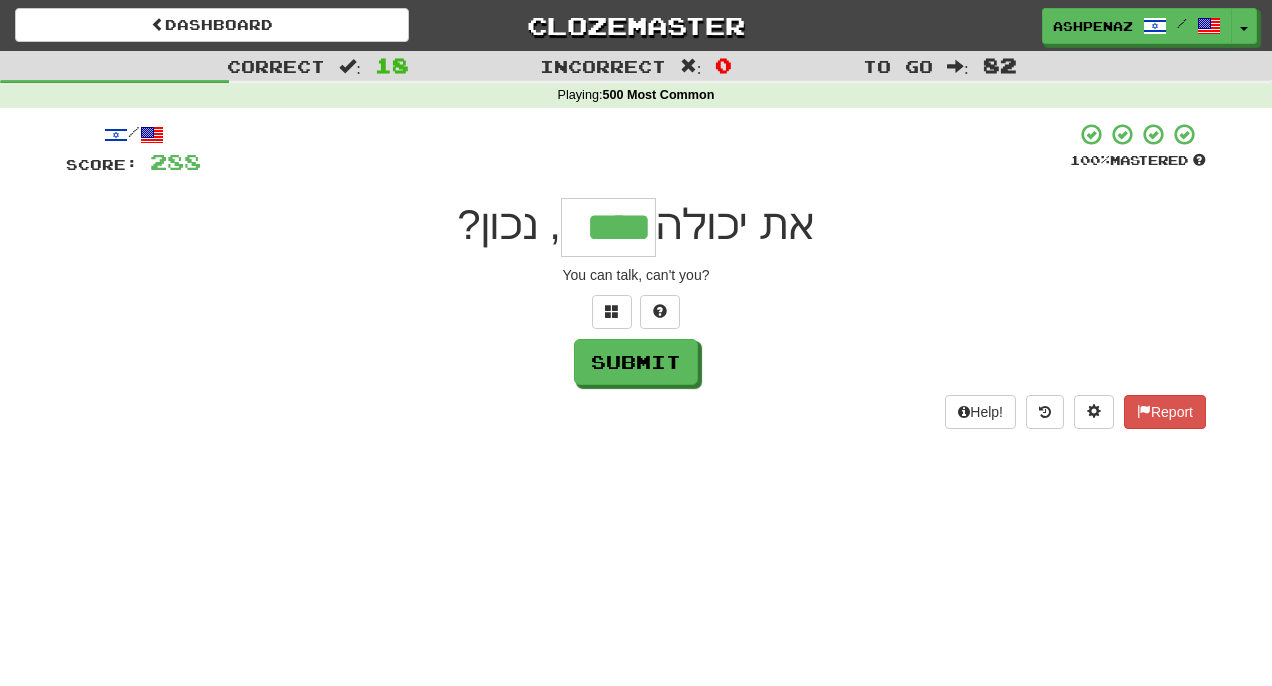 type on "****" 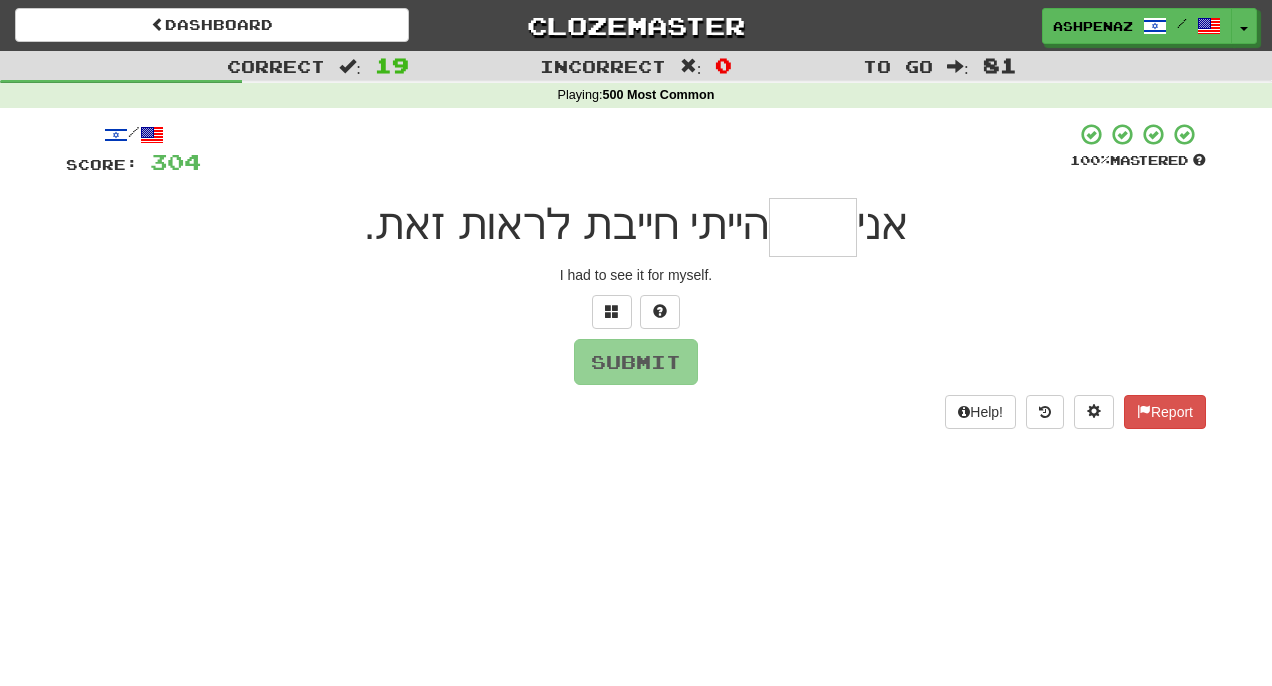 type on "*" 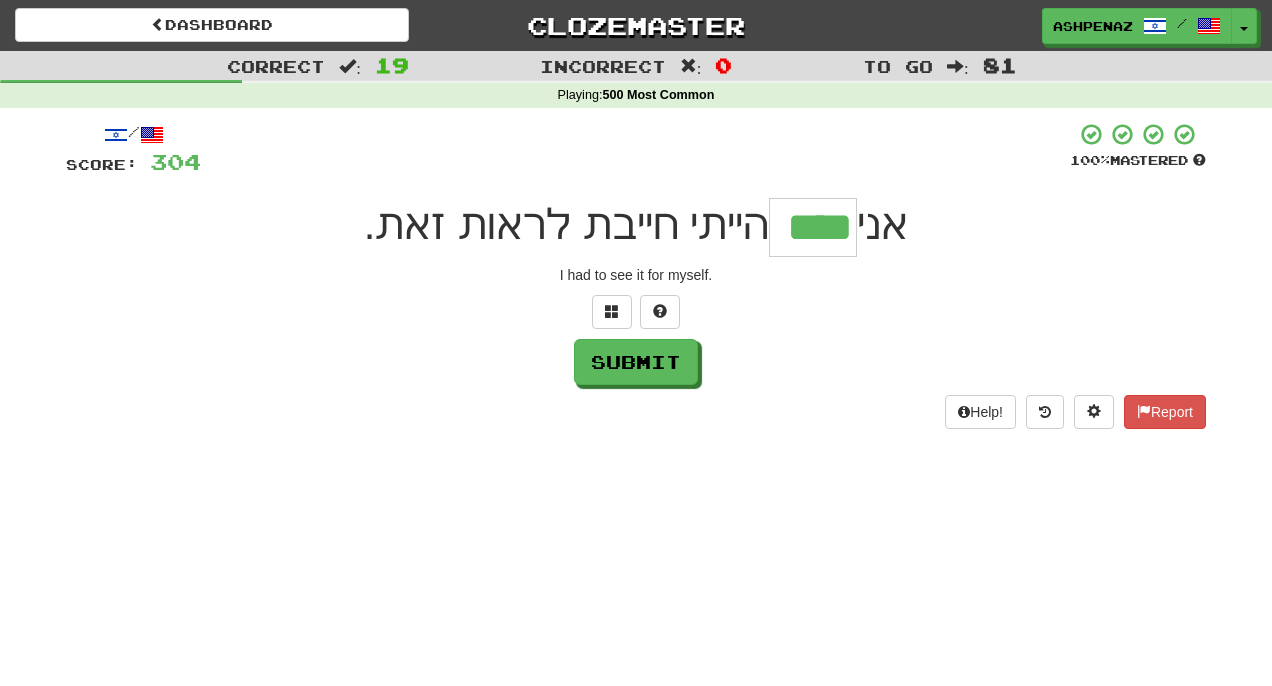 type on "****" 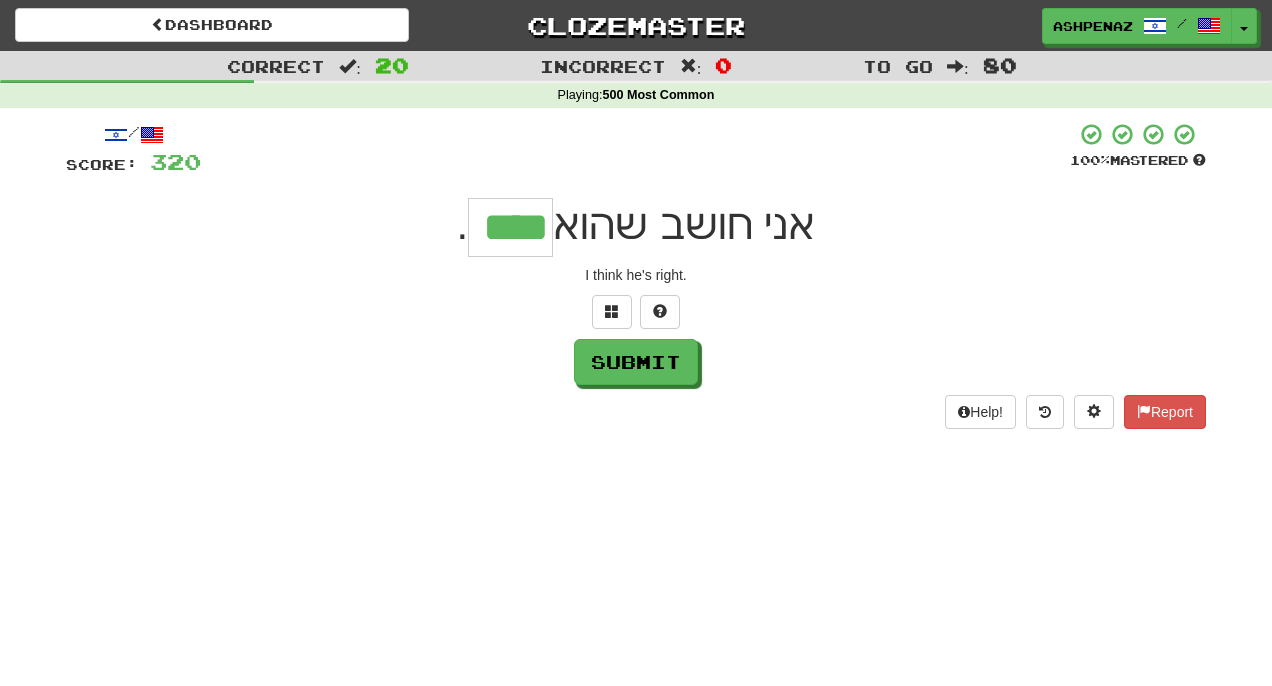 type on "****" 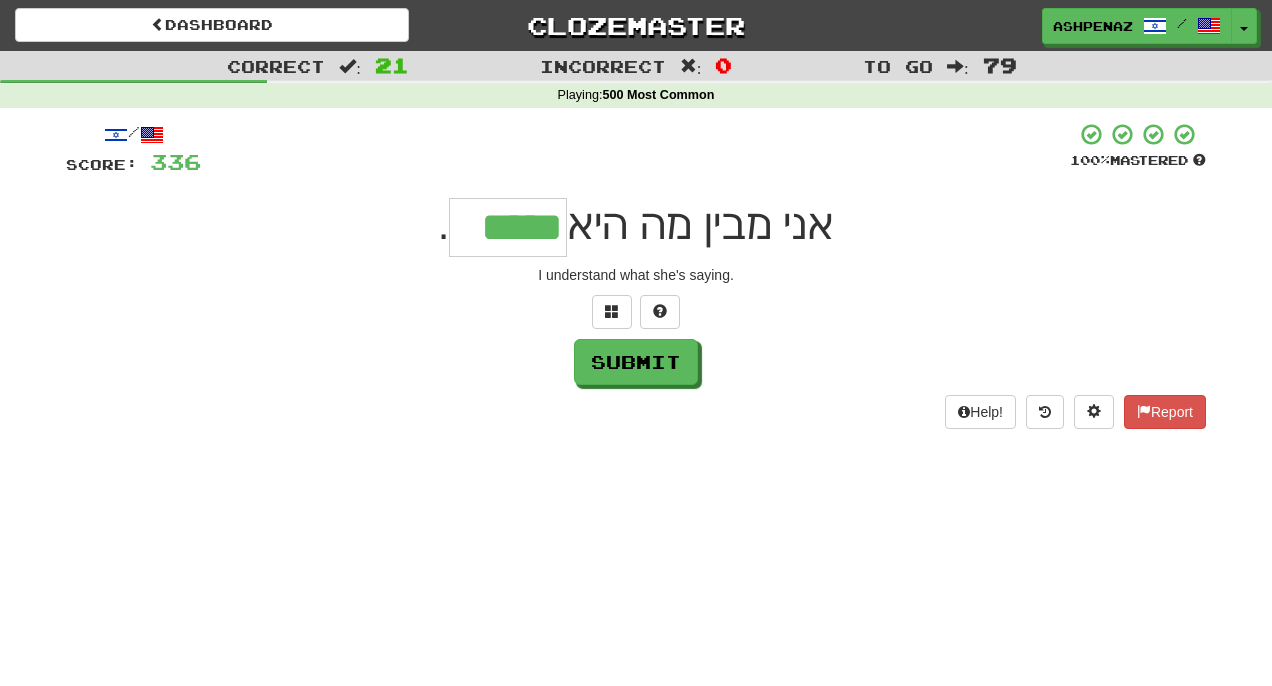 type on "*****" 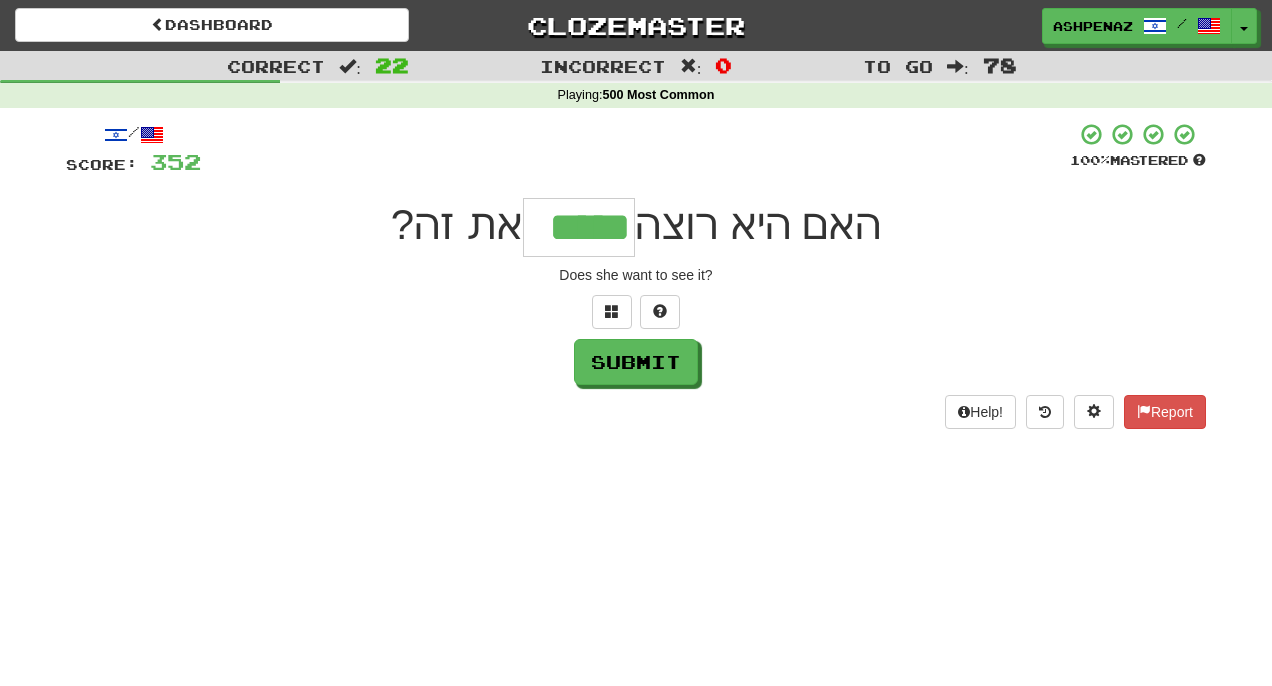 type on "*****" 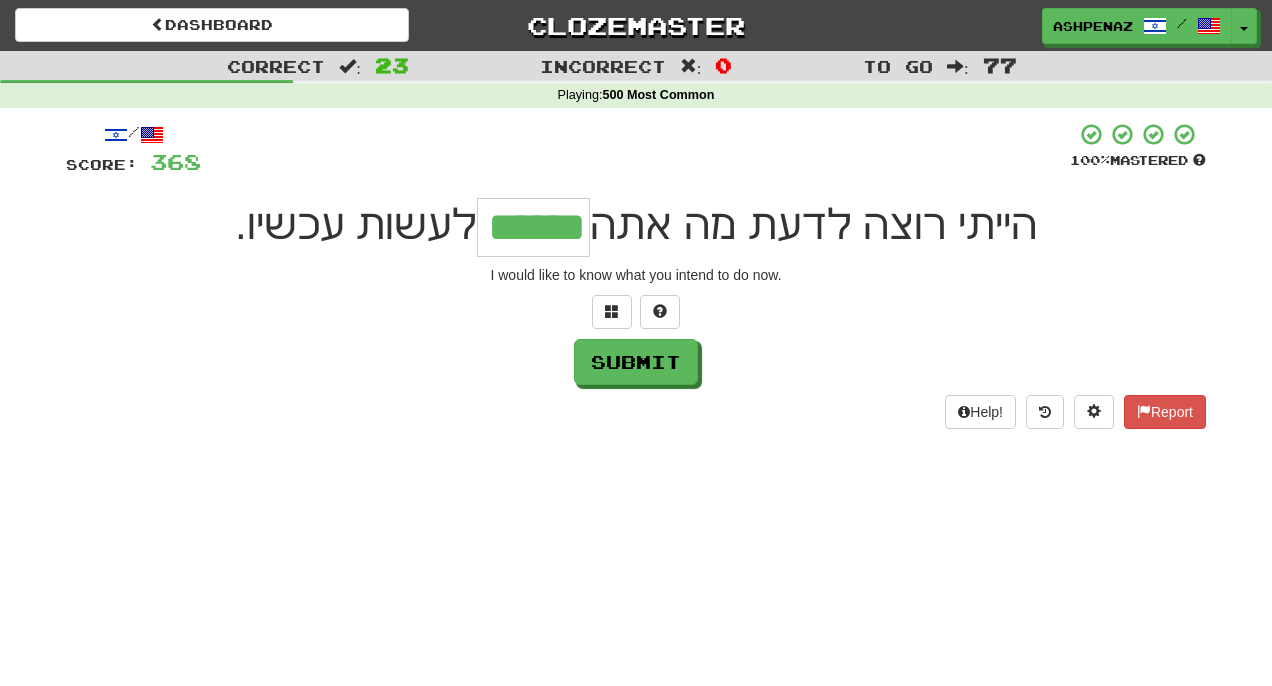type on "******" 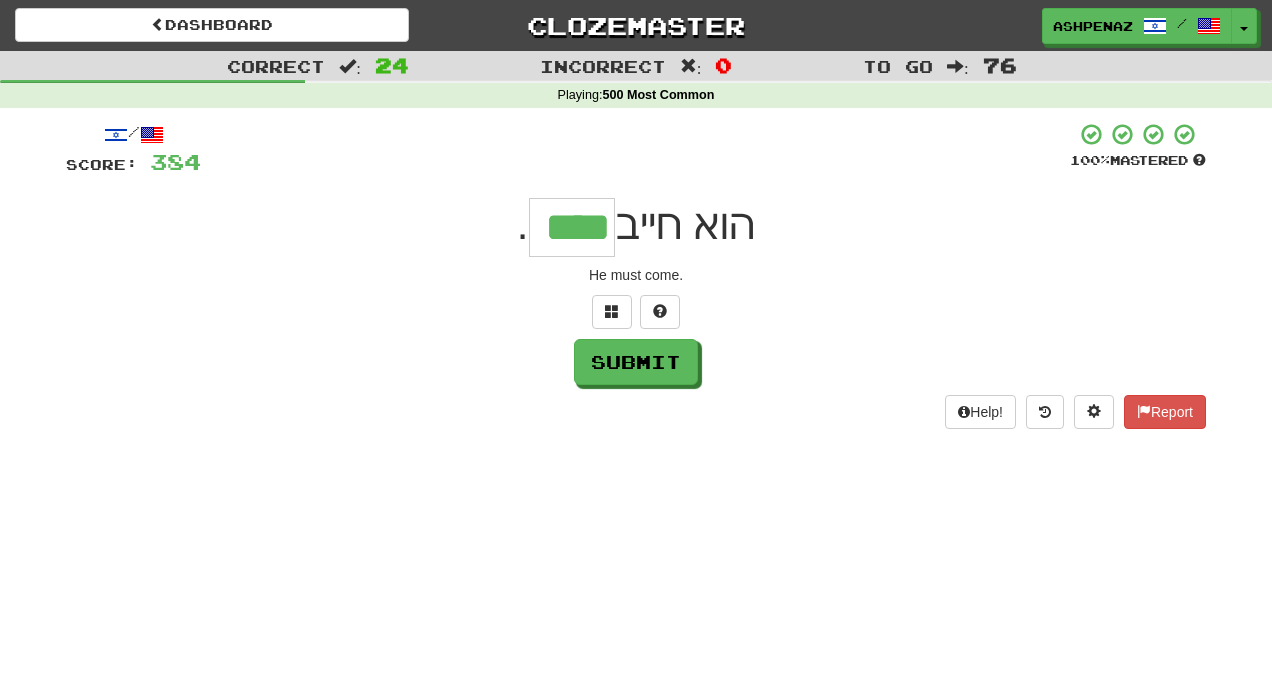 type on "****" 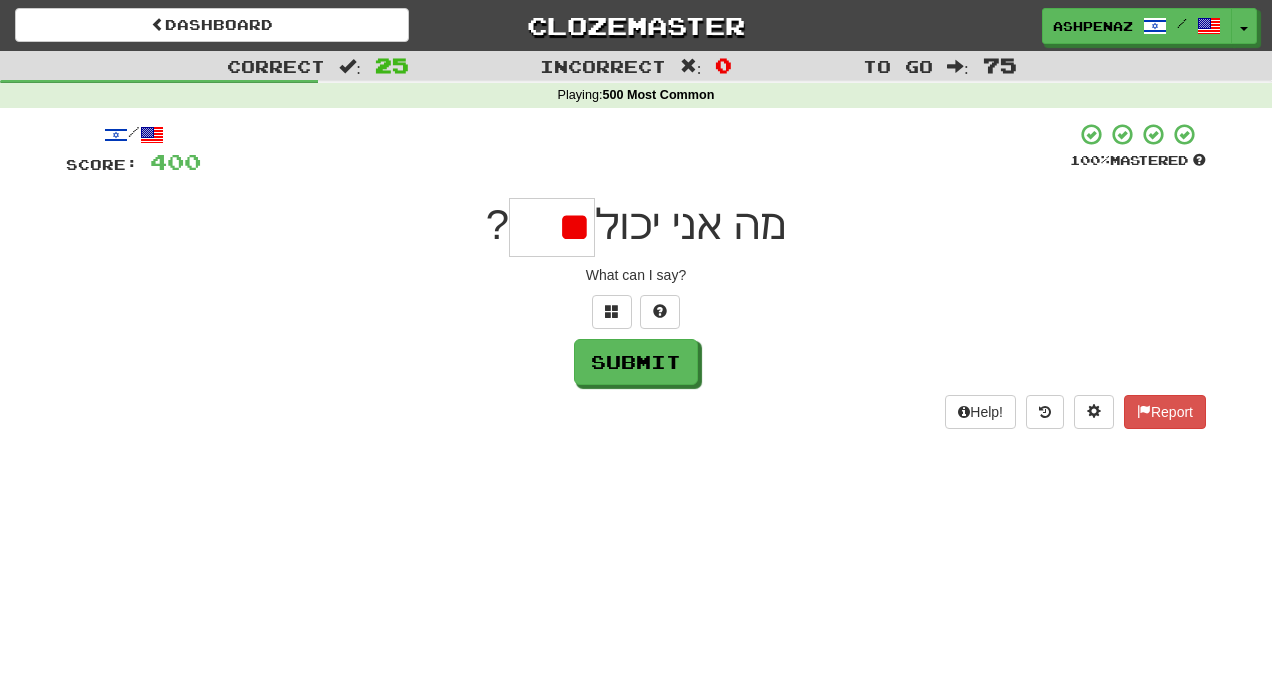type on "*" 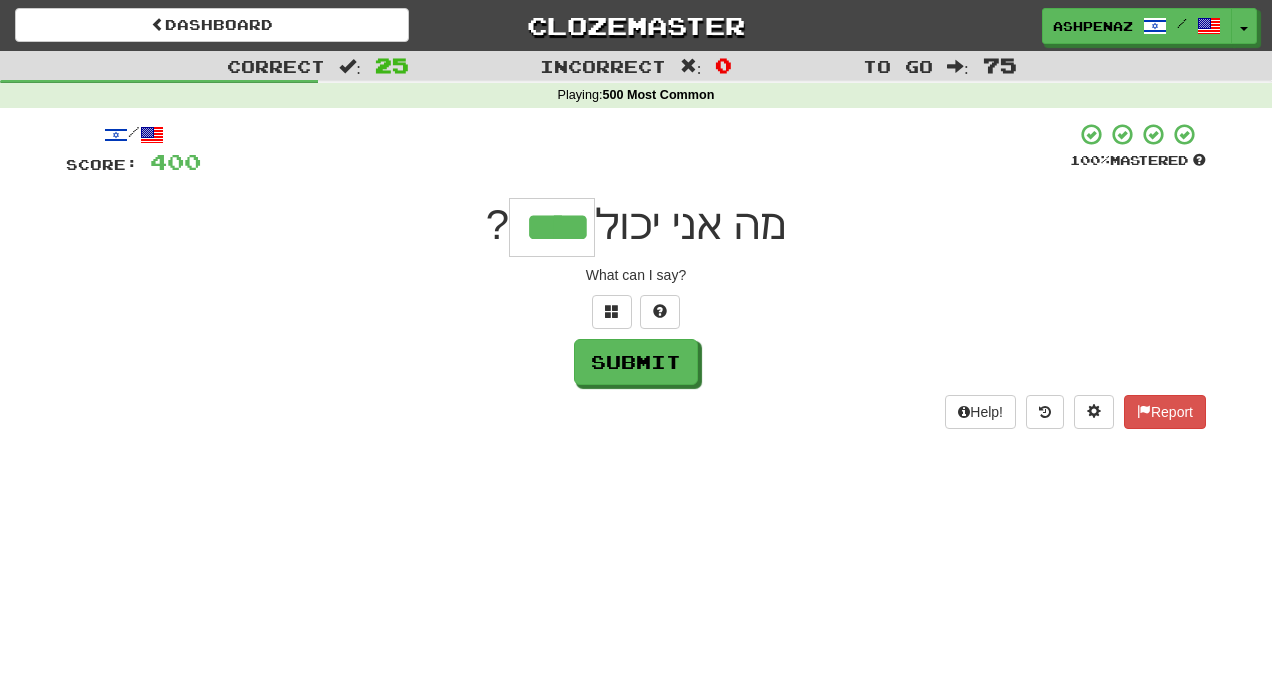 type on "****" 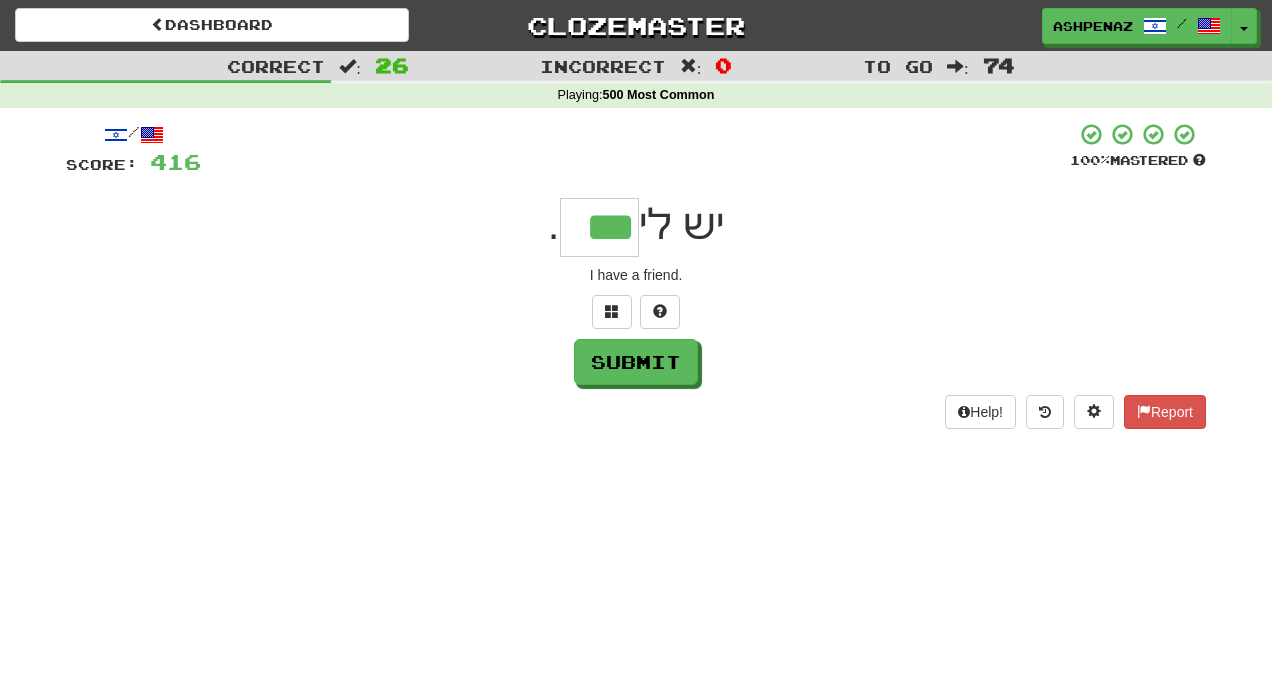 type on "***" 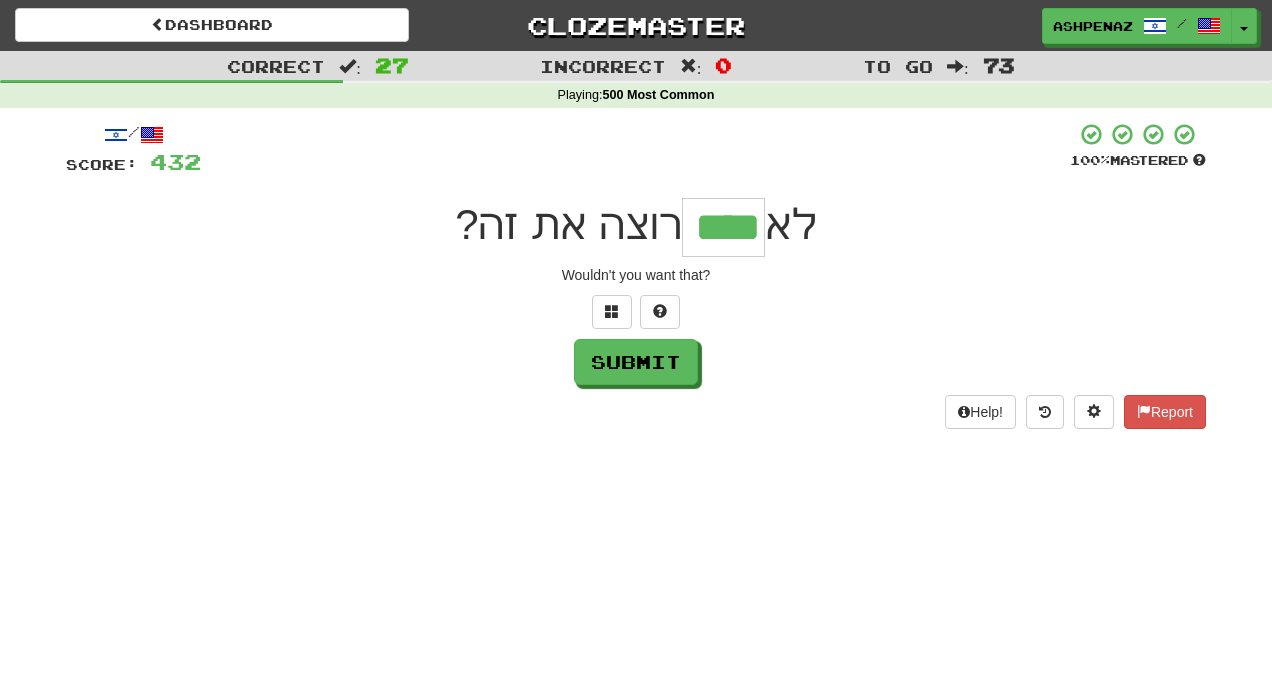 type on "****" 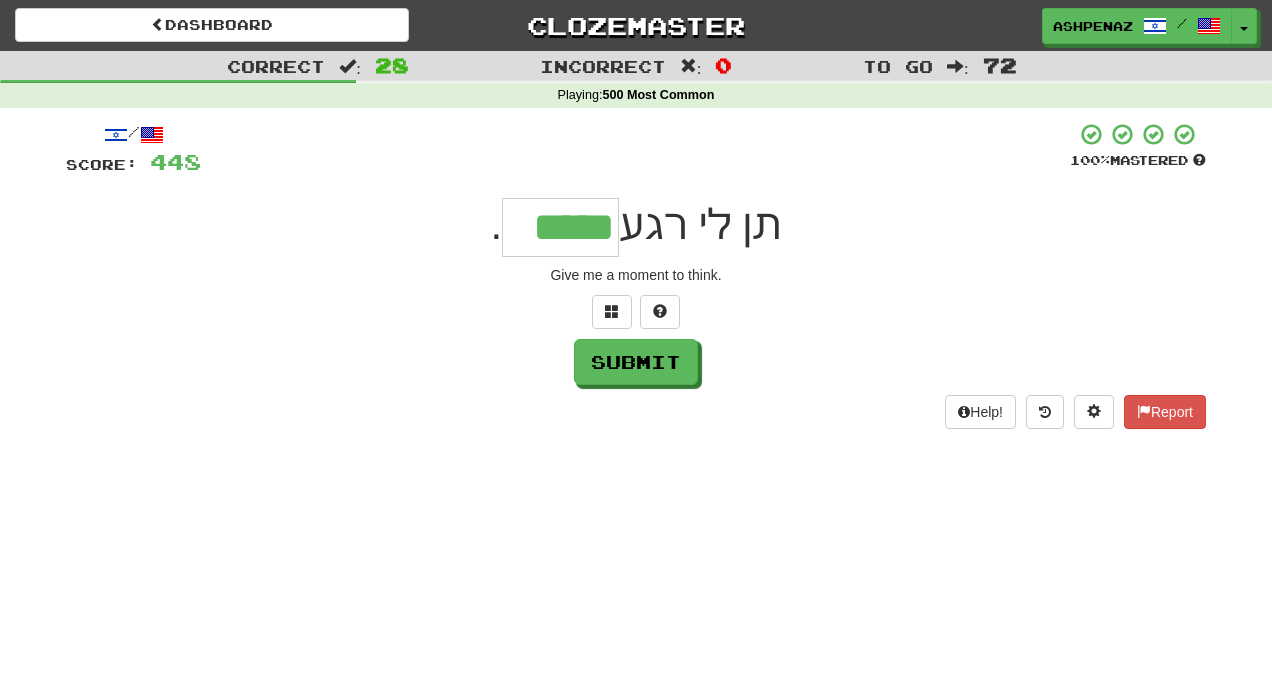 type on "*****" 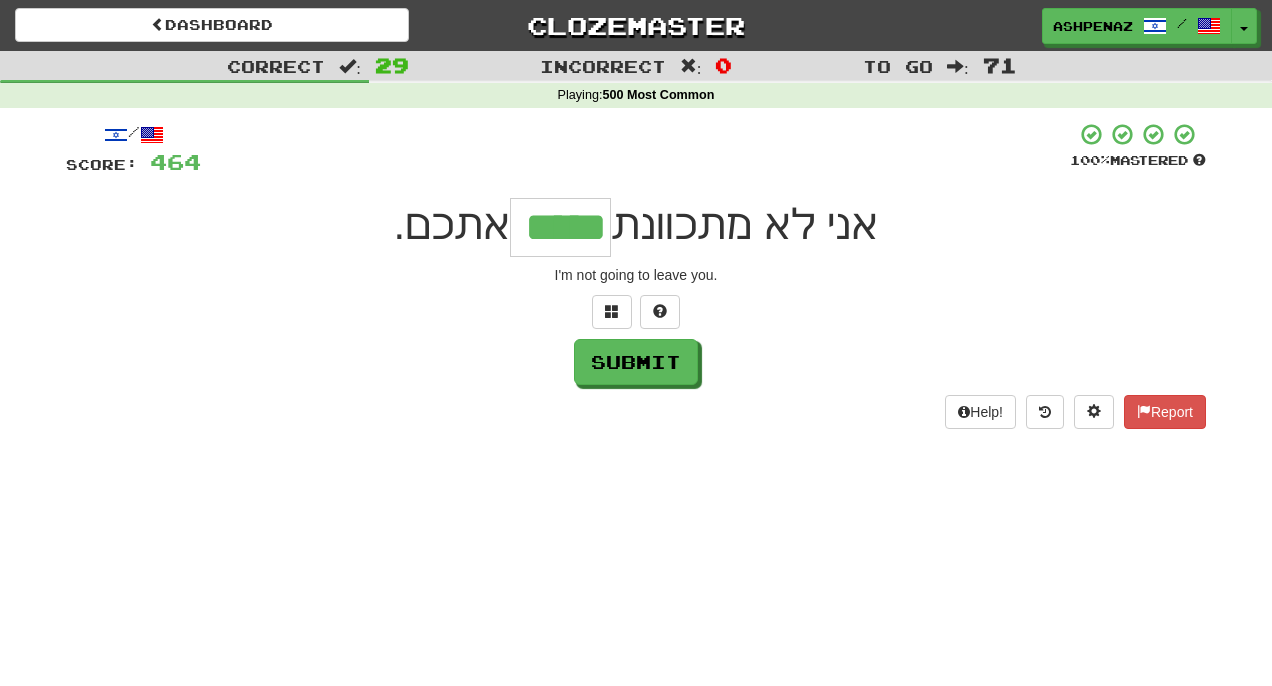 type on "*****" 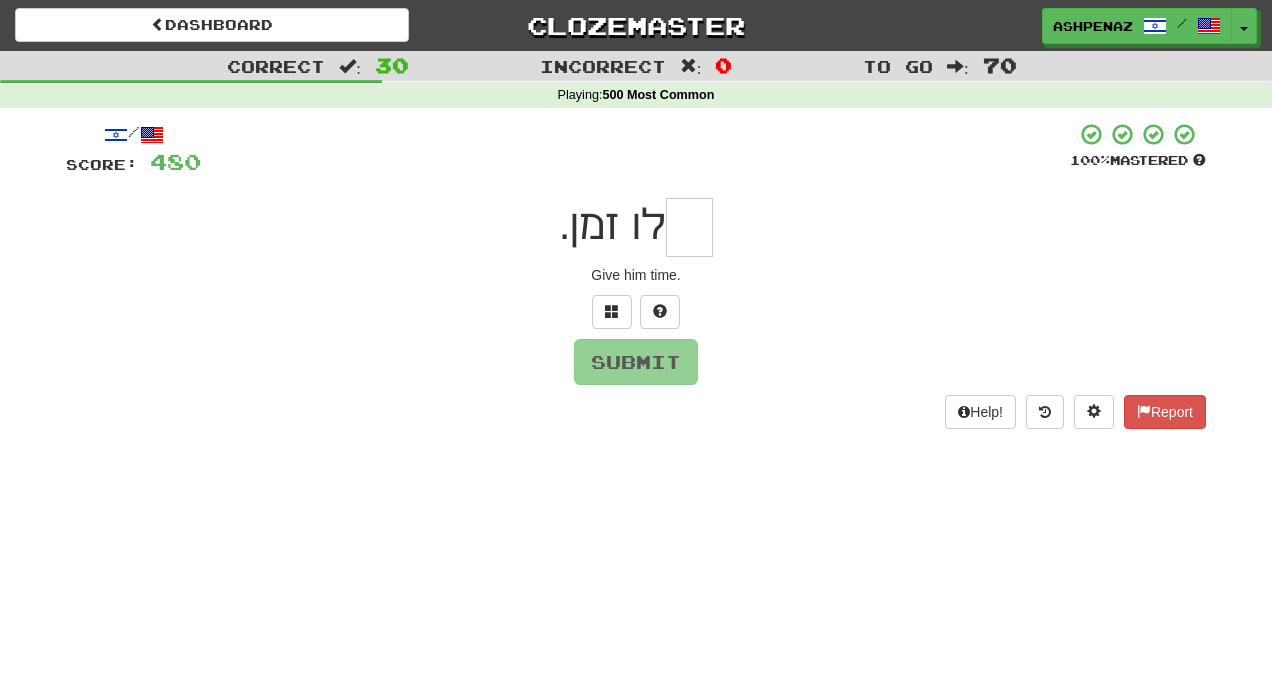 type on "*" 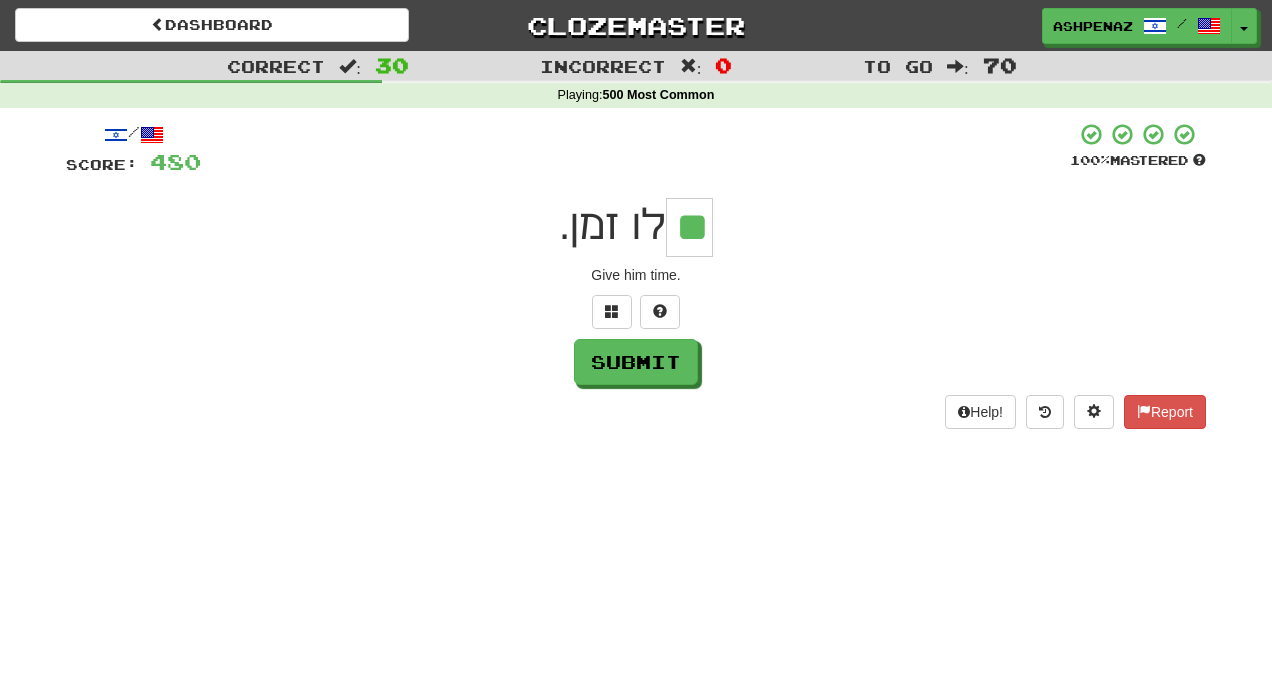 type on "**" 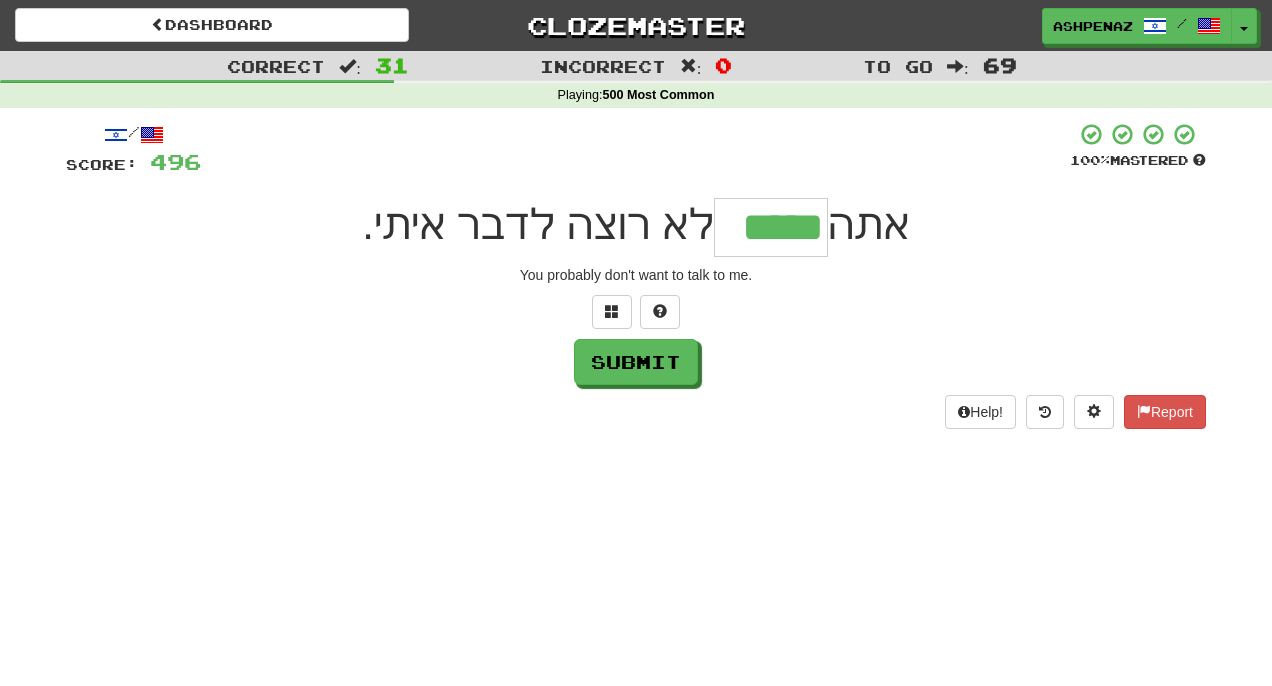 type on "*****" 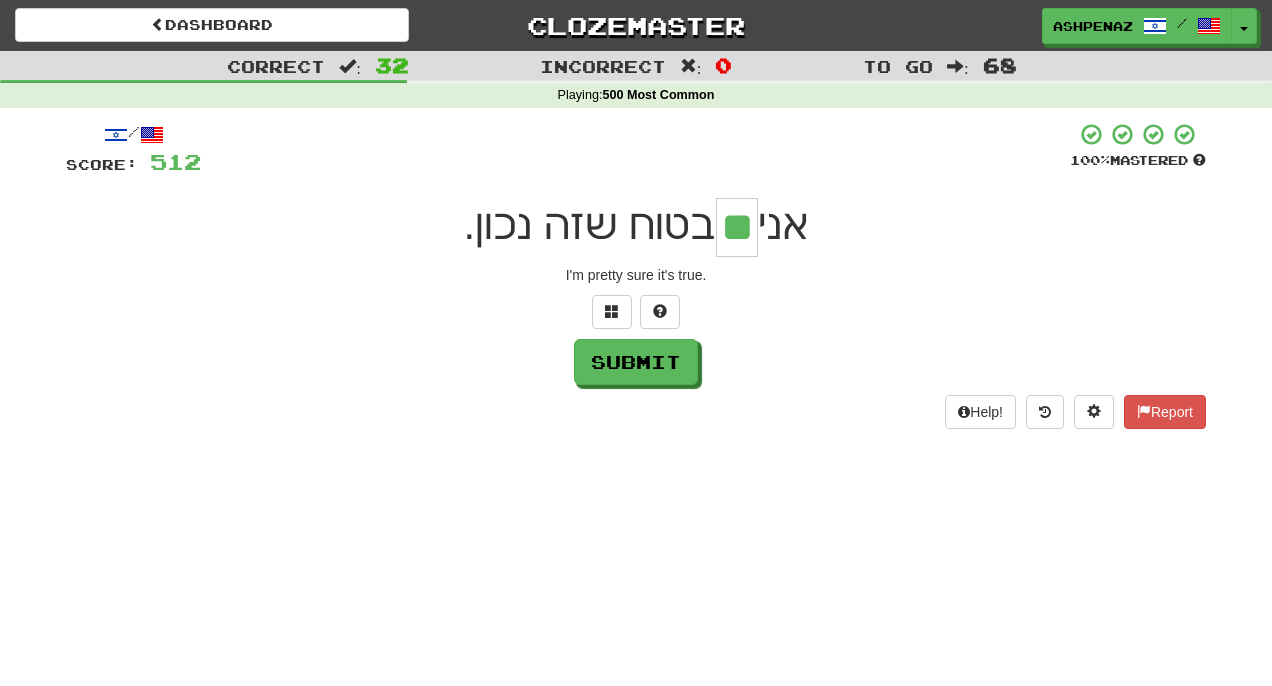 type on "**" 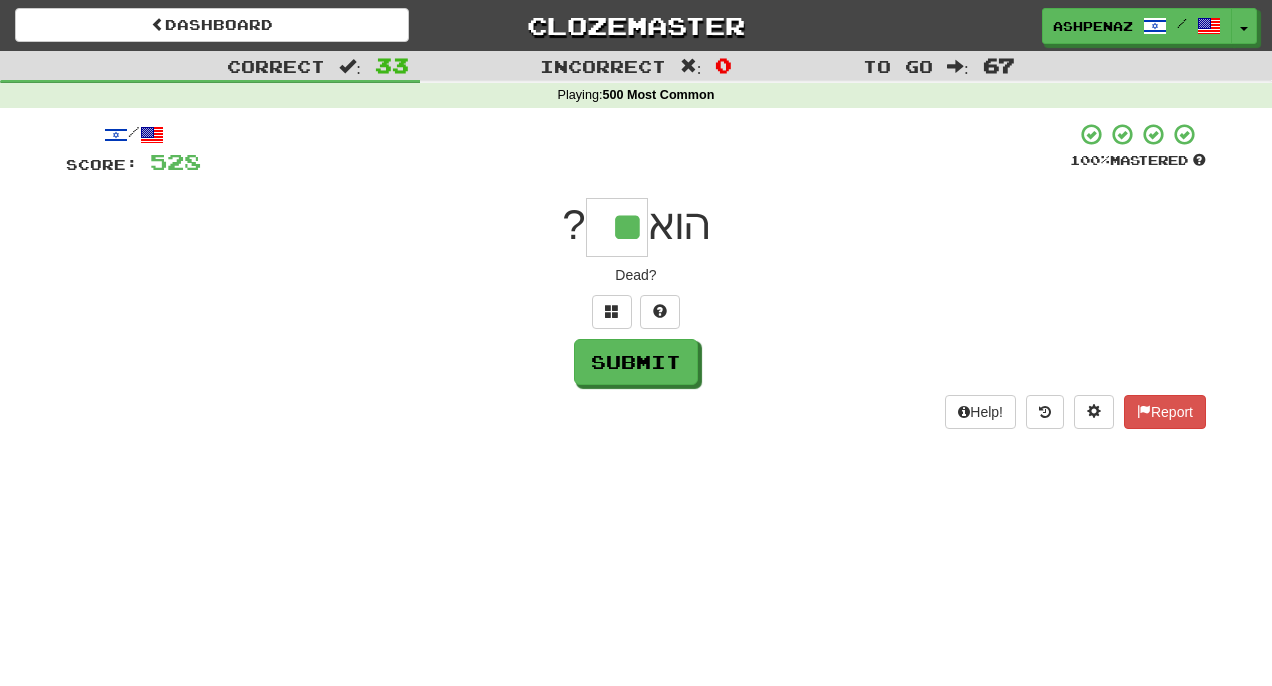 type on "**" 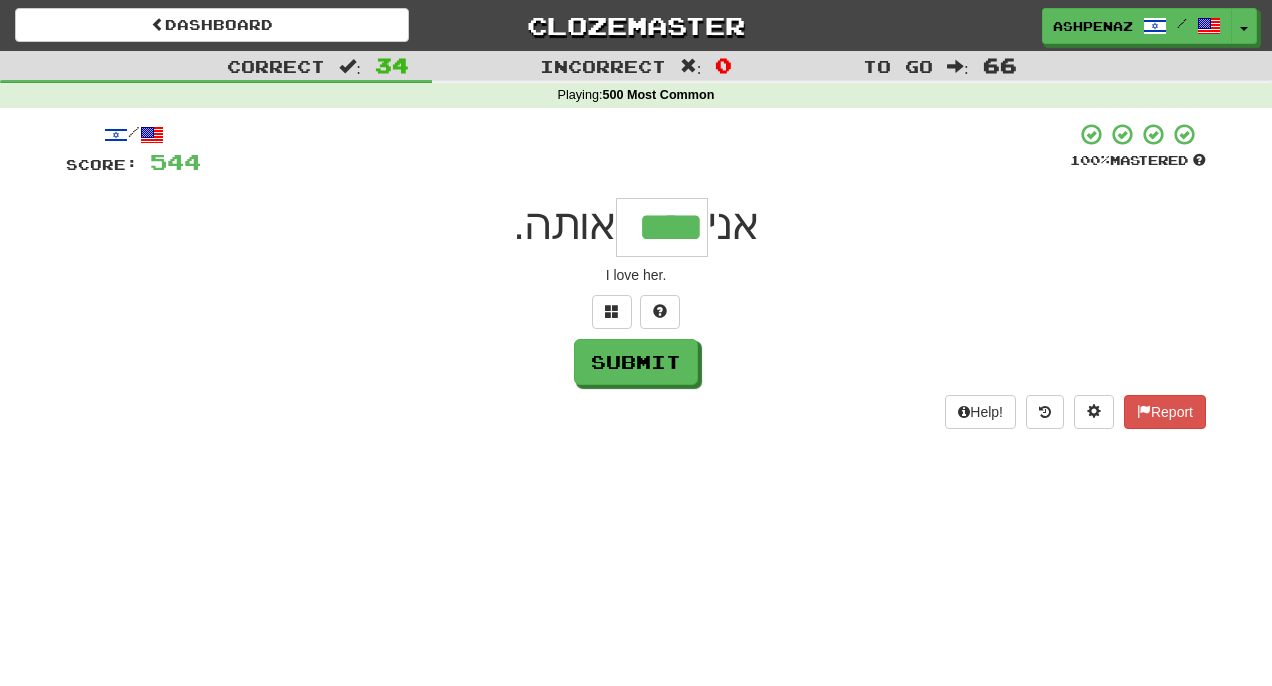 type on "****" 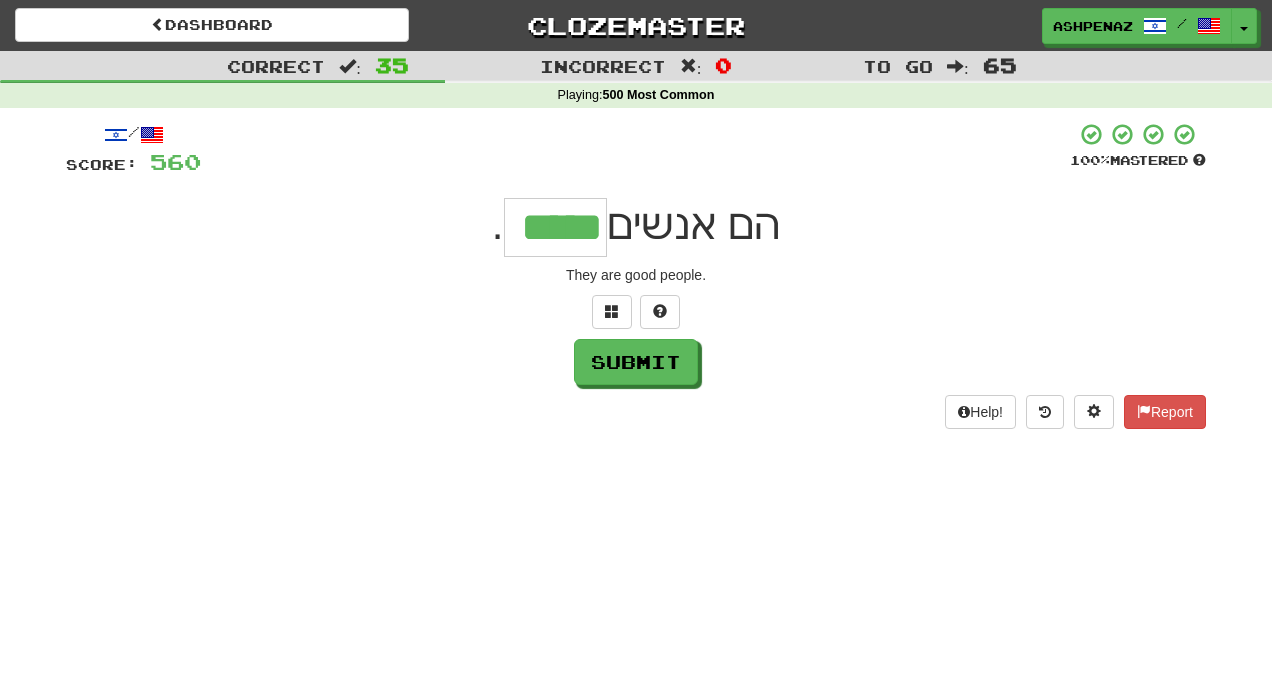 type on "*****" 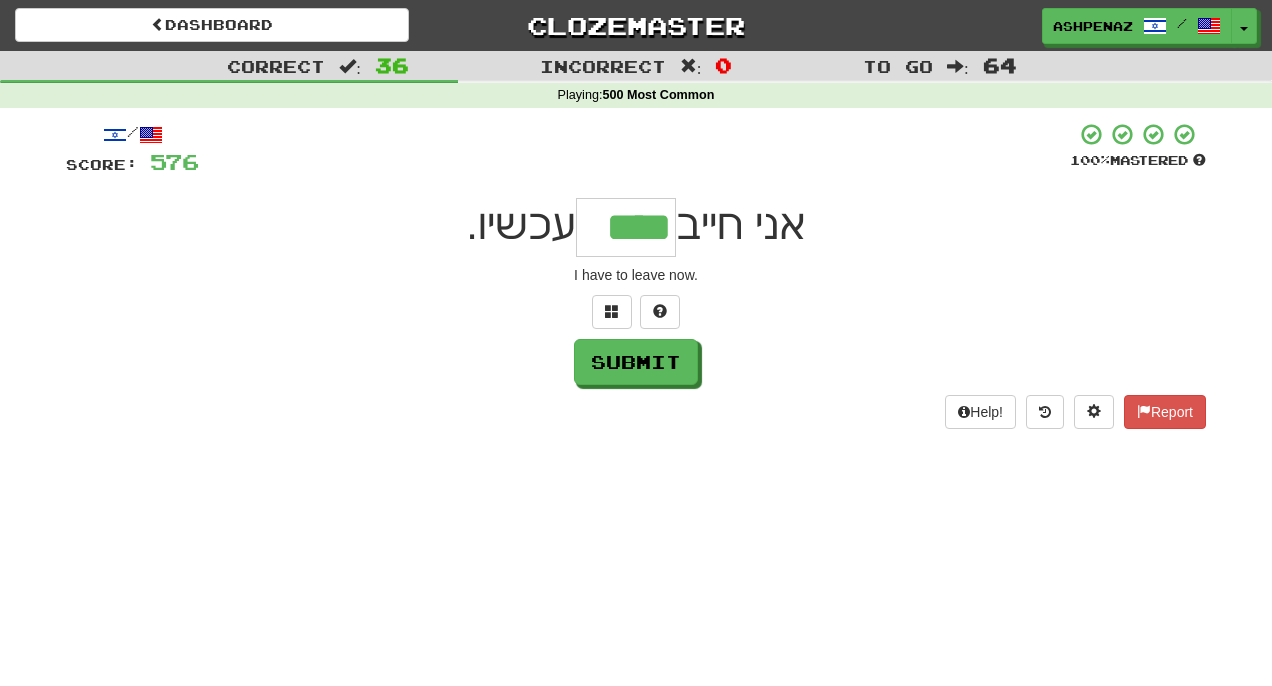 type on "****" 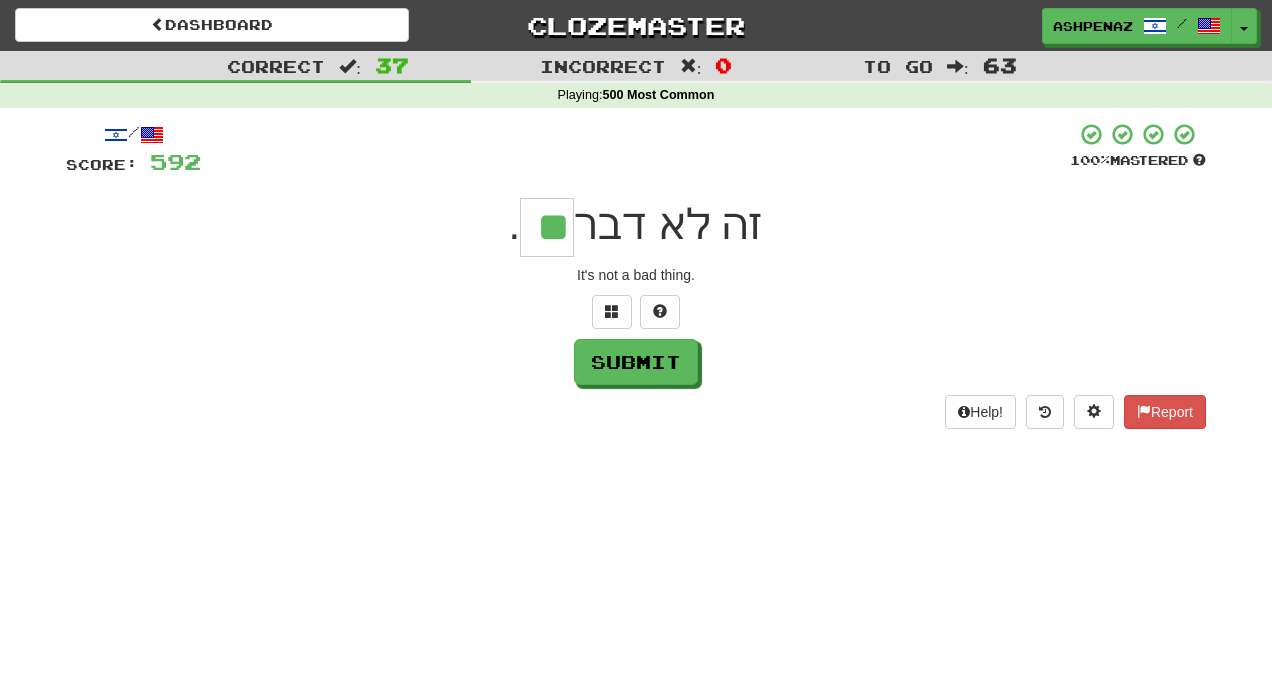 type on "**" 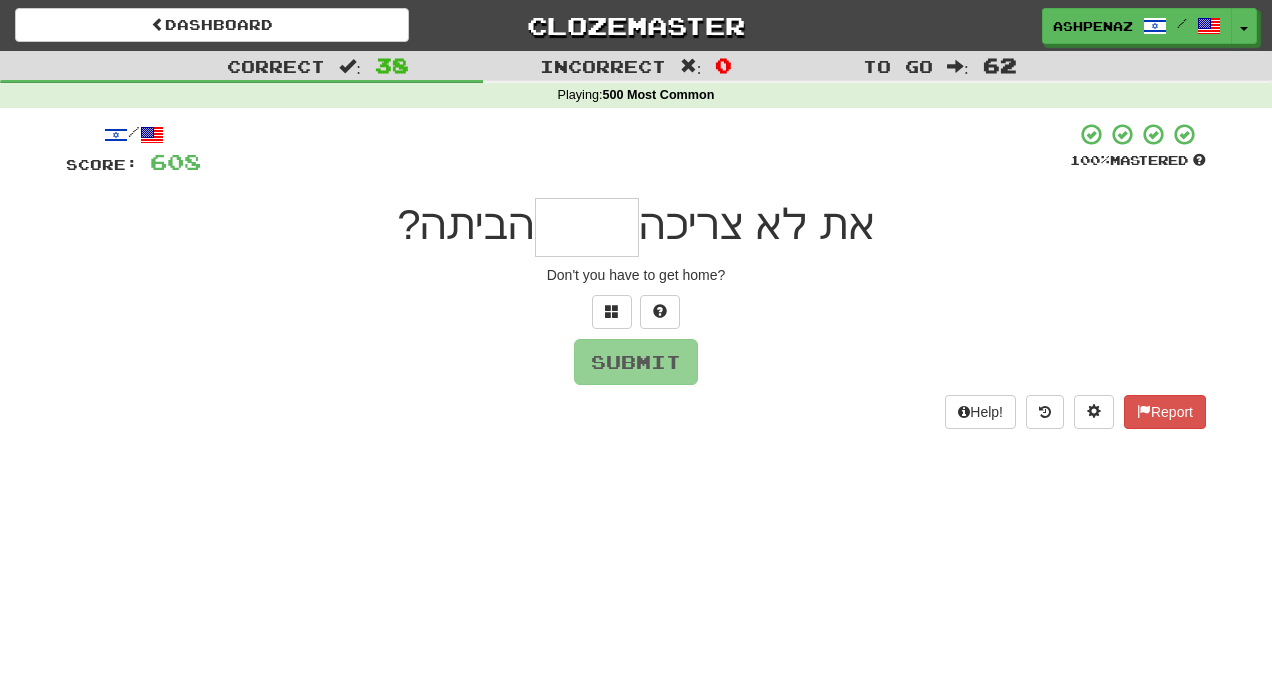 type on "*" 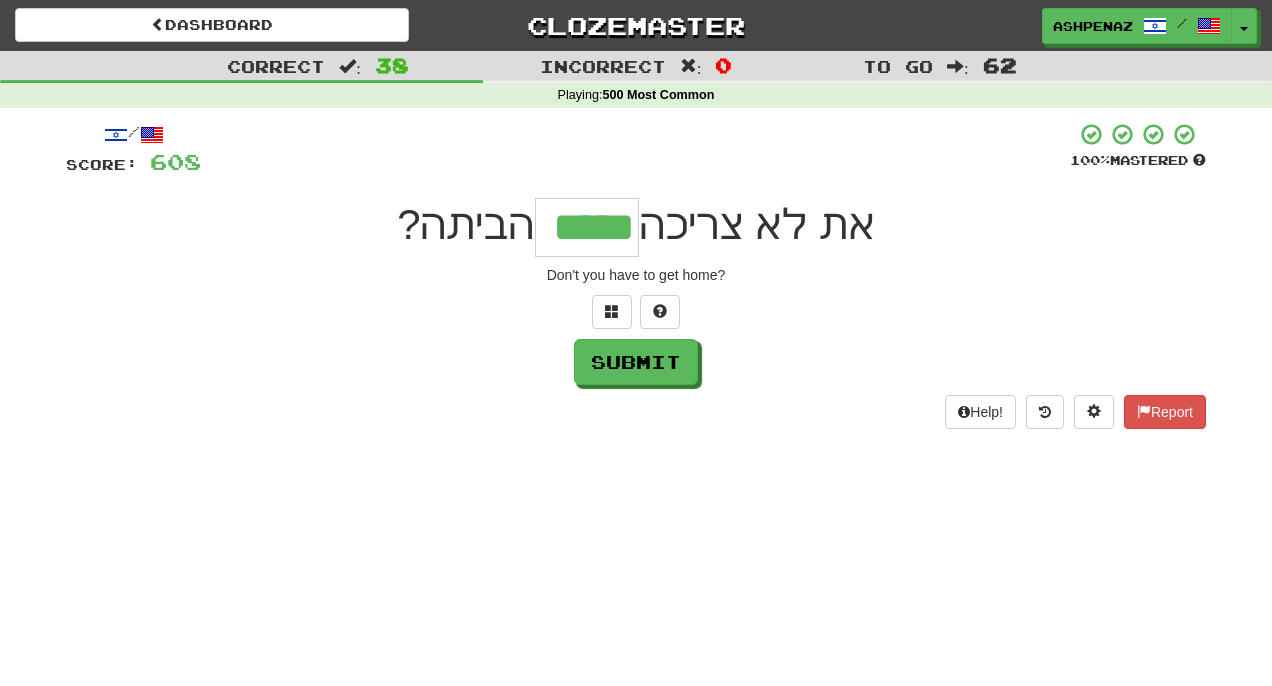 type on "*****" 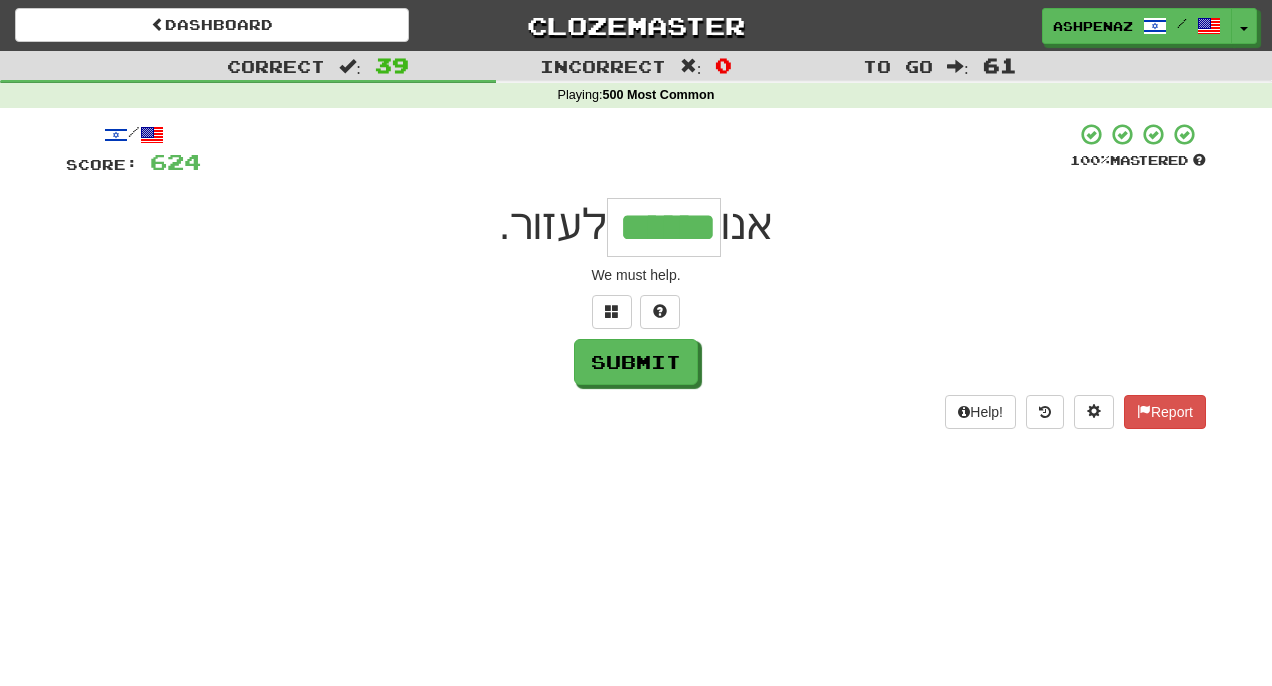 type on "******" 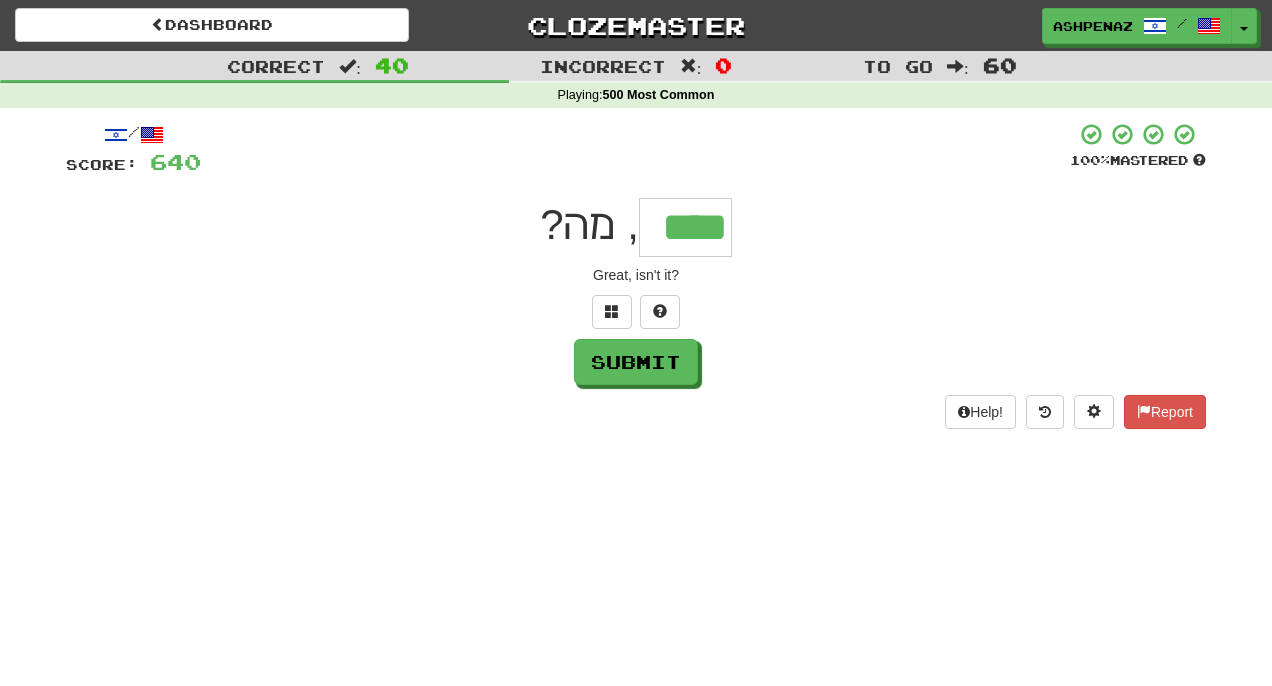 type on "****" 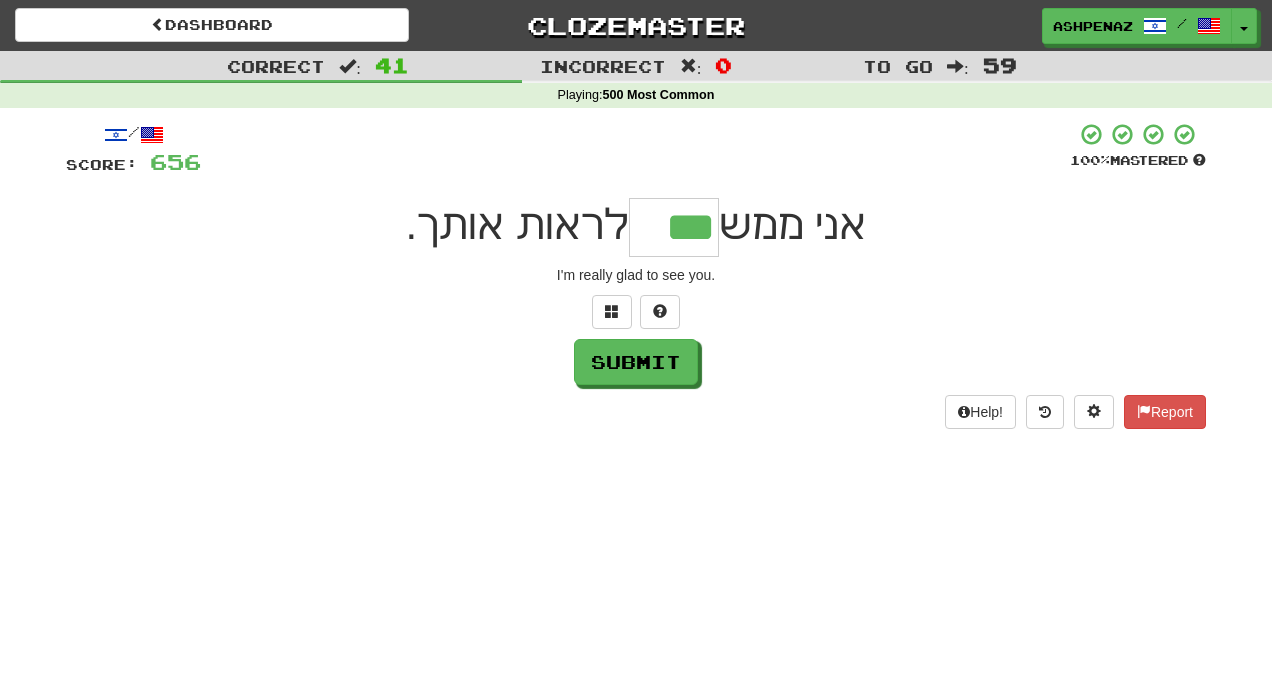 type on "***" 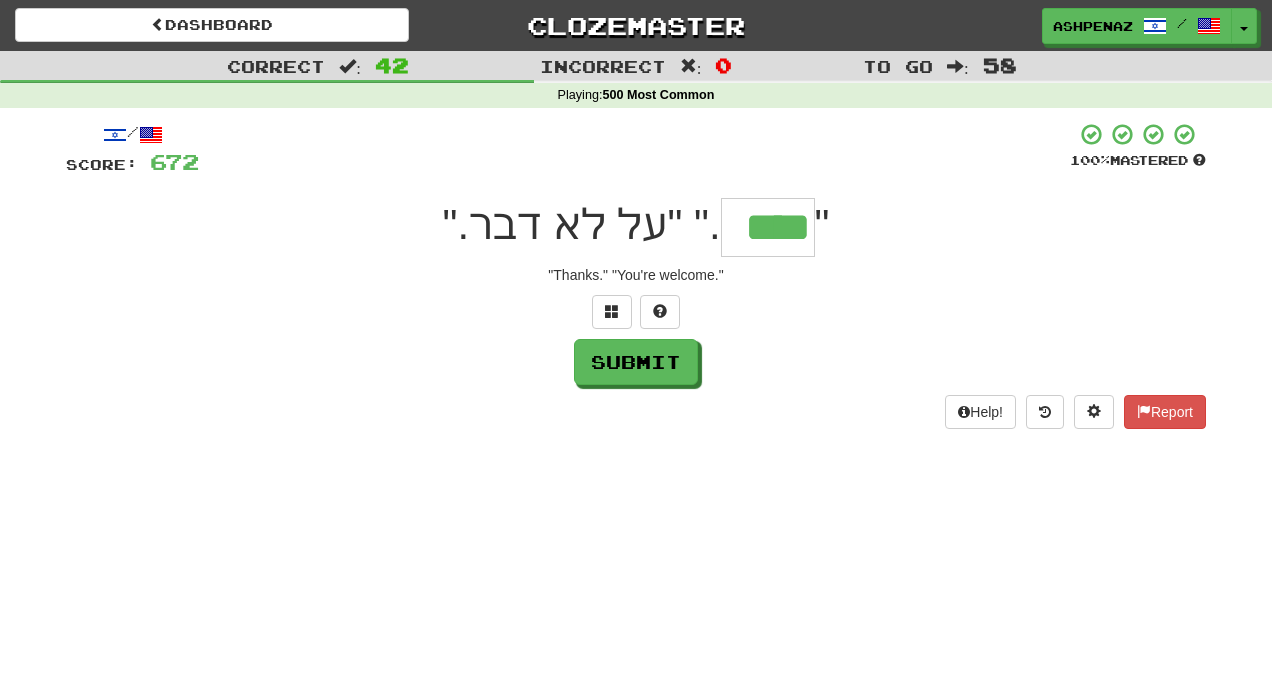 type on "****" 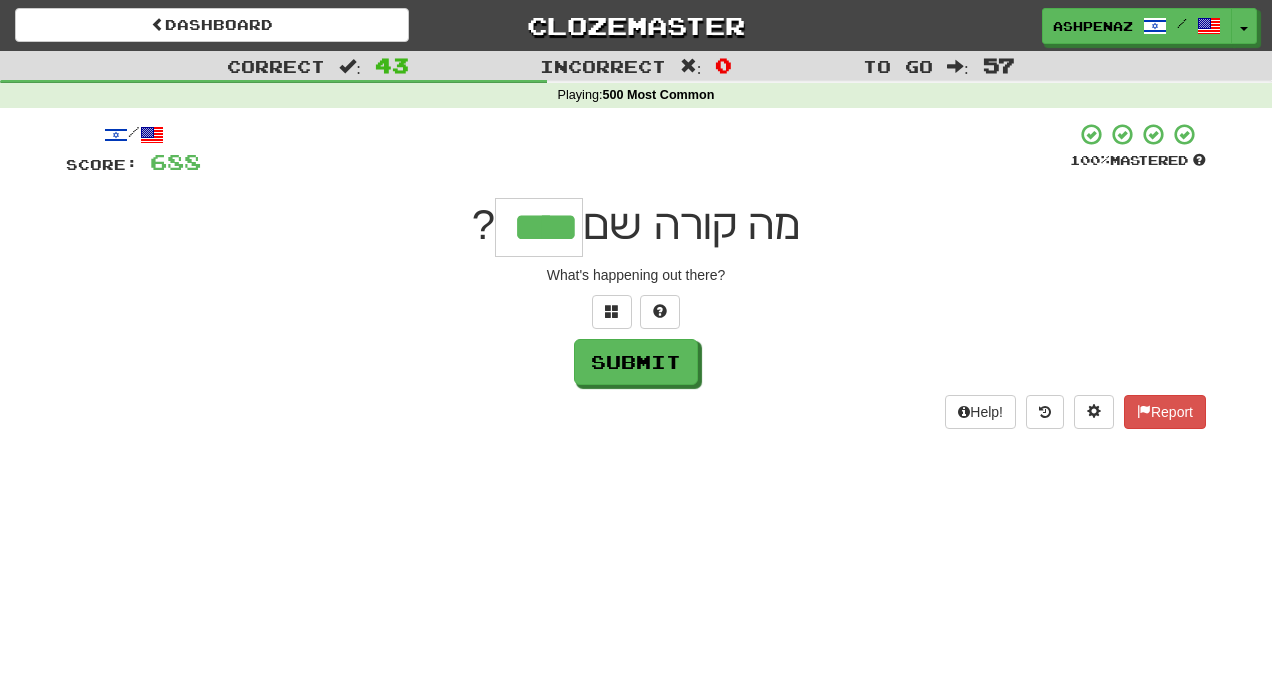 type on "****" 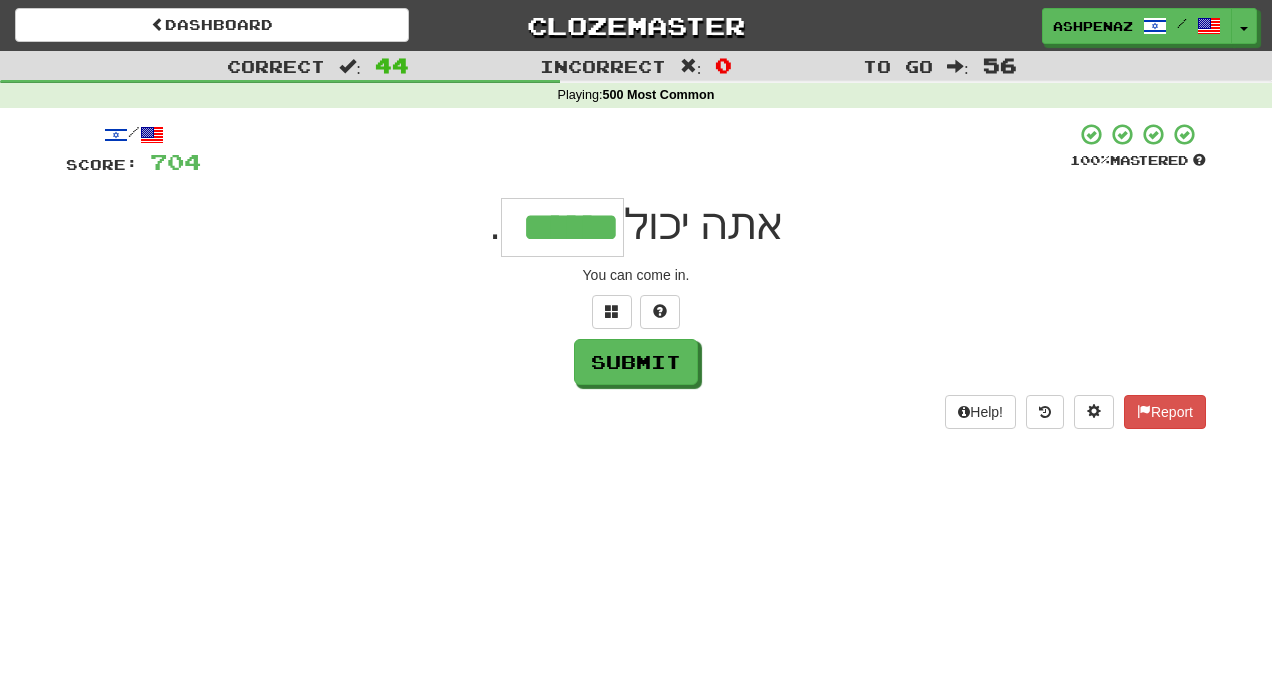 type on "******" 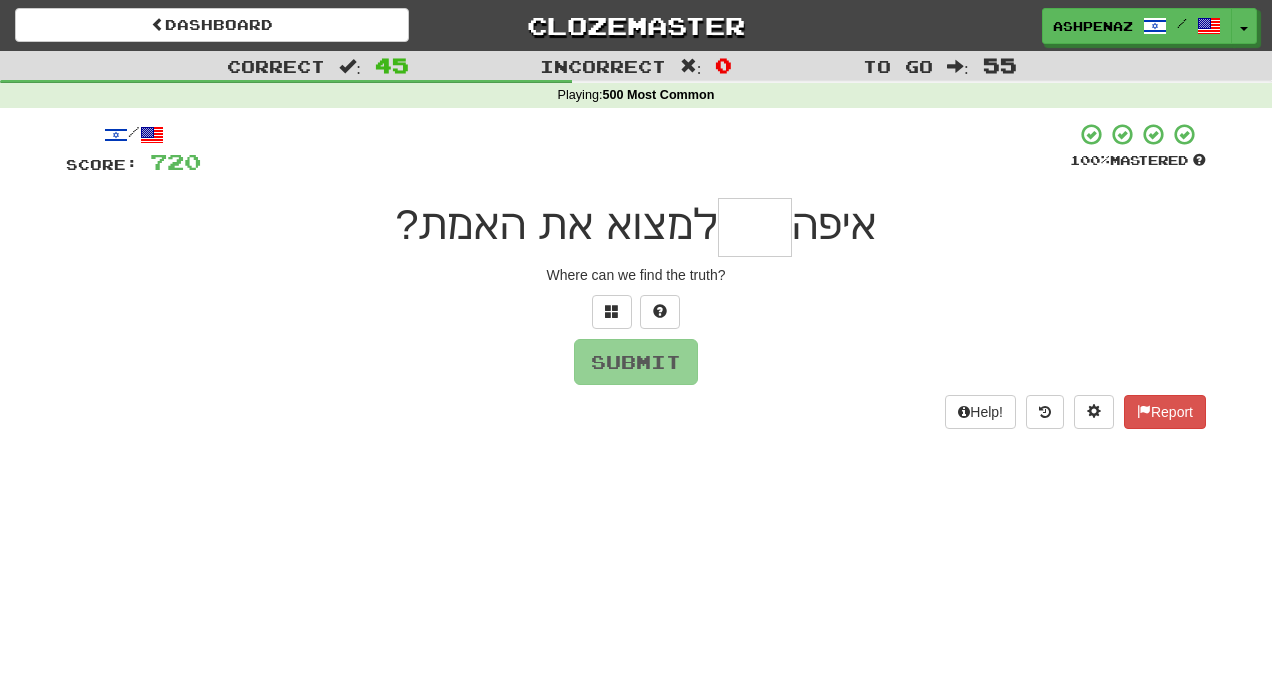 type on "*" 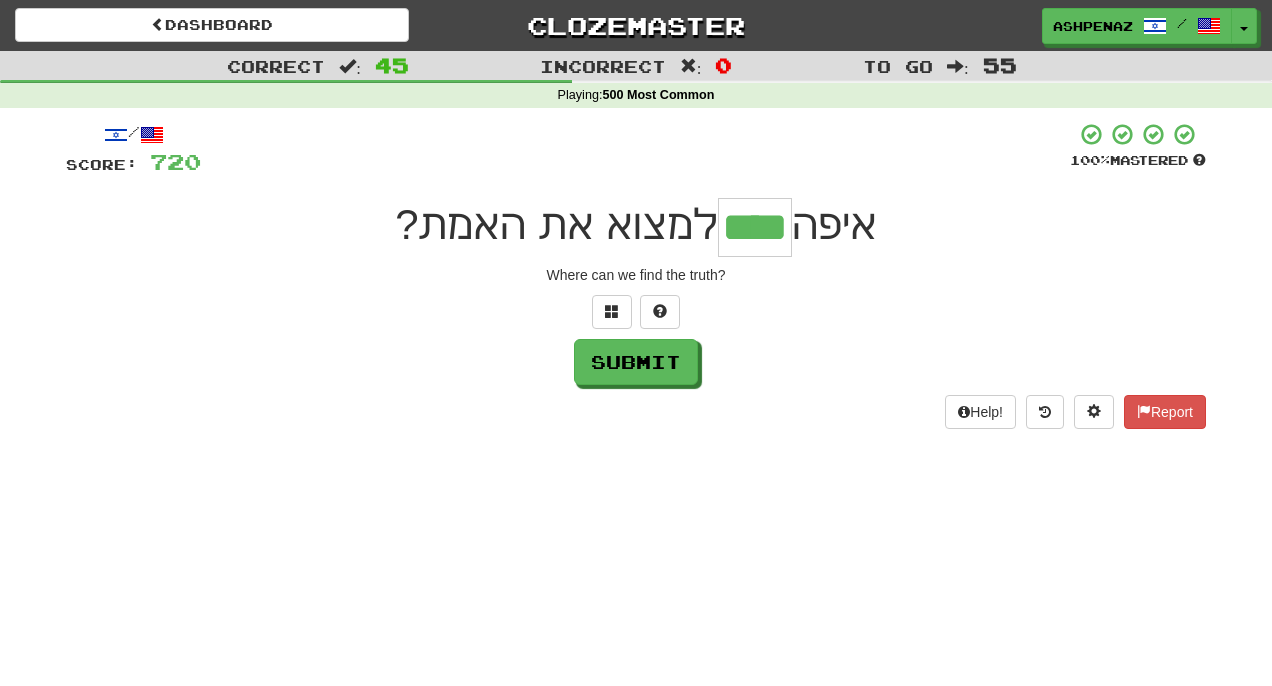 type on "****" 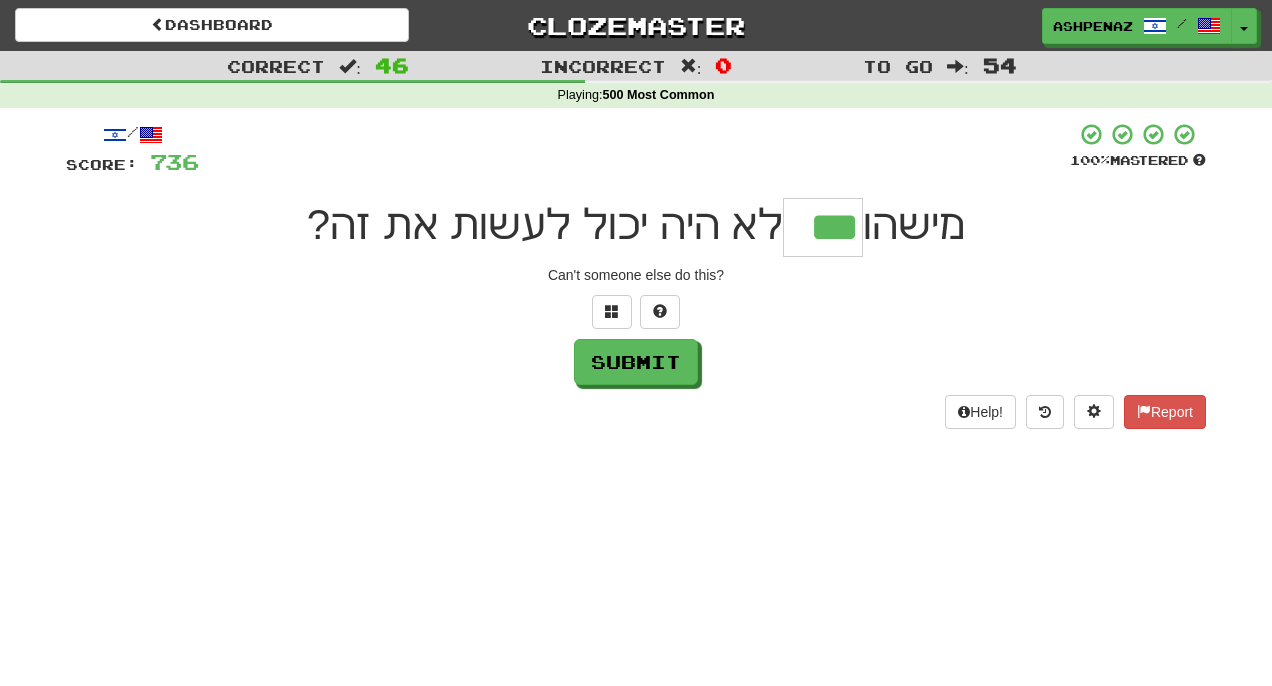 type on "***" 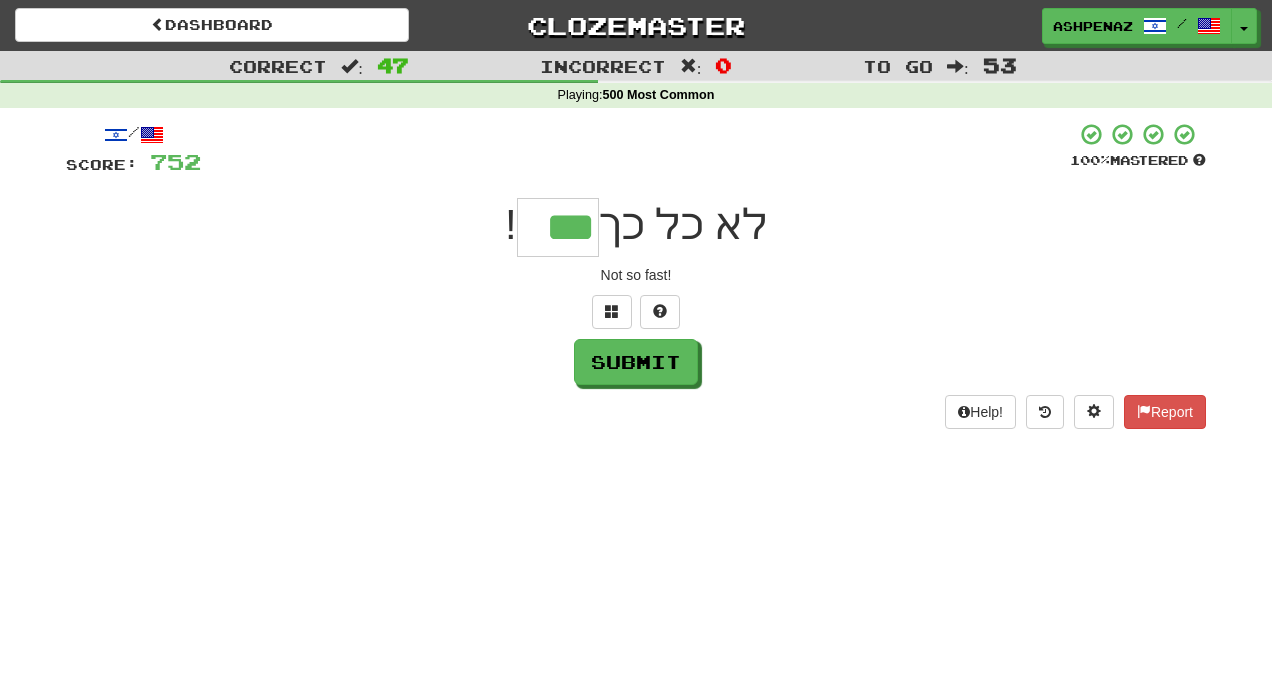 type on "***" 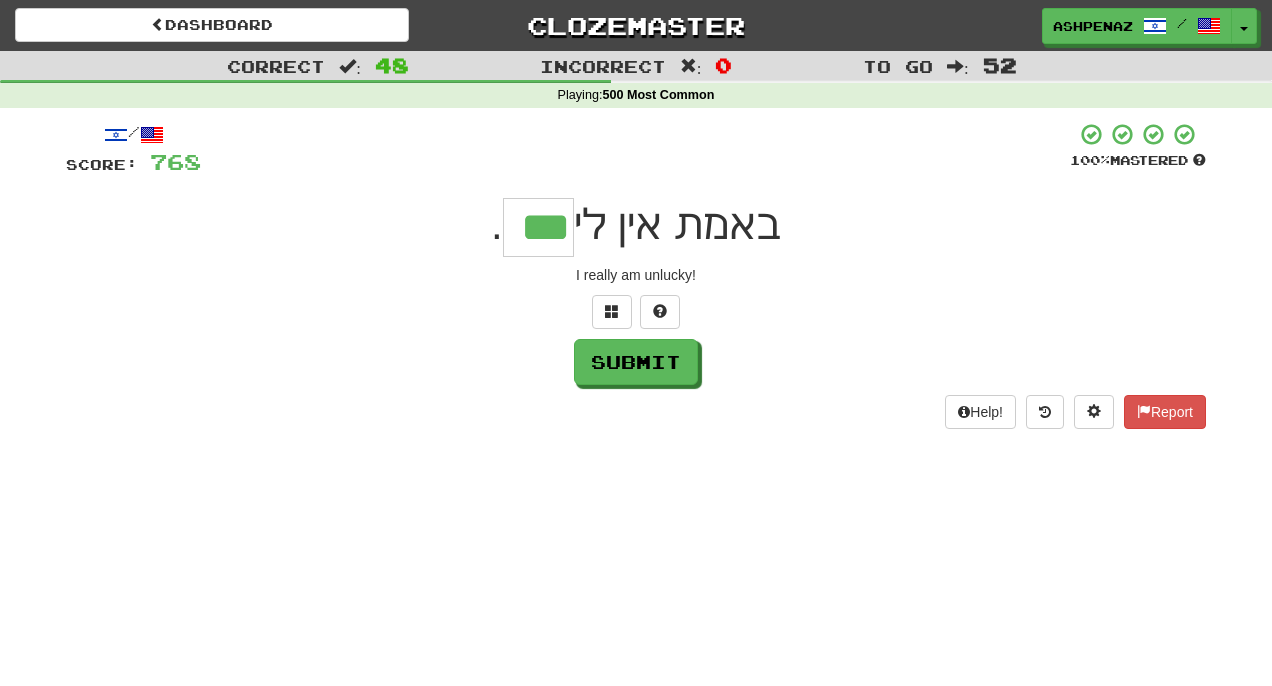 type on "***" 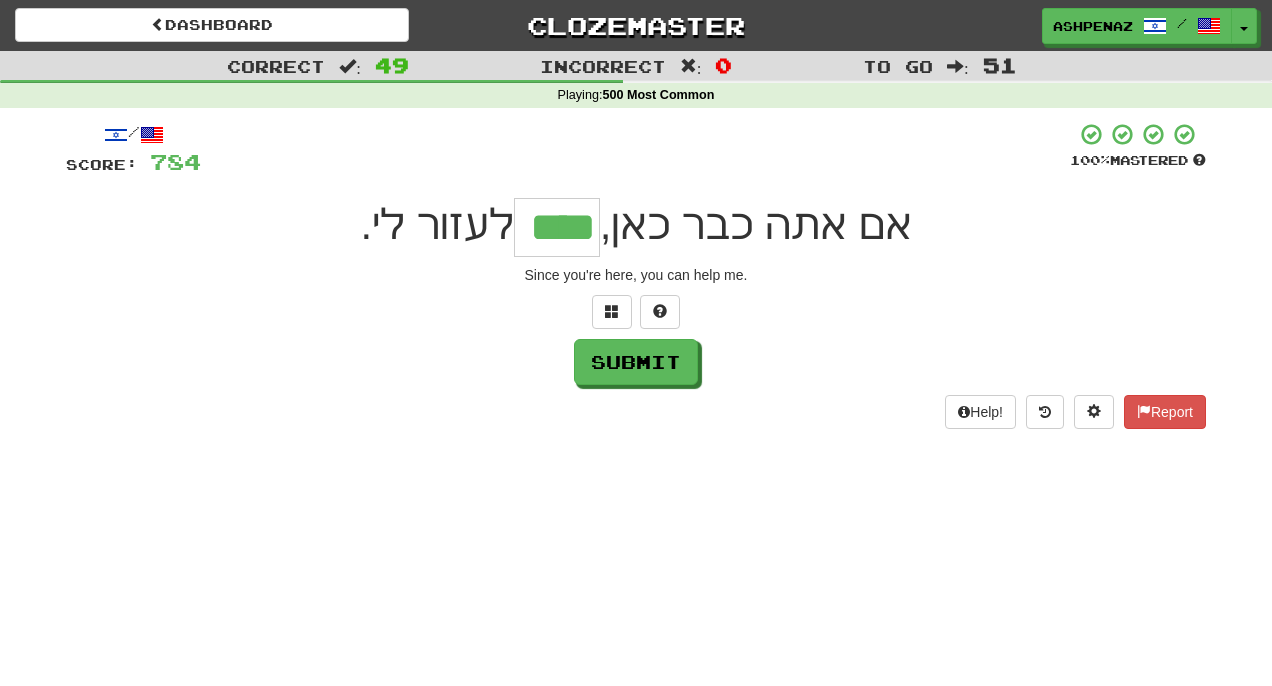type on "****" 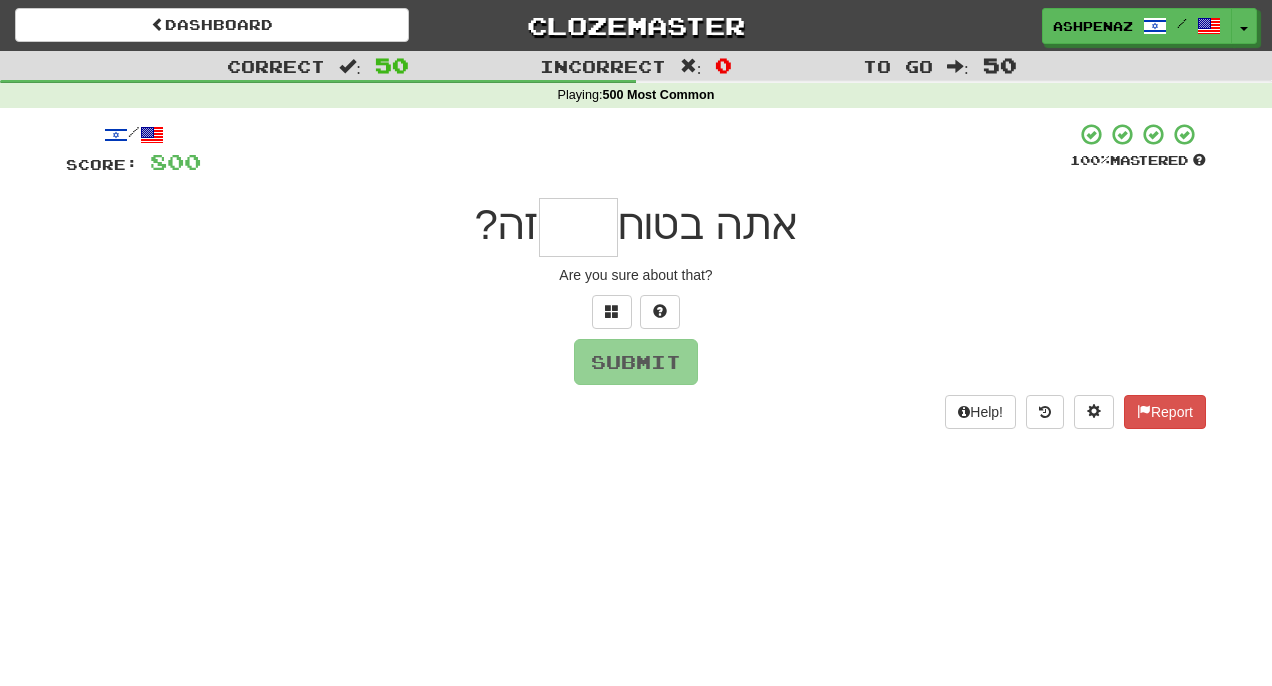type on "*" 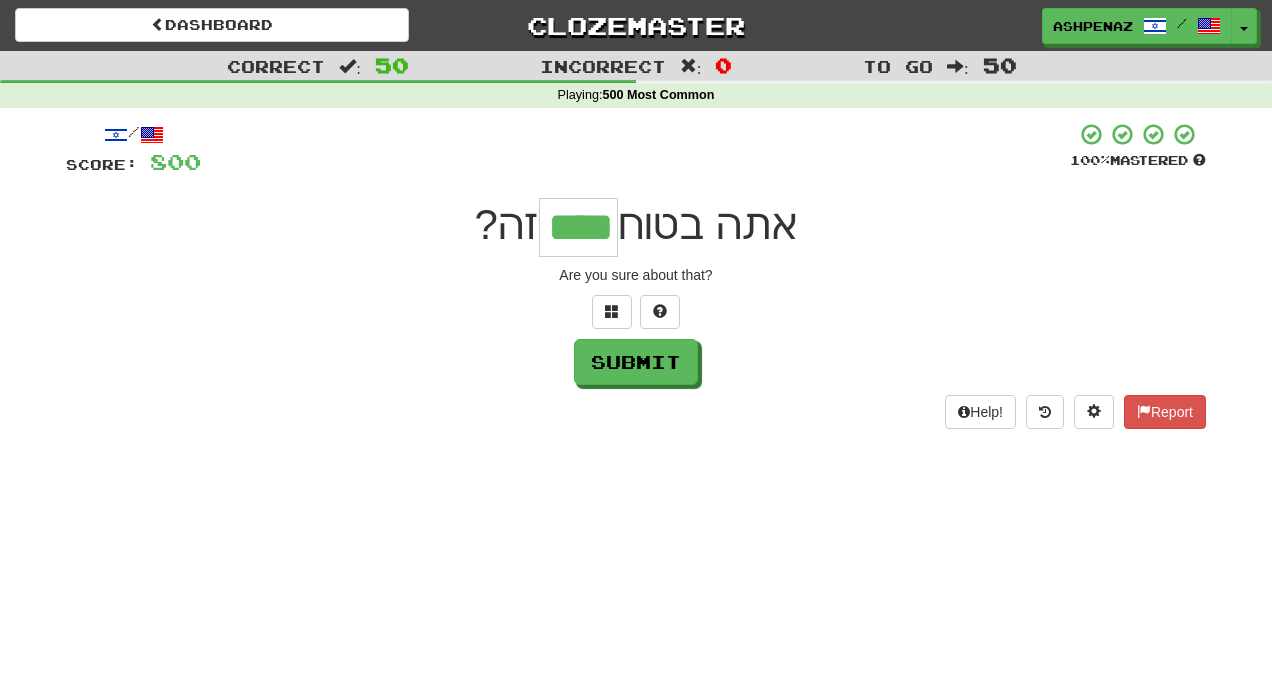 type on "****" 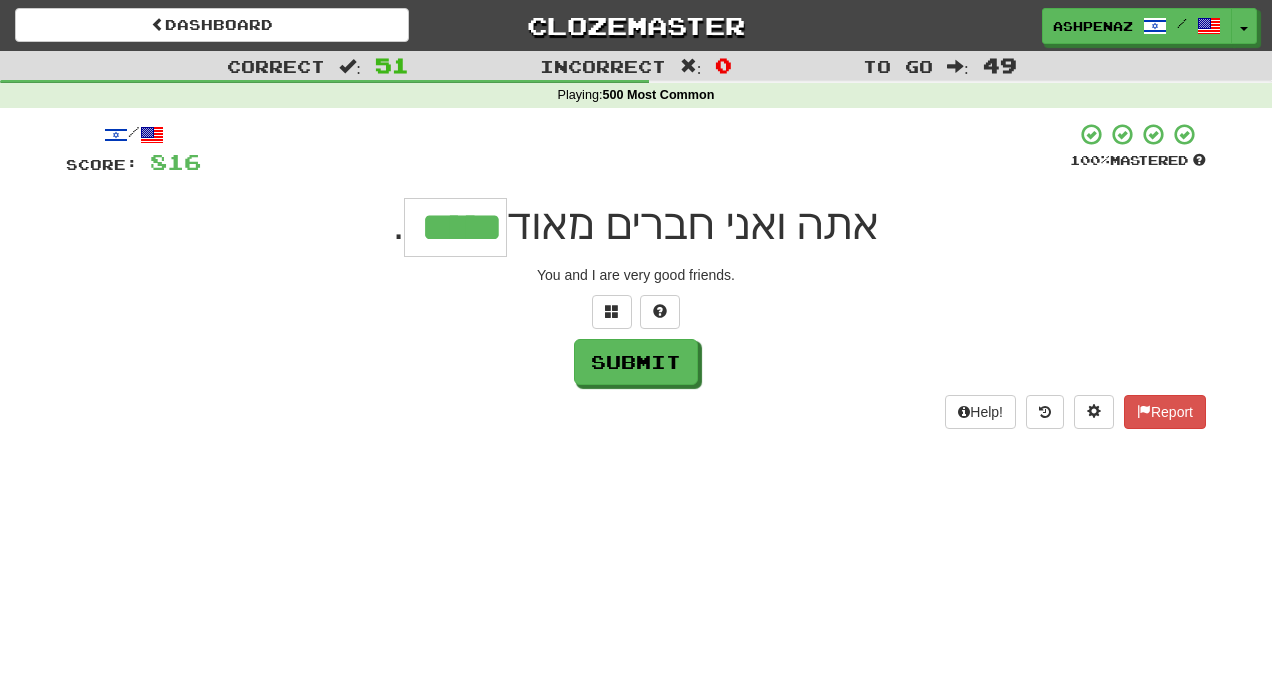 type on "*****" 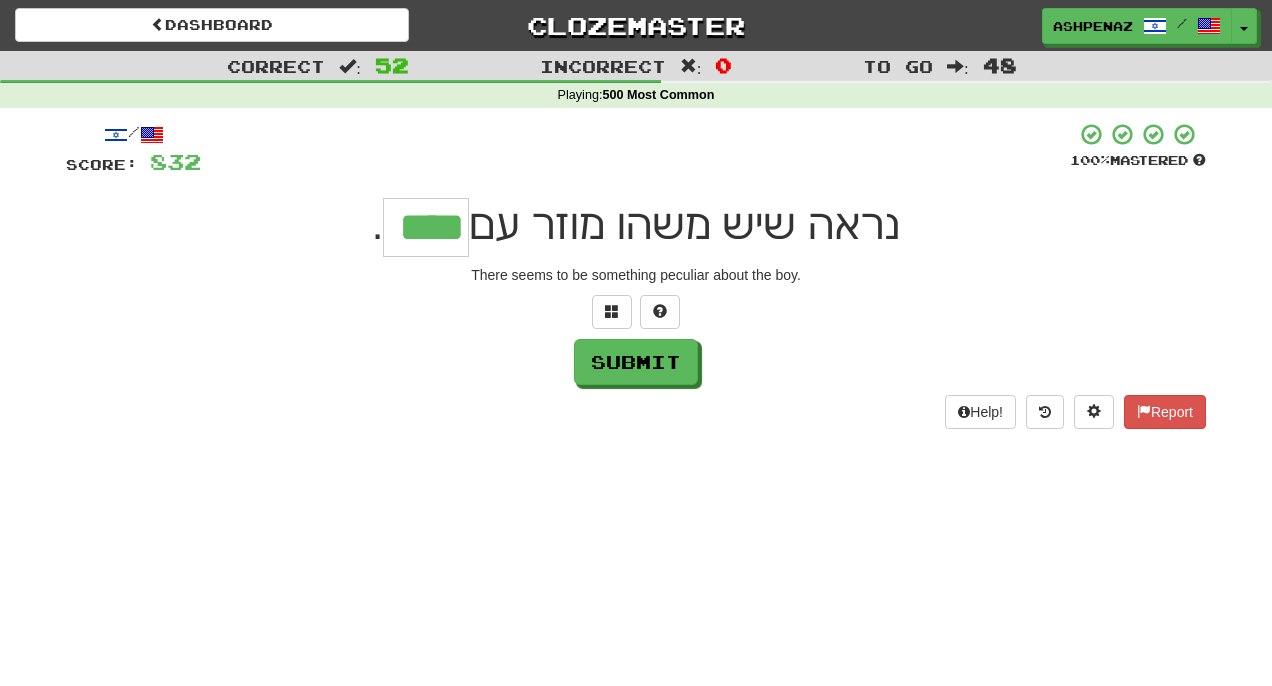 type on "****" 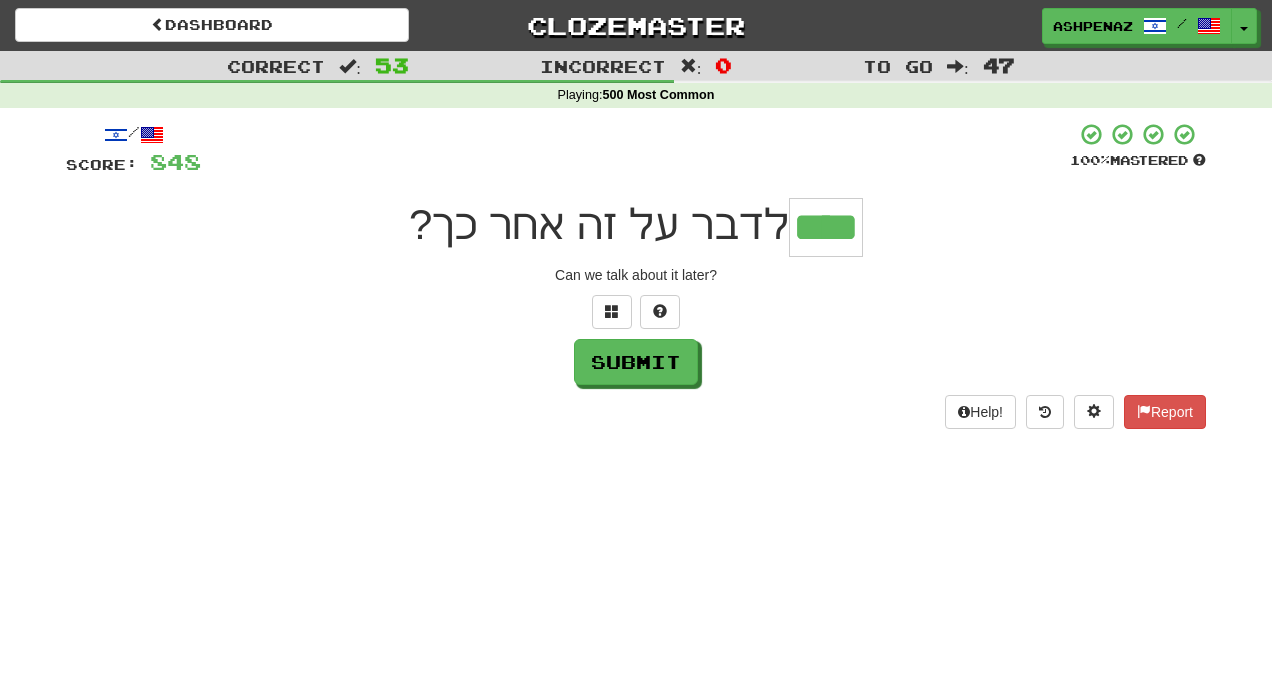 type on "****" 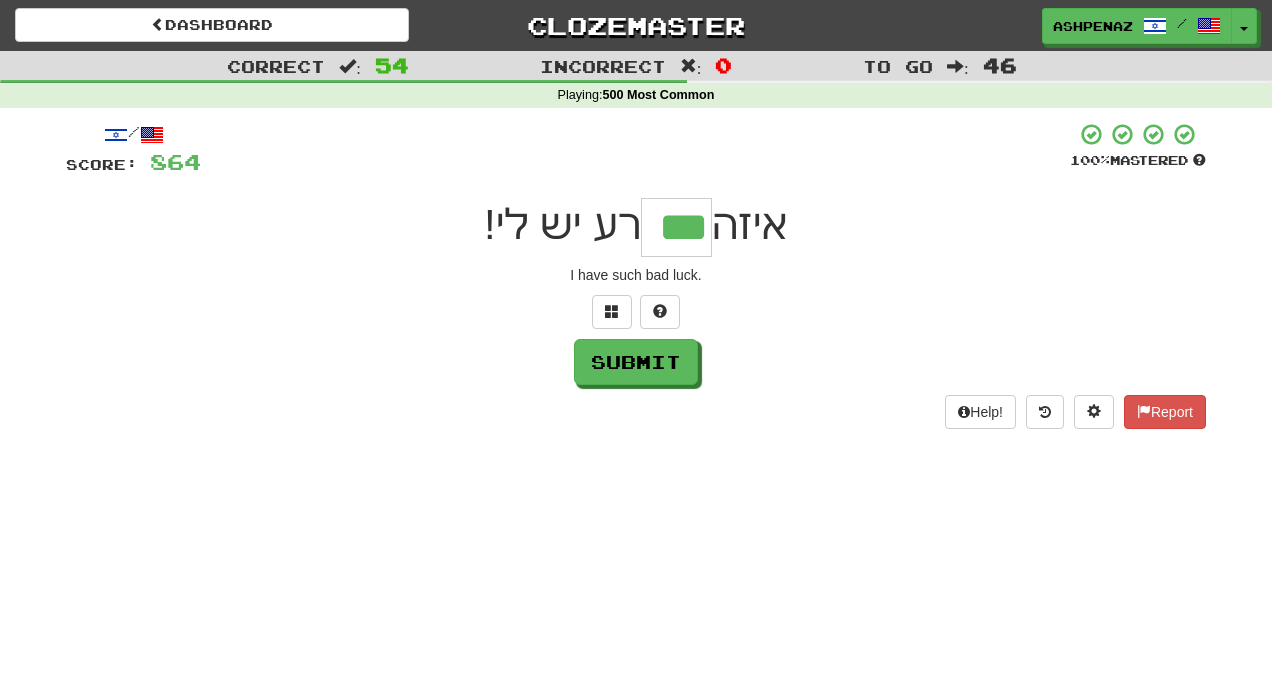 type on "***" 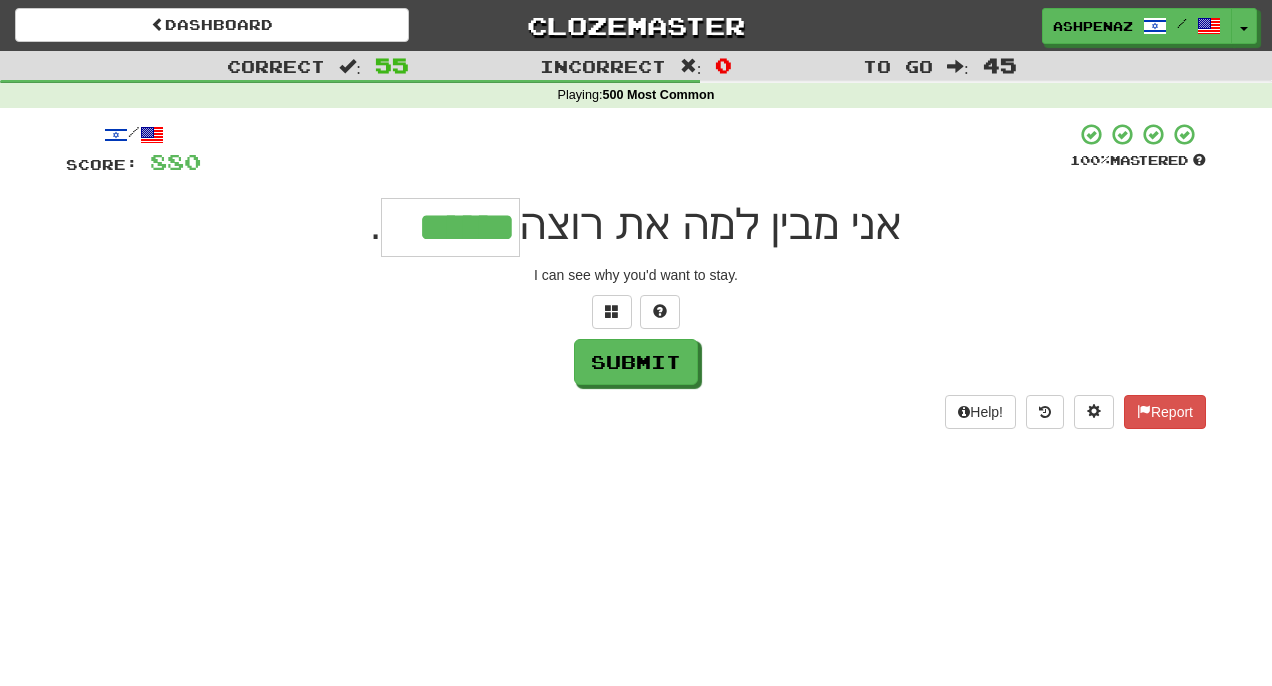 type on "******" 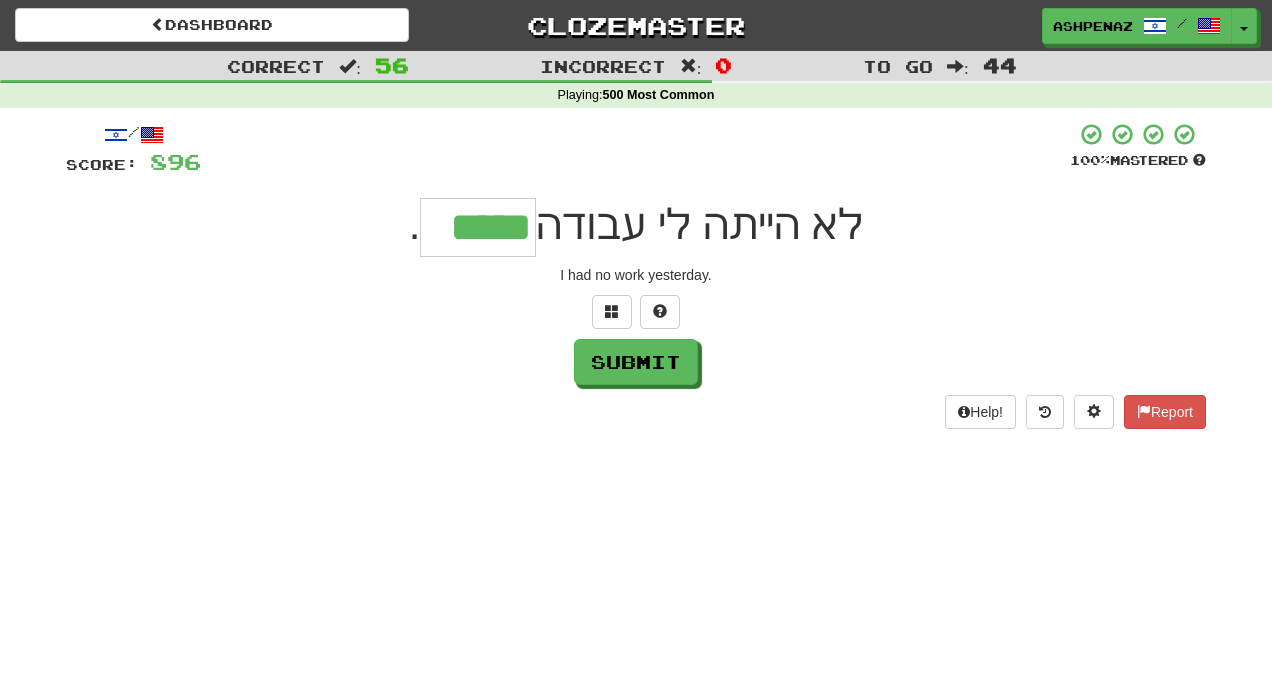 type on "*****" 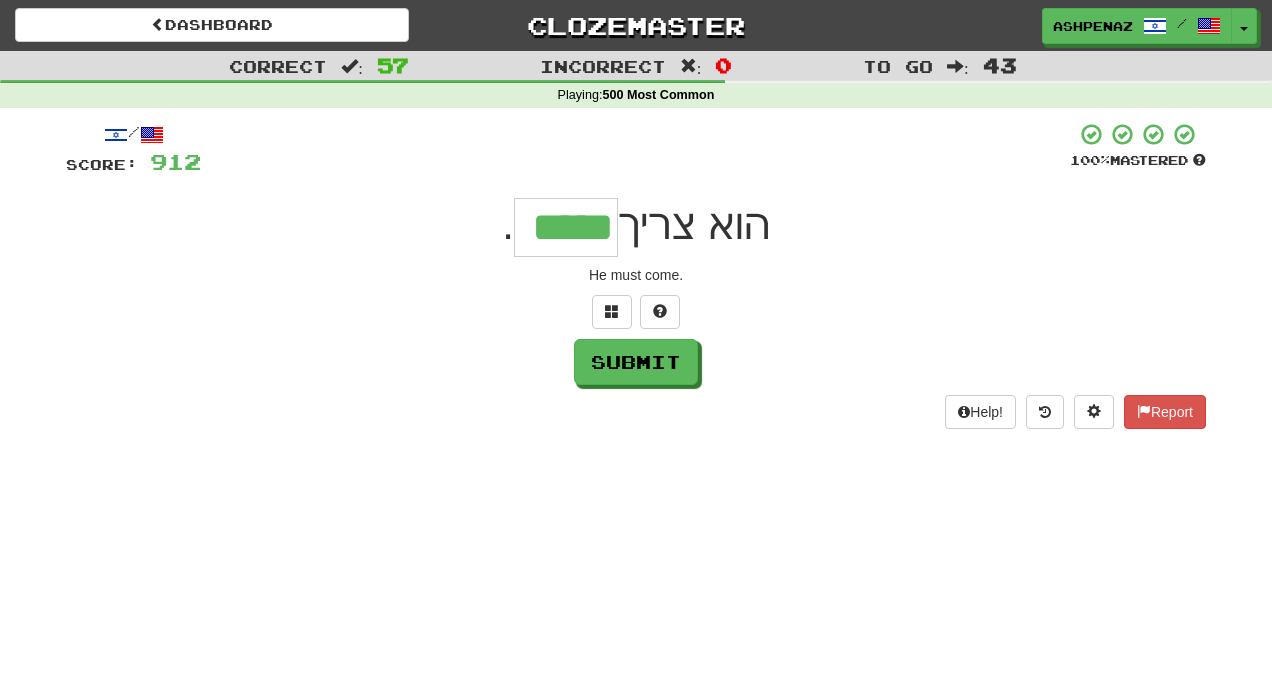 type on "*****" 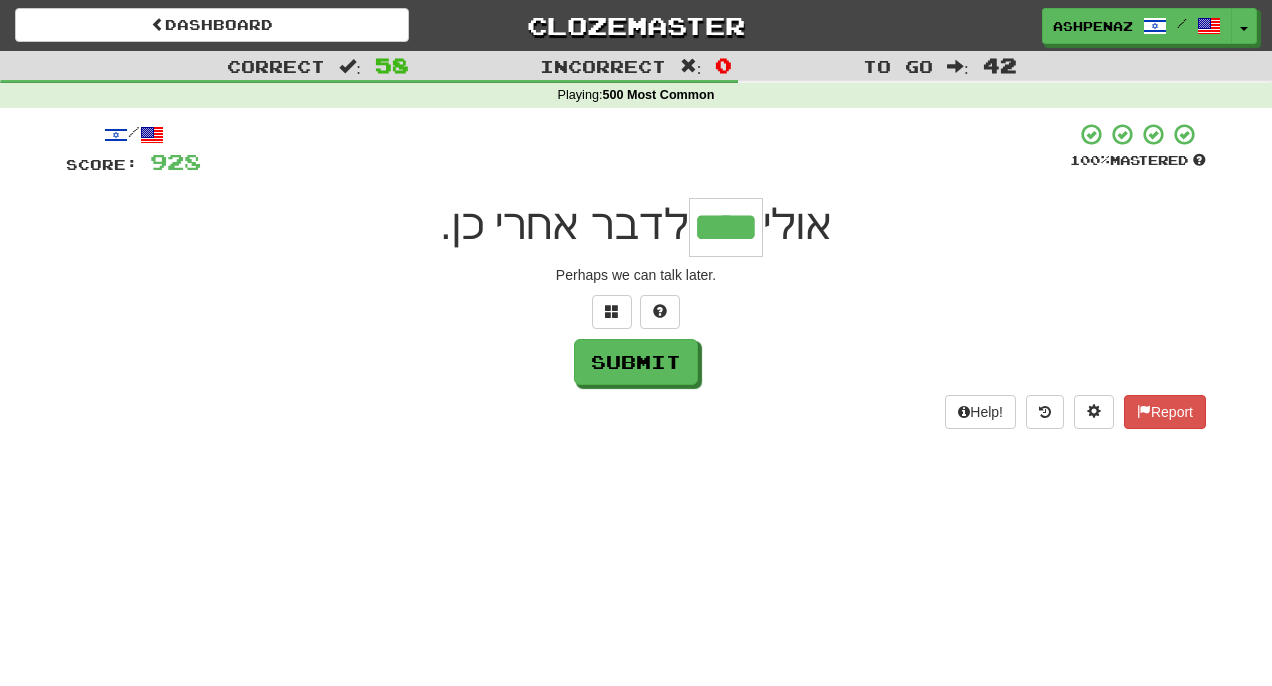 type on "****" 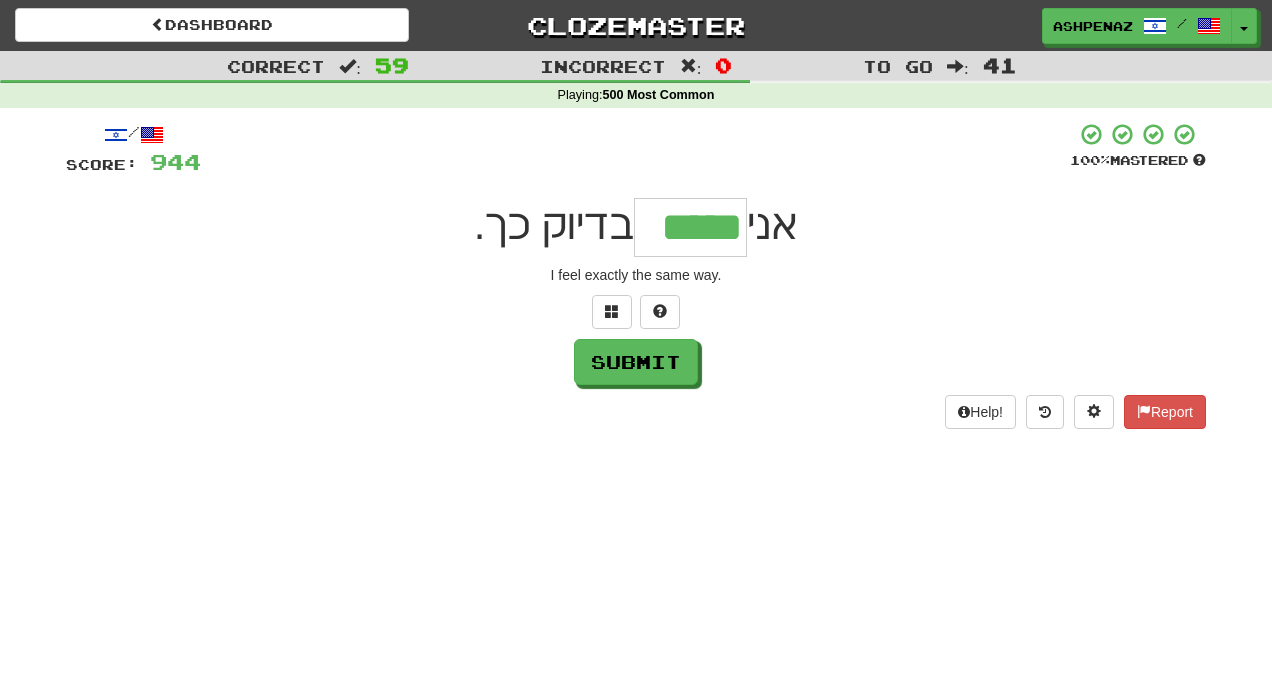 type on "*****" 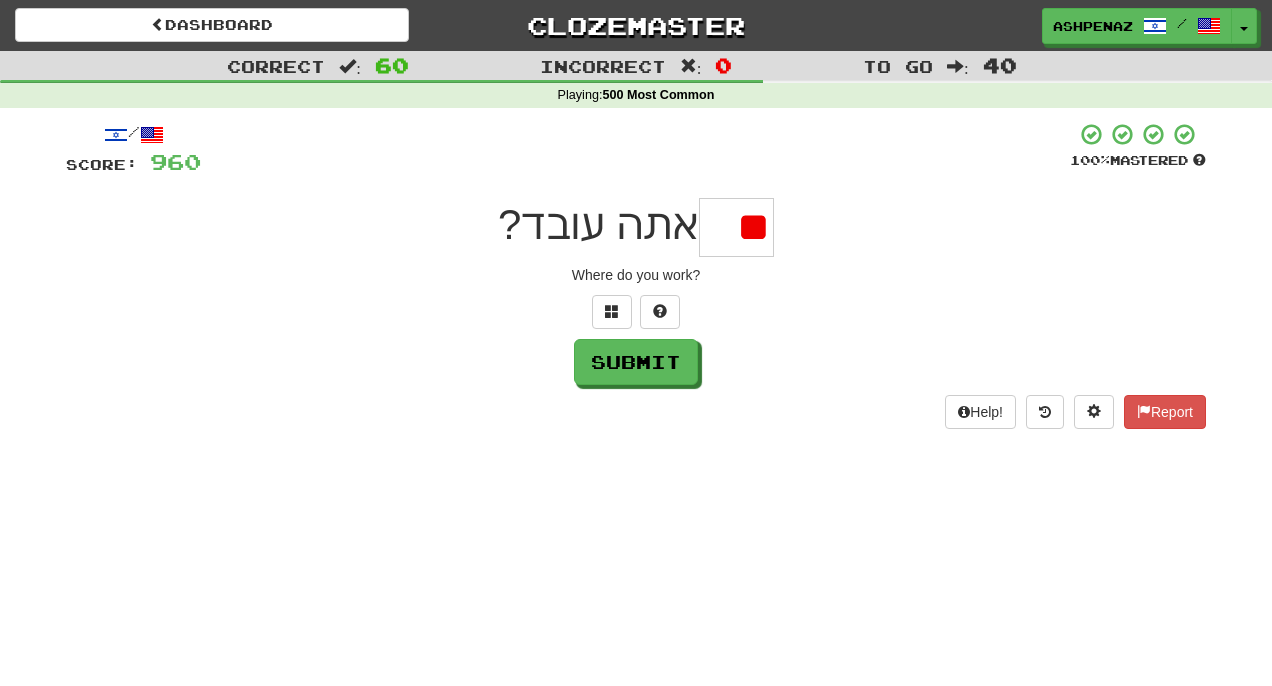 type on "*" 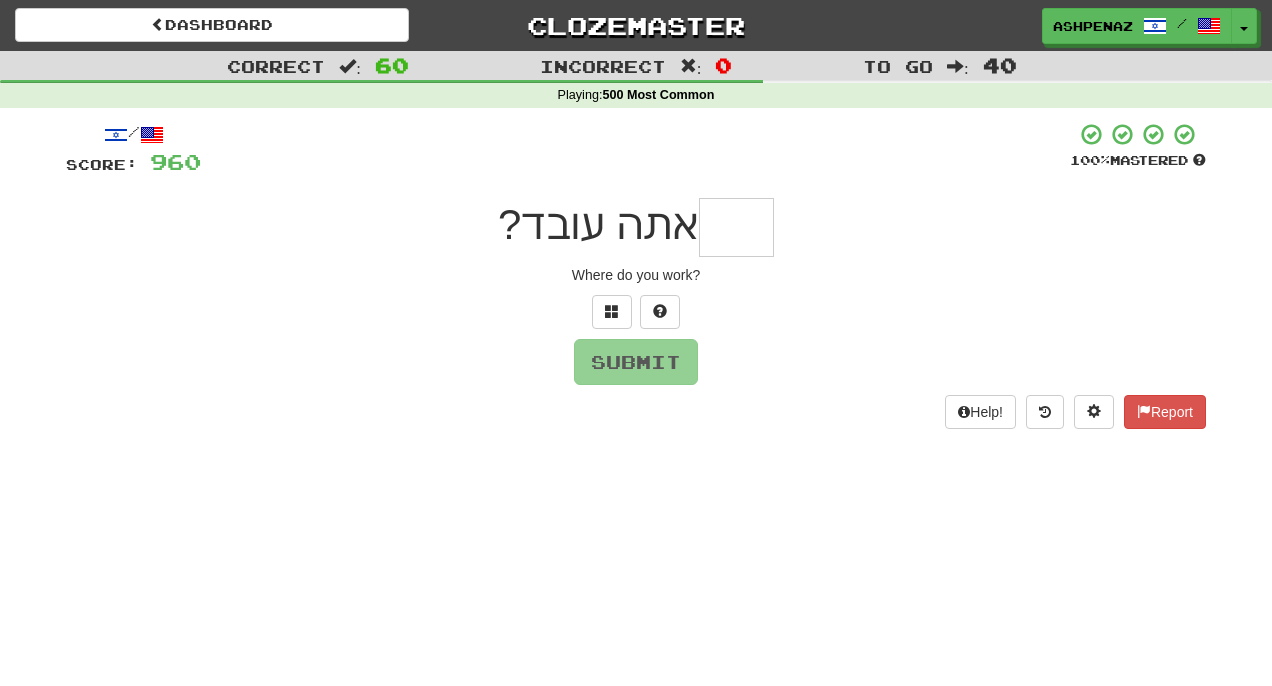 type on "*" 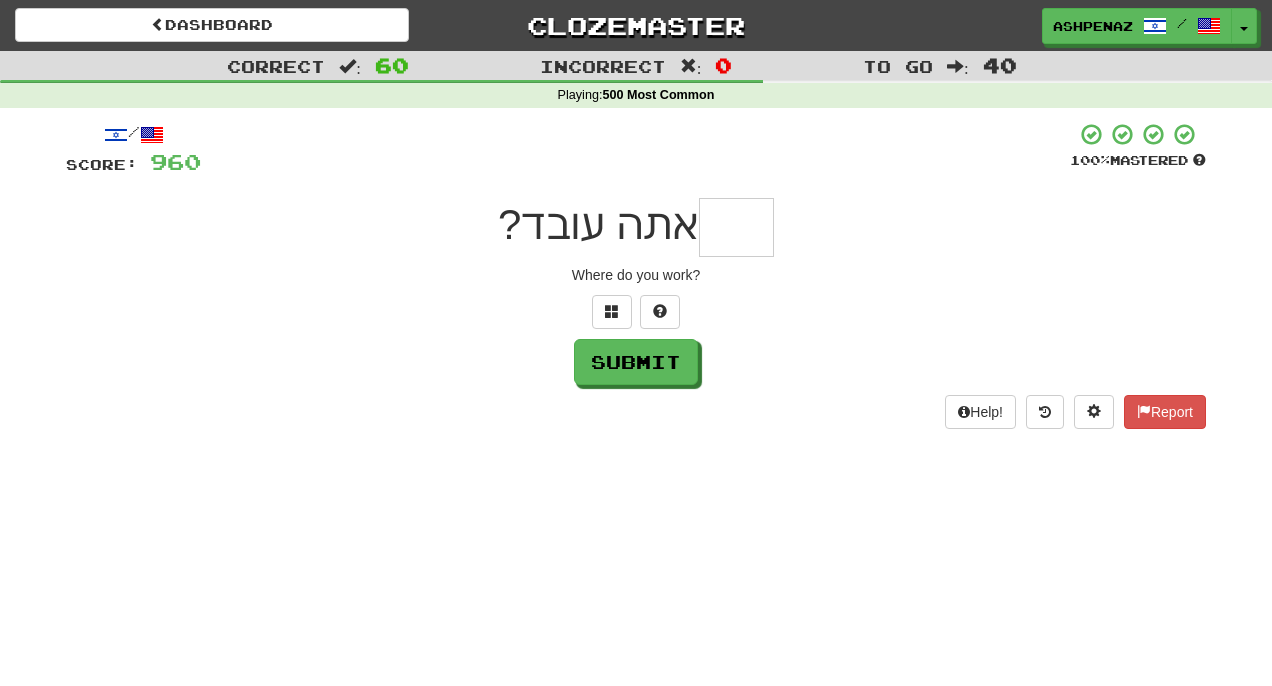 type on "*" 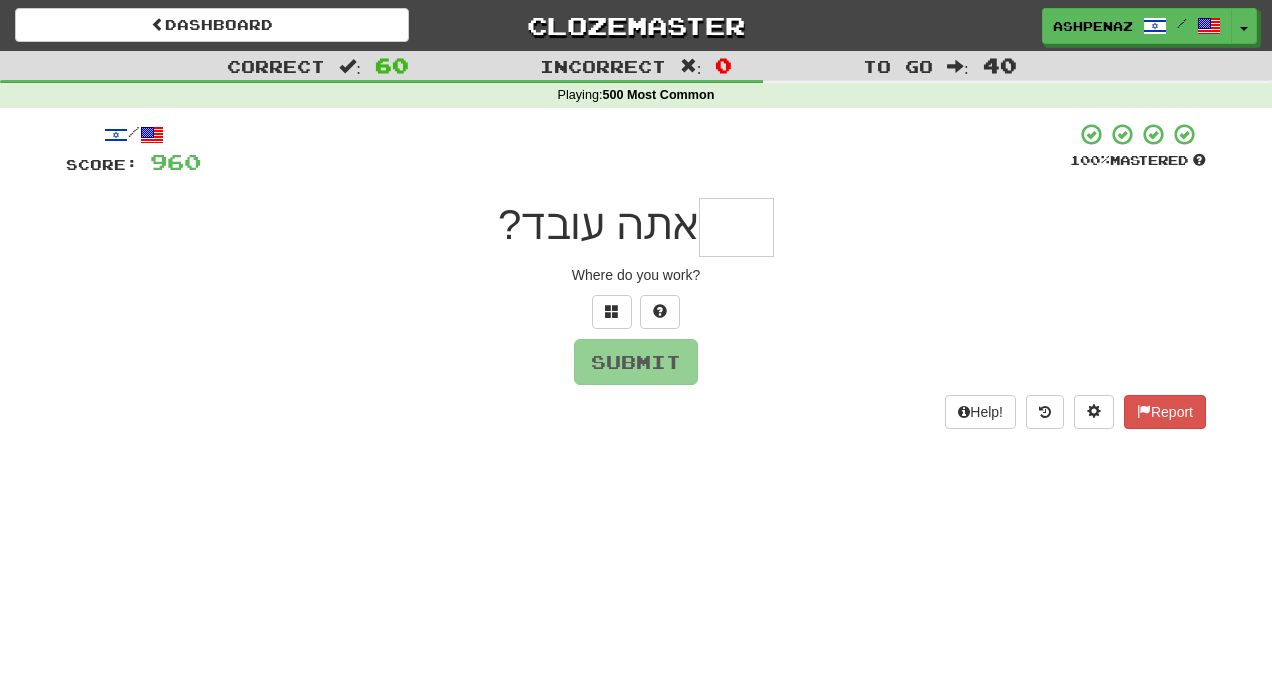 type on "*" 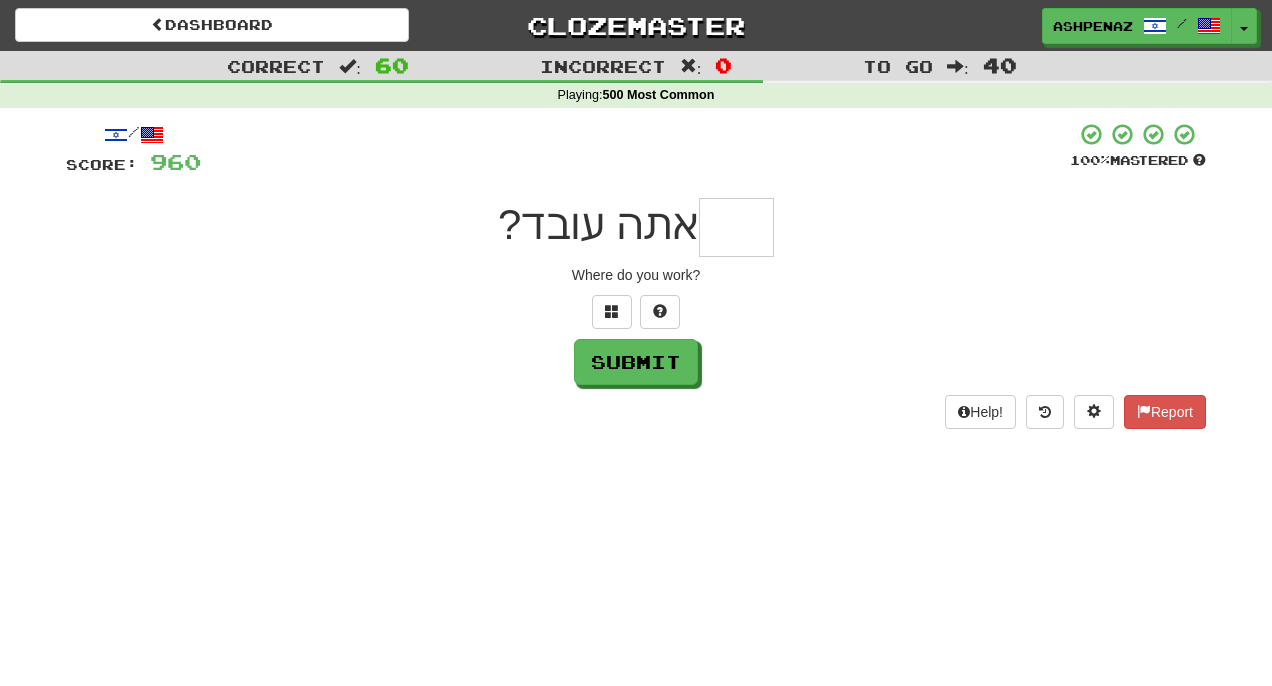 type on "*" 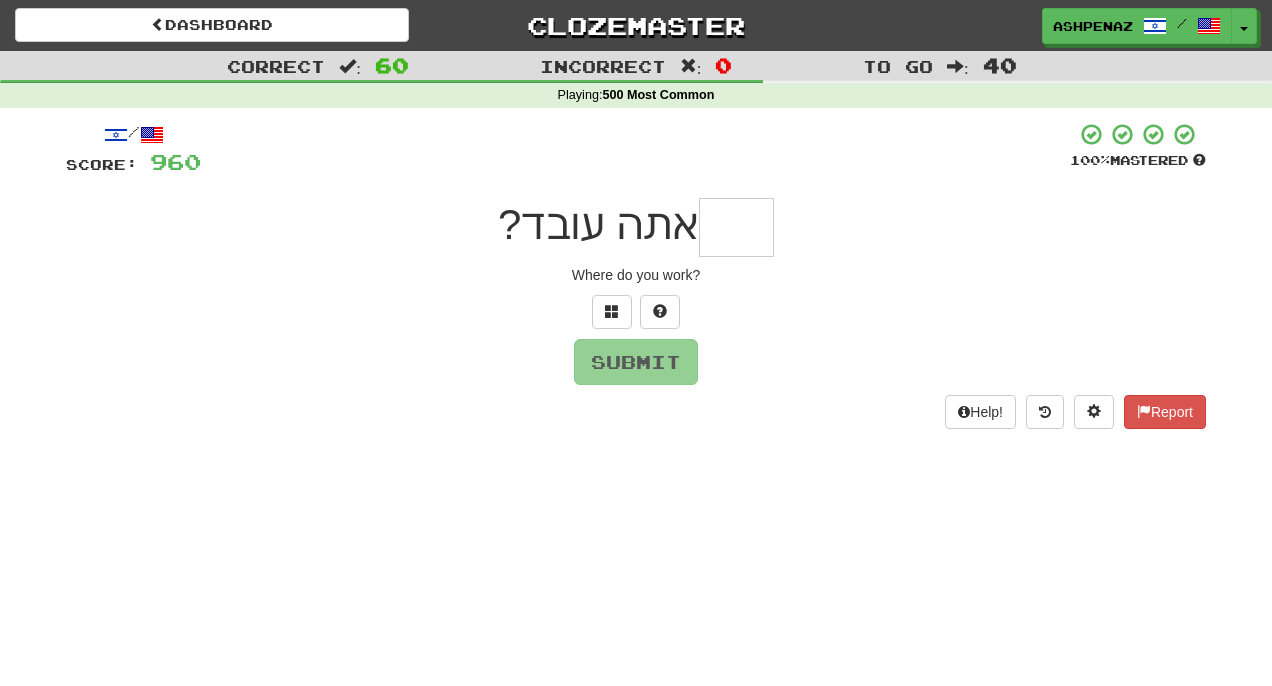 type on "*" 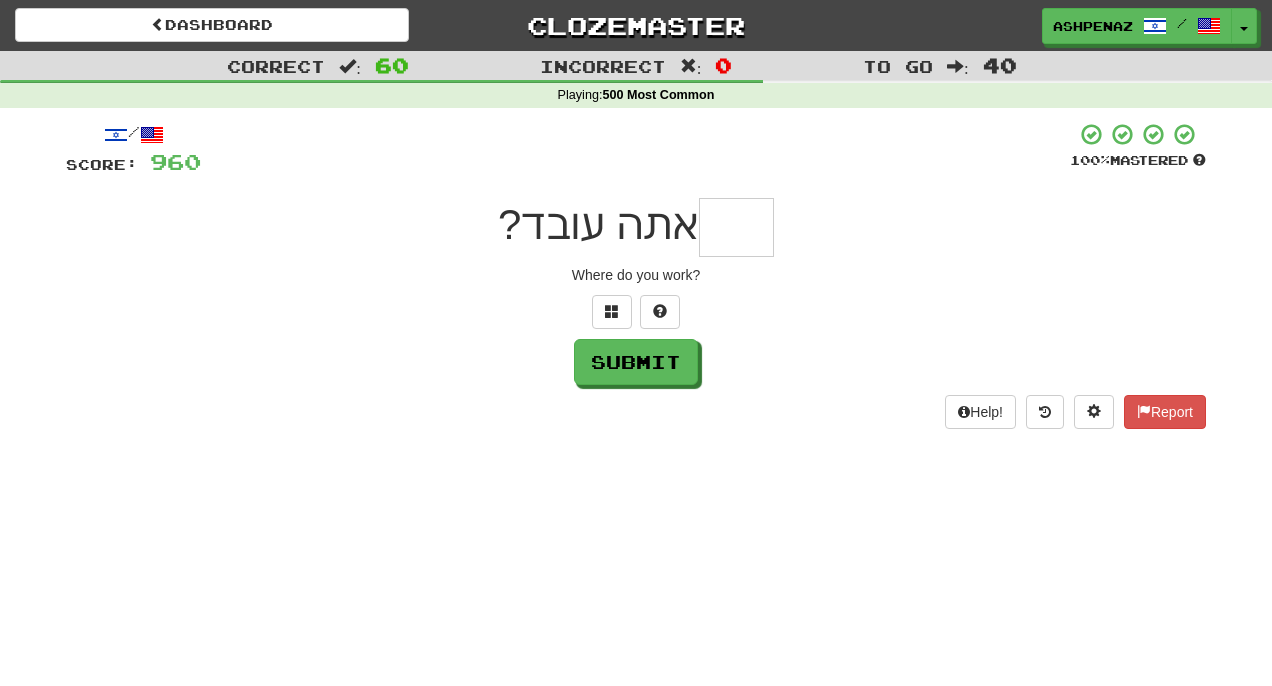 type on "*" 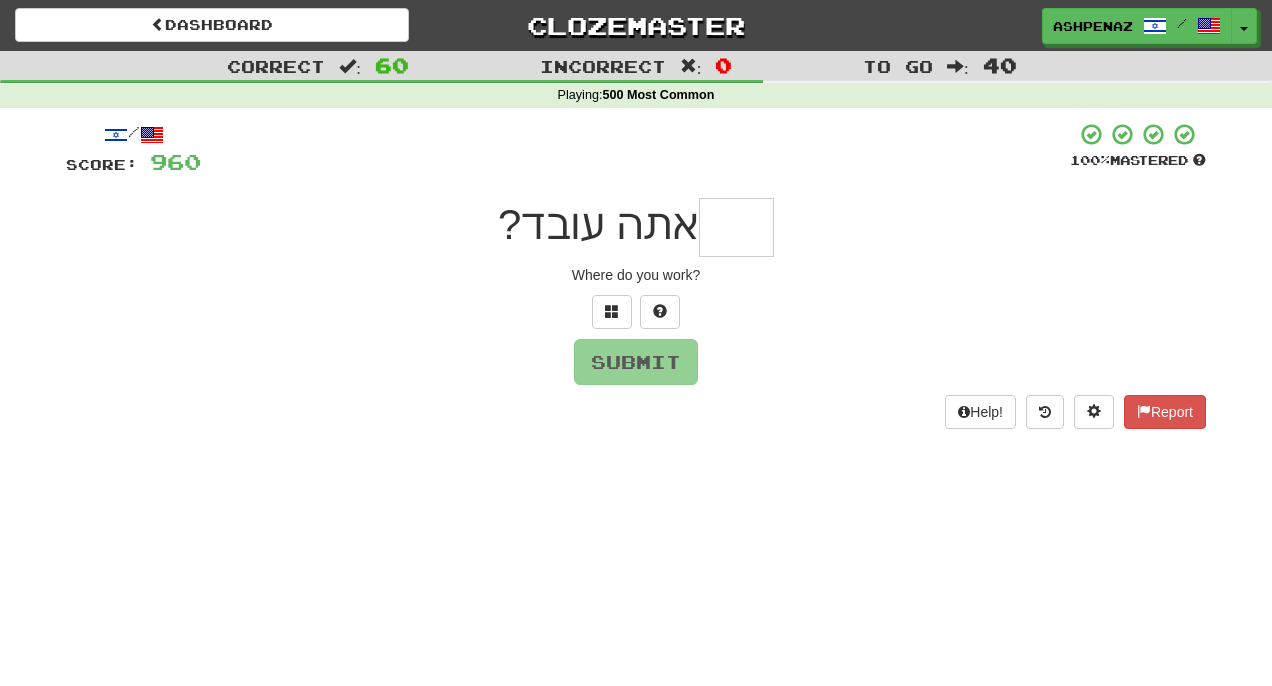 type on "*" 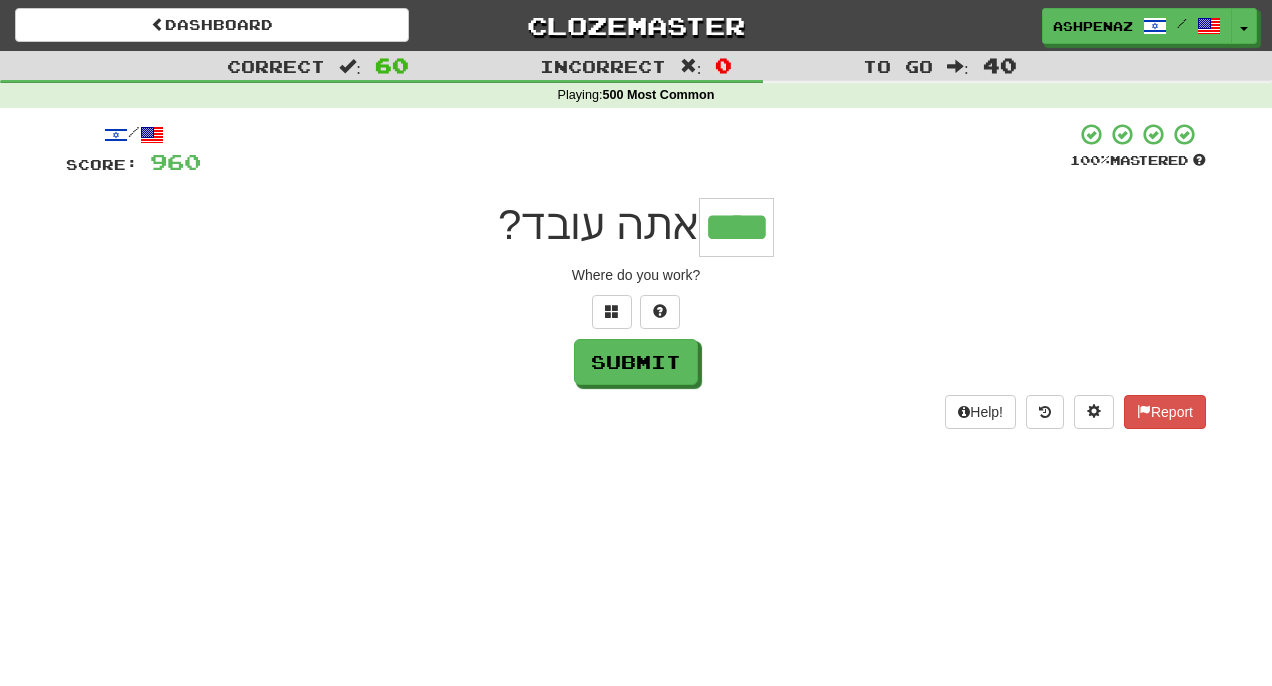 type on "****" 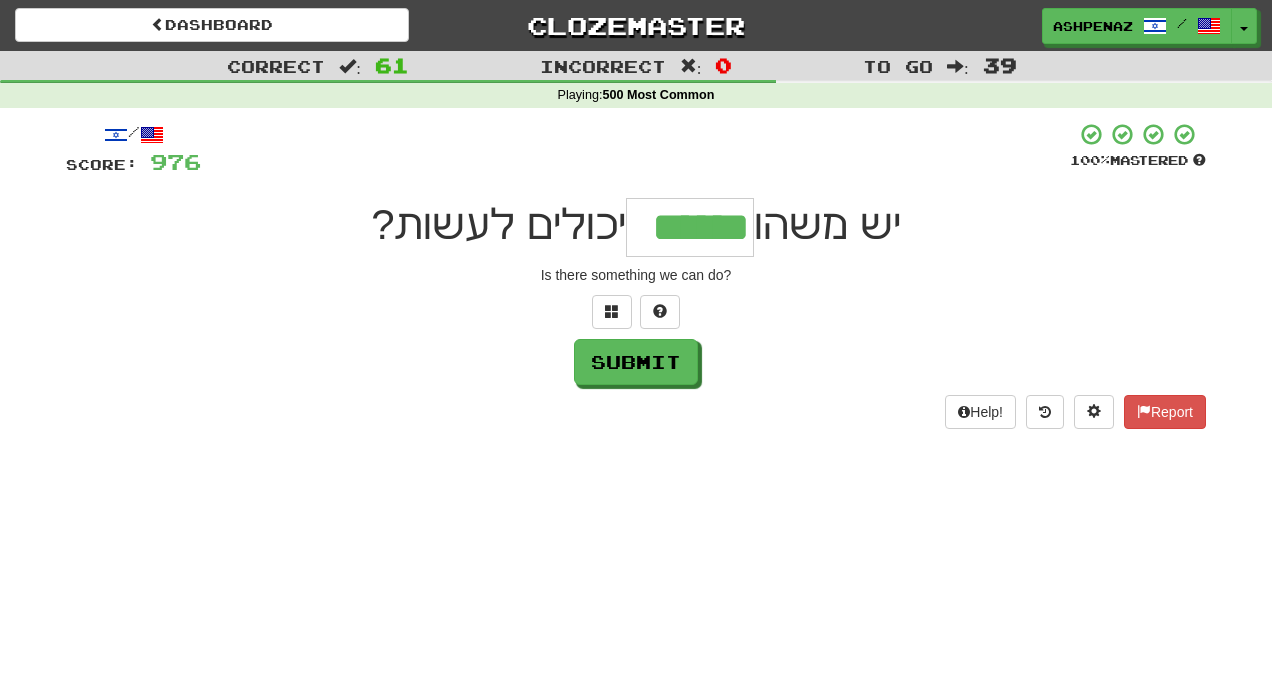 type on "******" 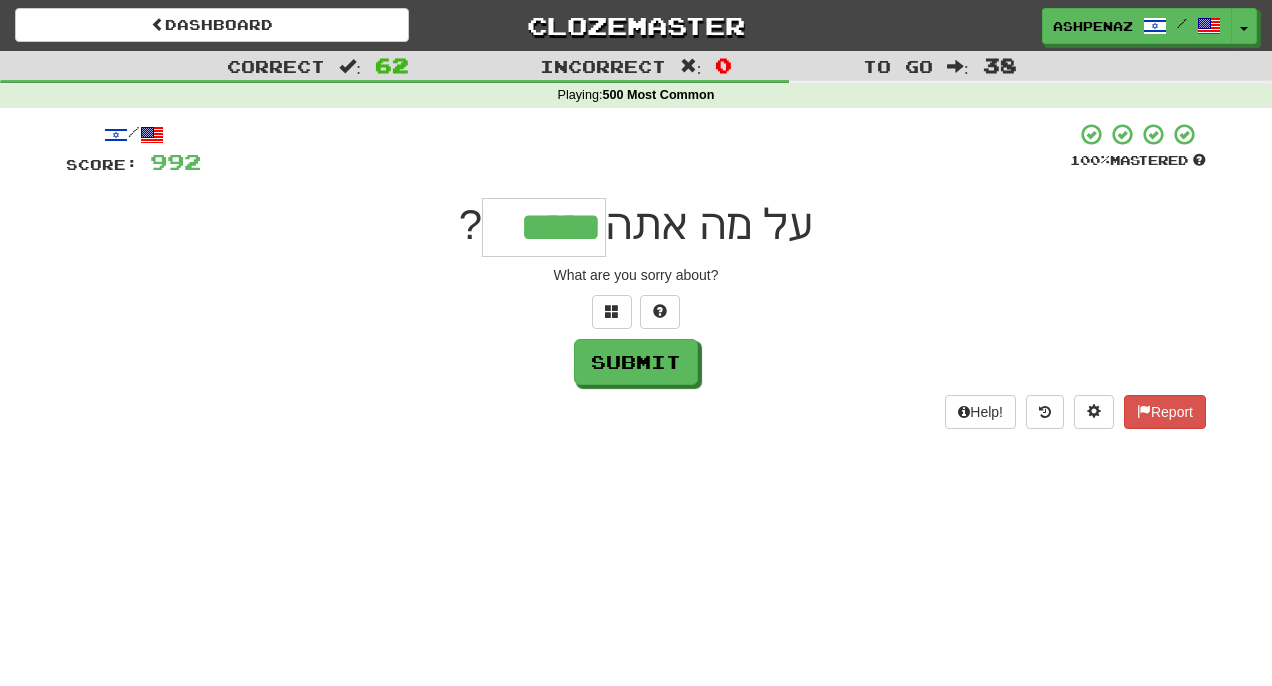 type on "*****" 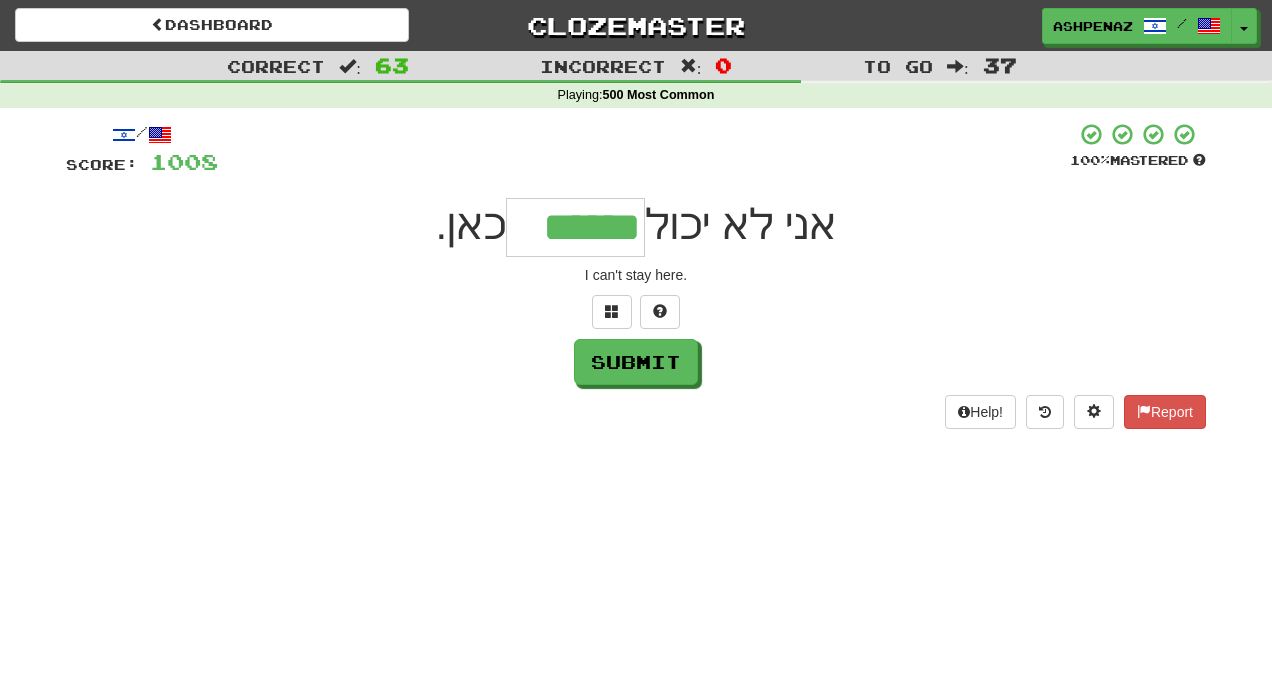 type on "******" 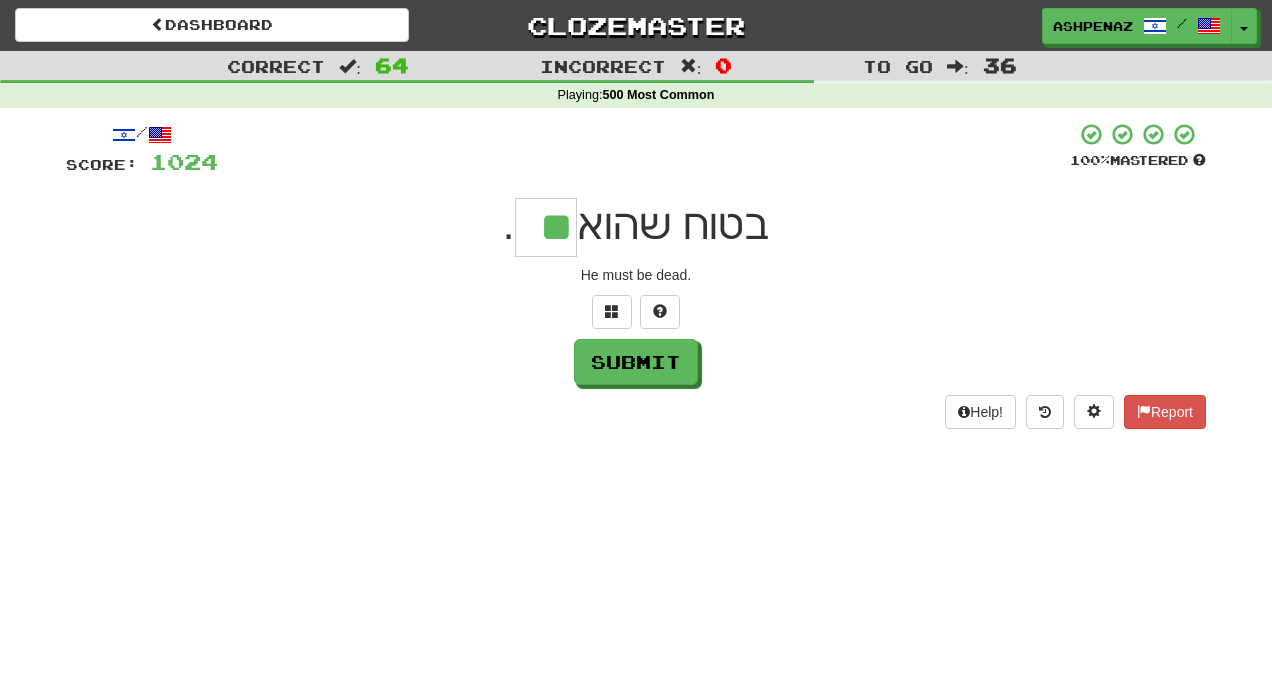 type on "**" 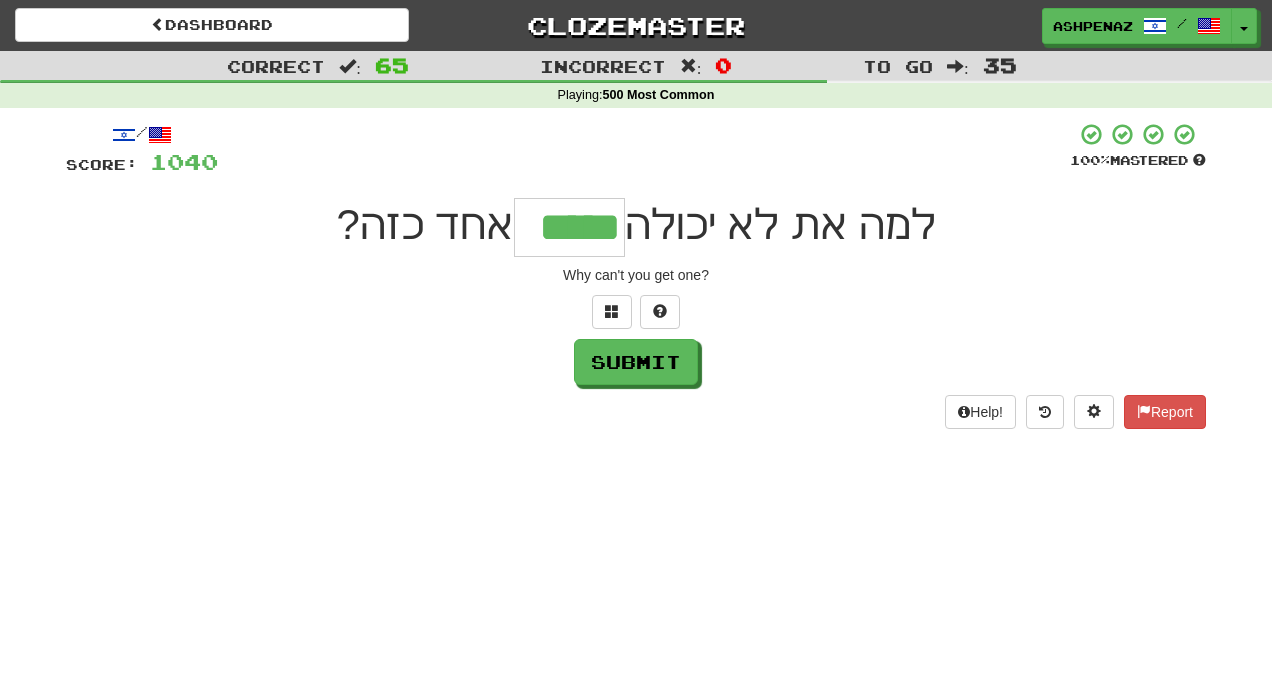 type on "*****" 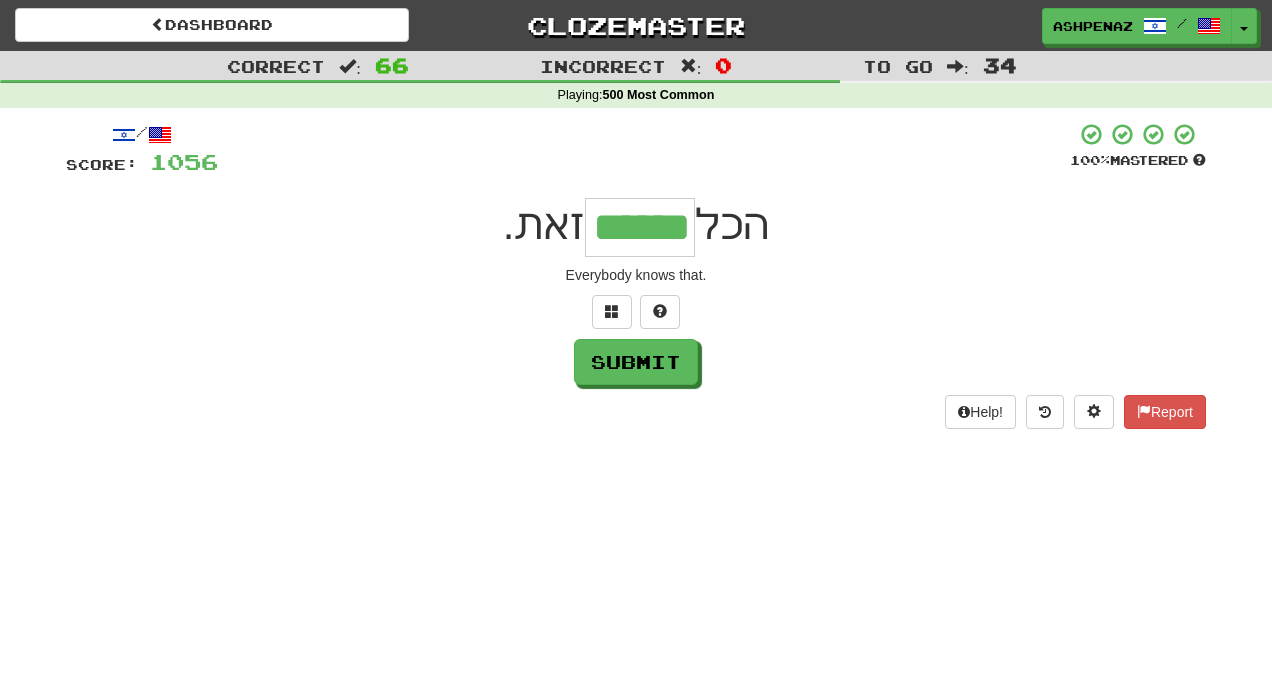 type on "******" 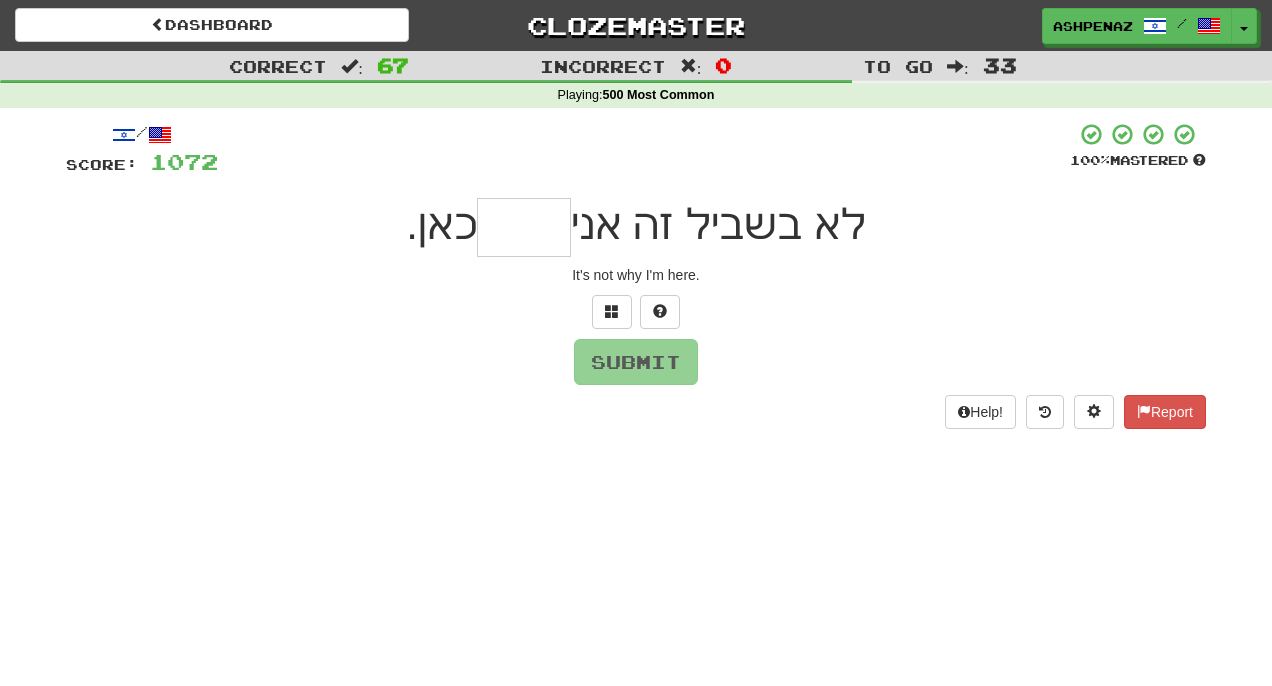 type on "*" 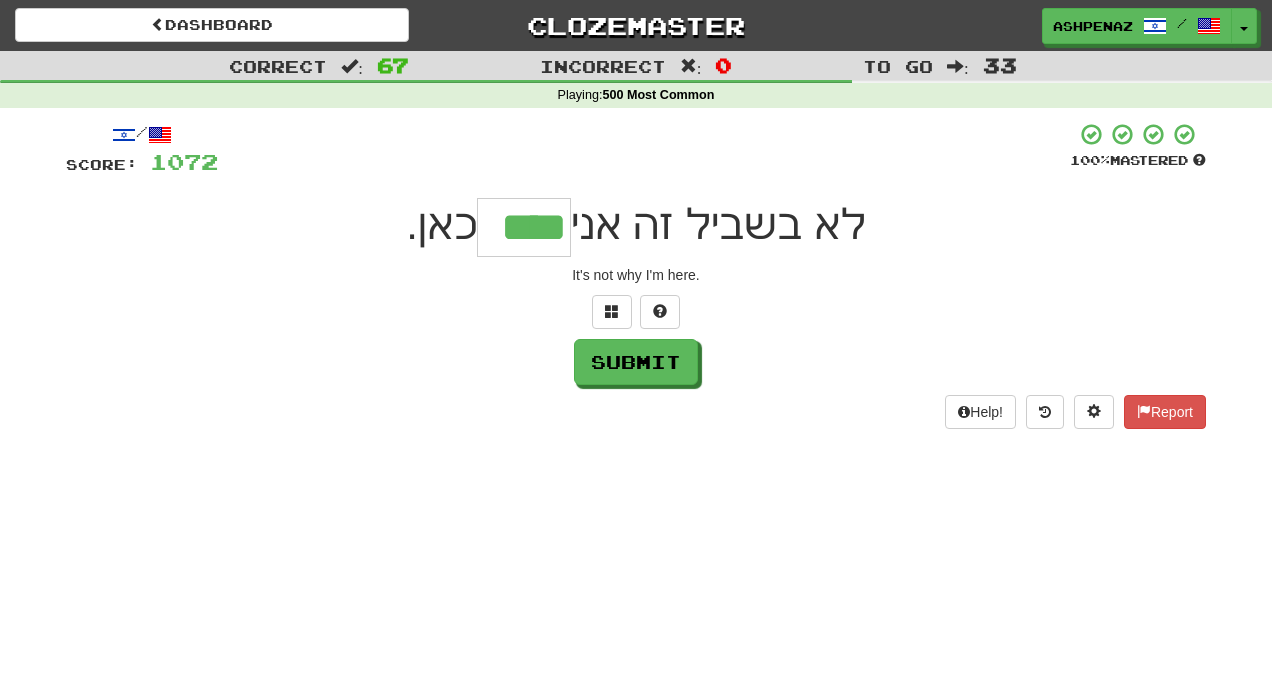 type on "****" 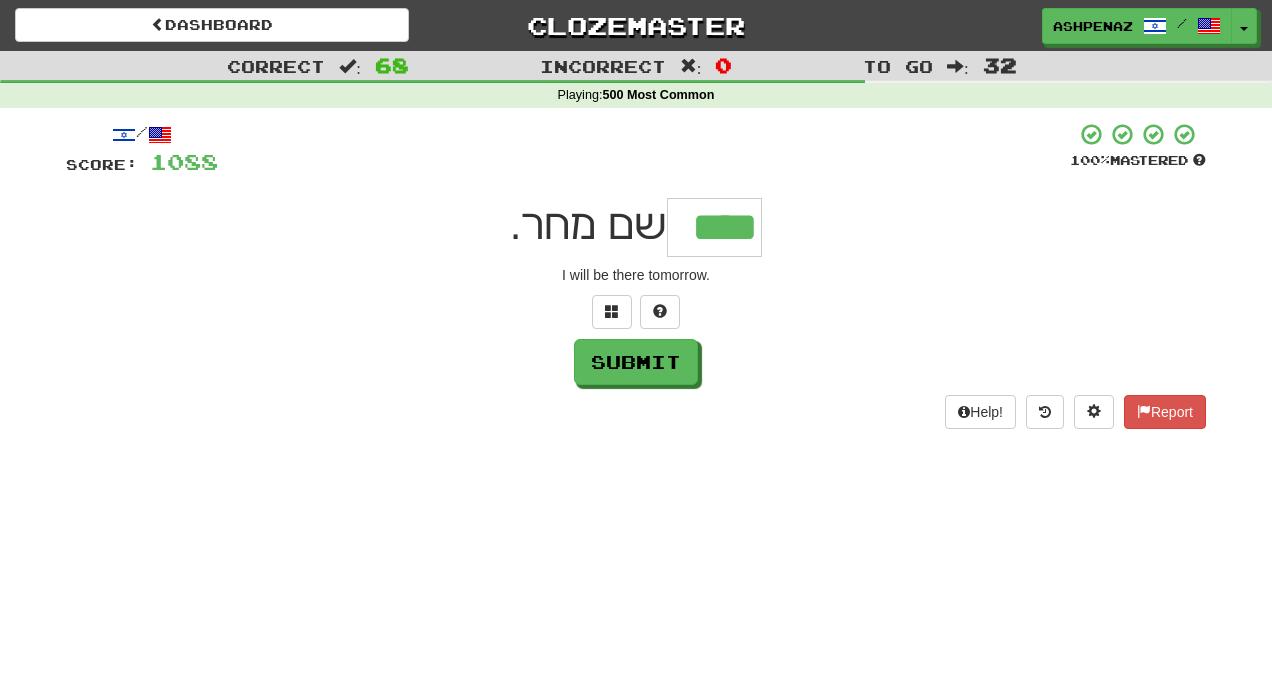 type on "****" 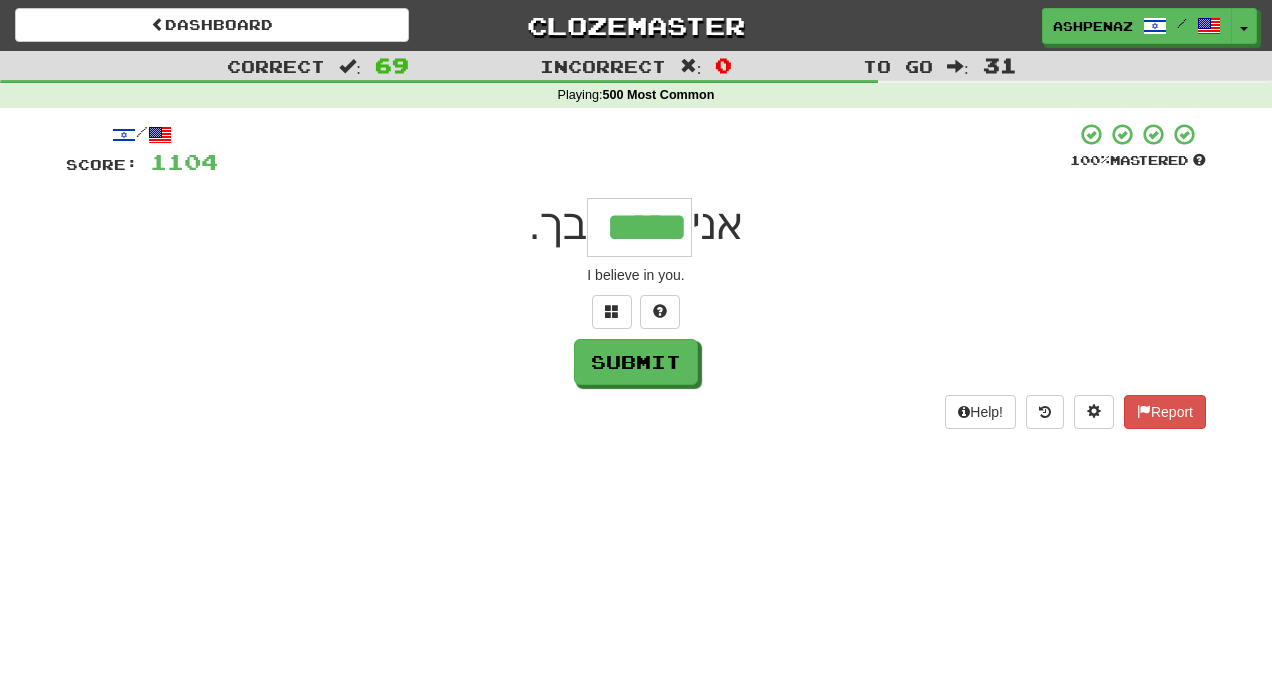type on "*****" 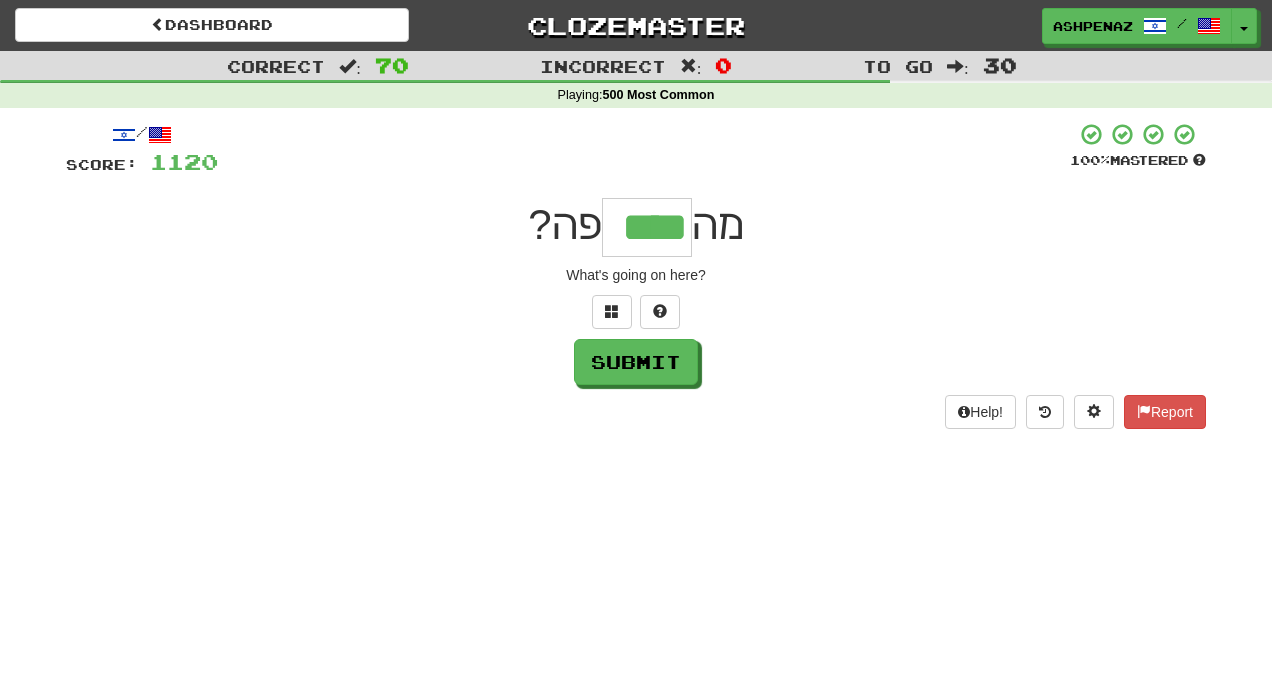 type on "****" 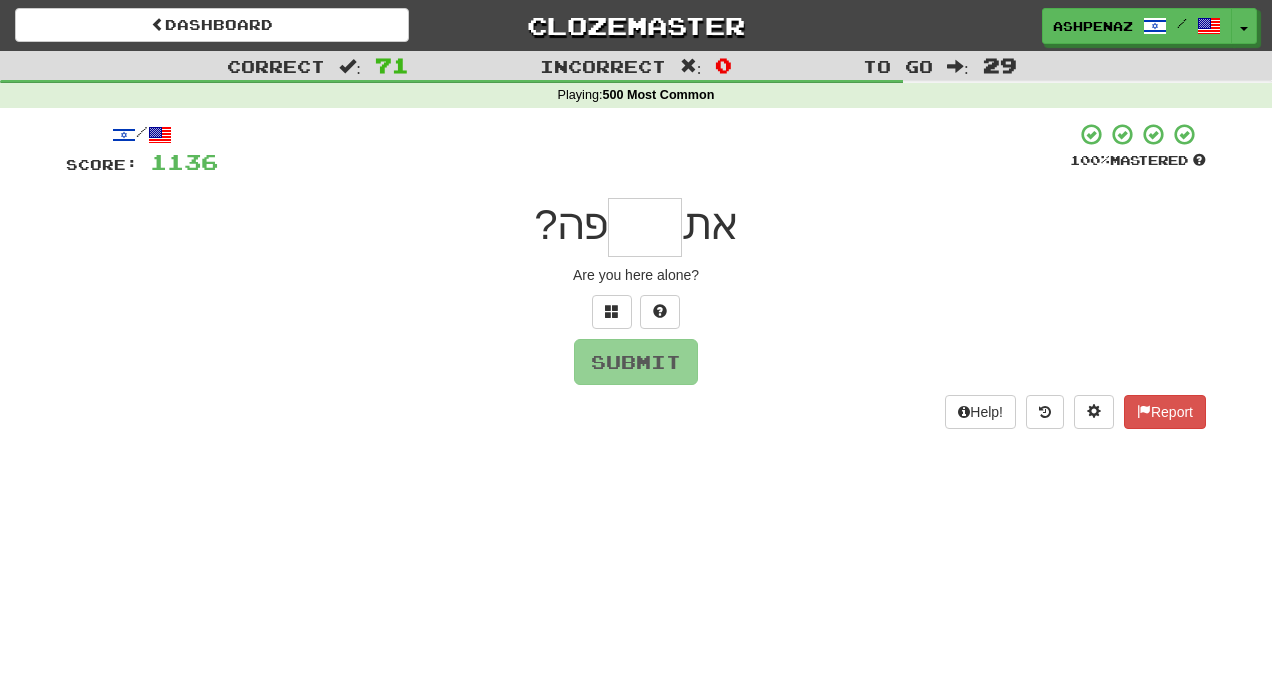 type on "*" 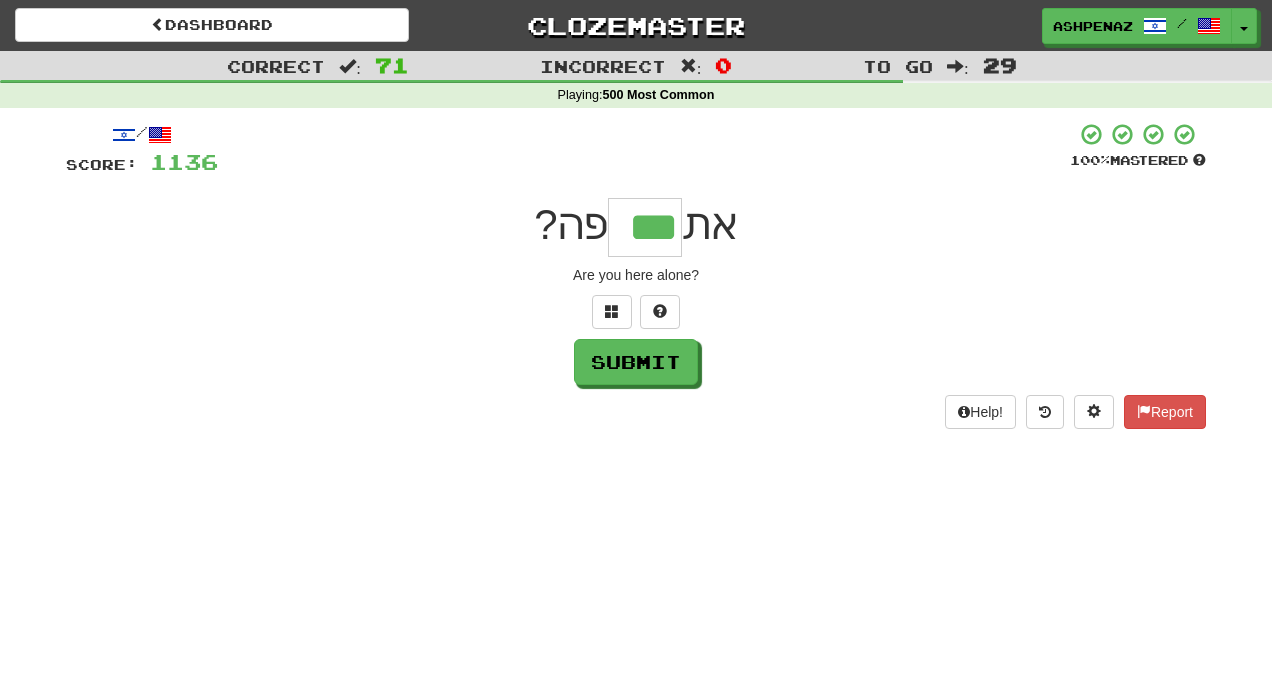 type on "***" 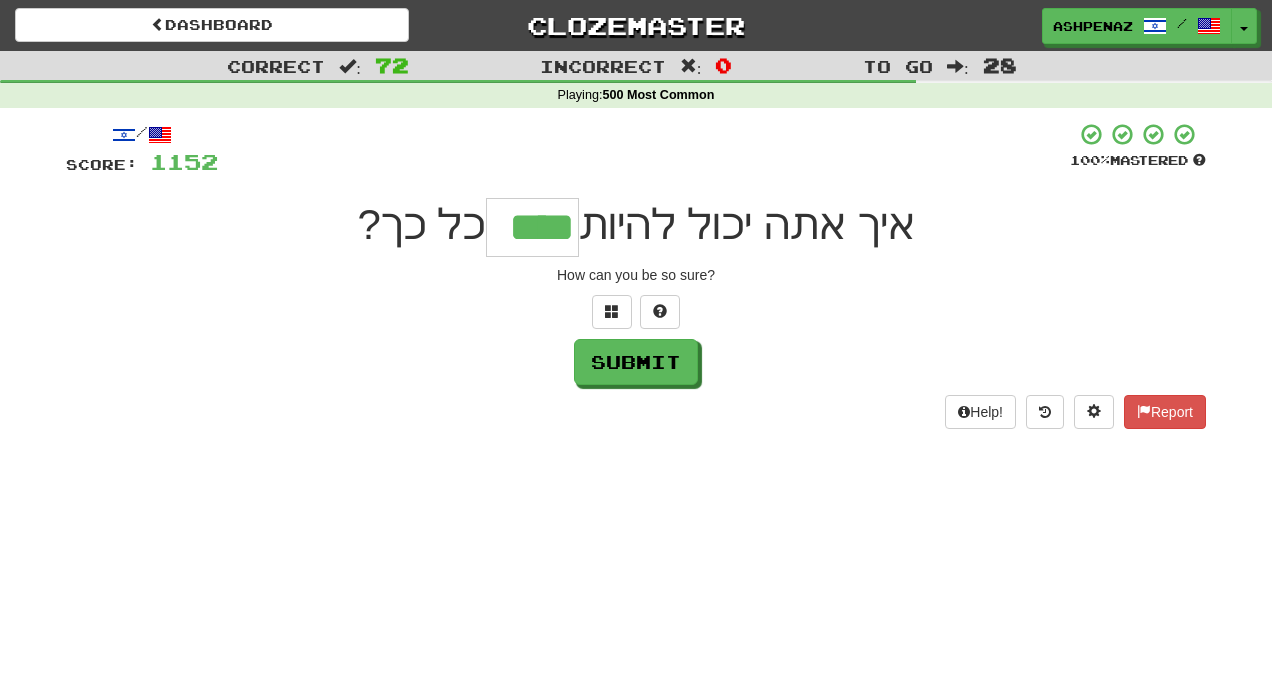 type on "****" 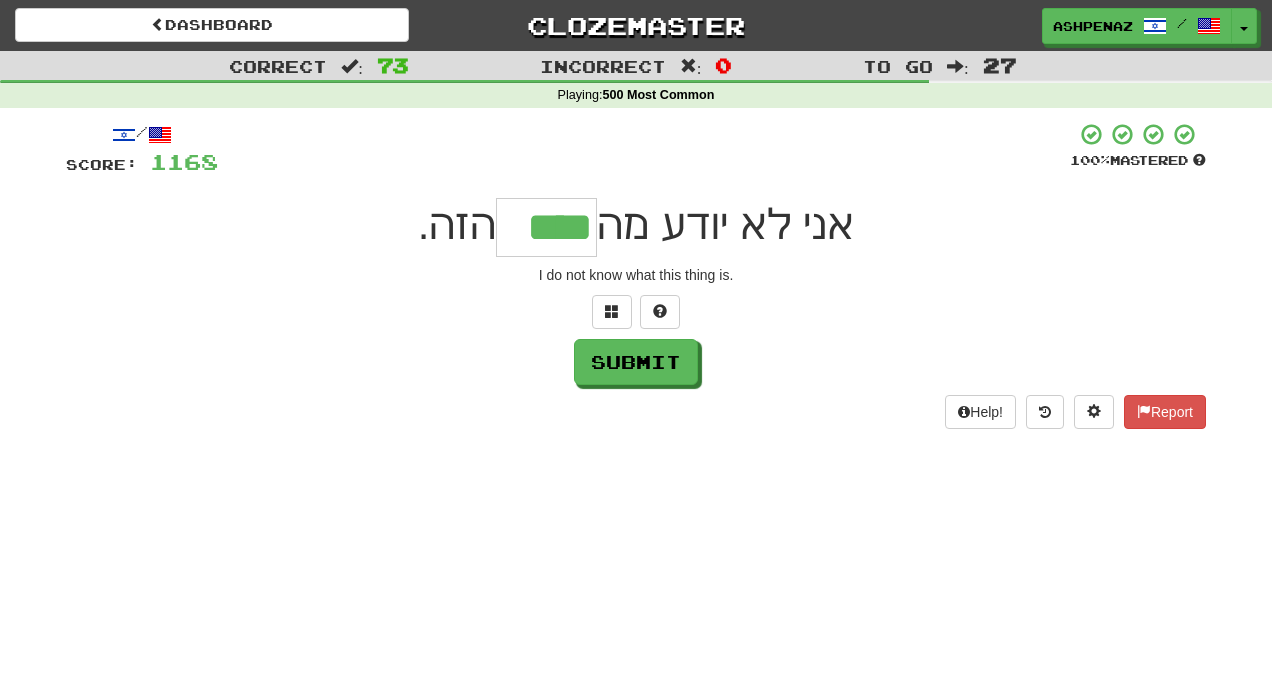 type on "****" 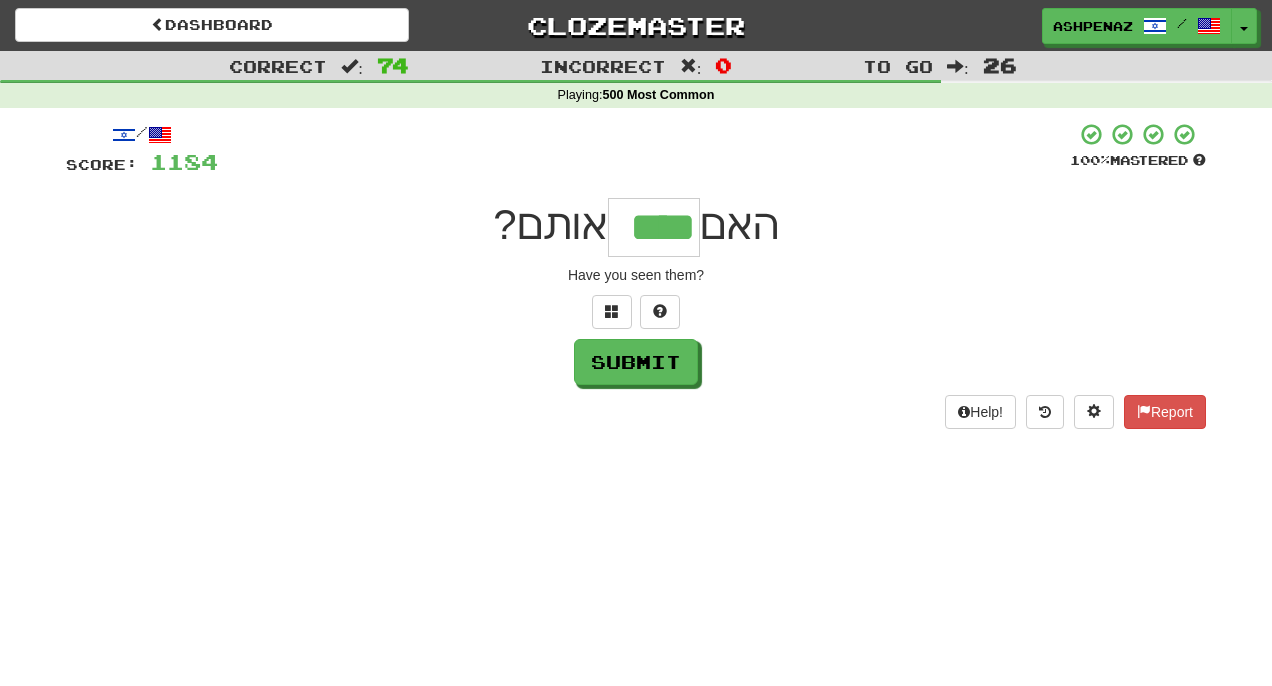 type on "****" 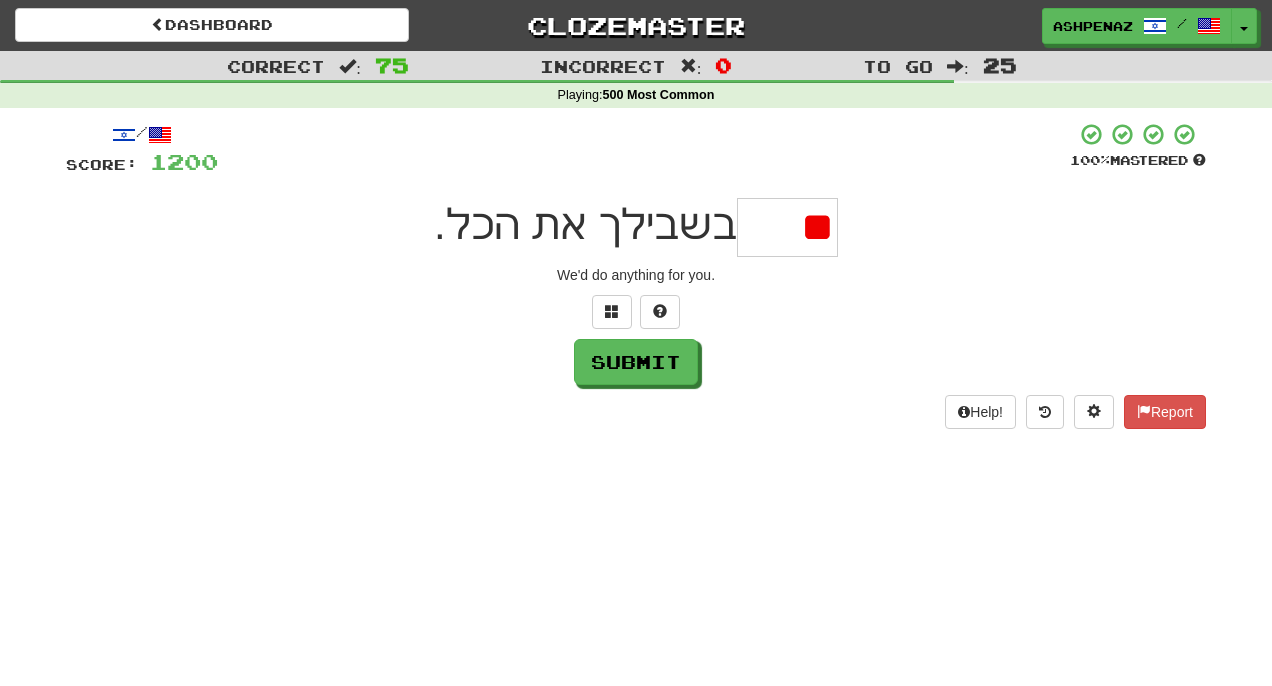 type on "*" 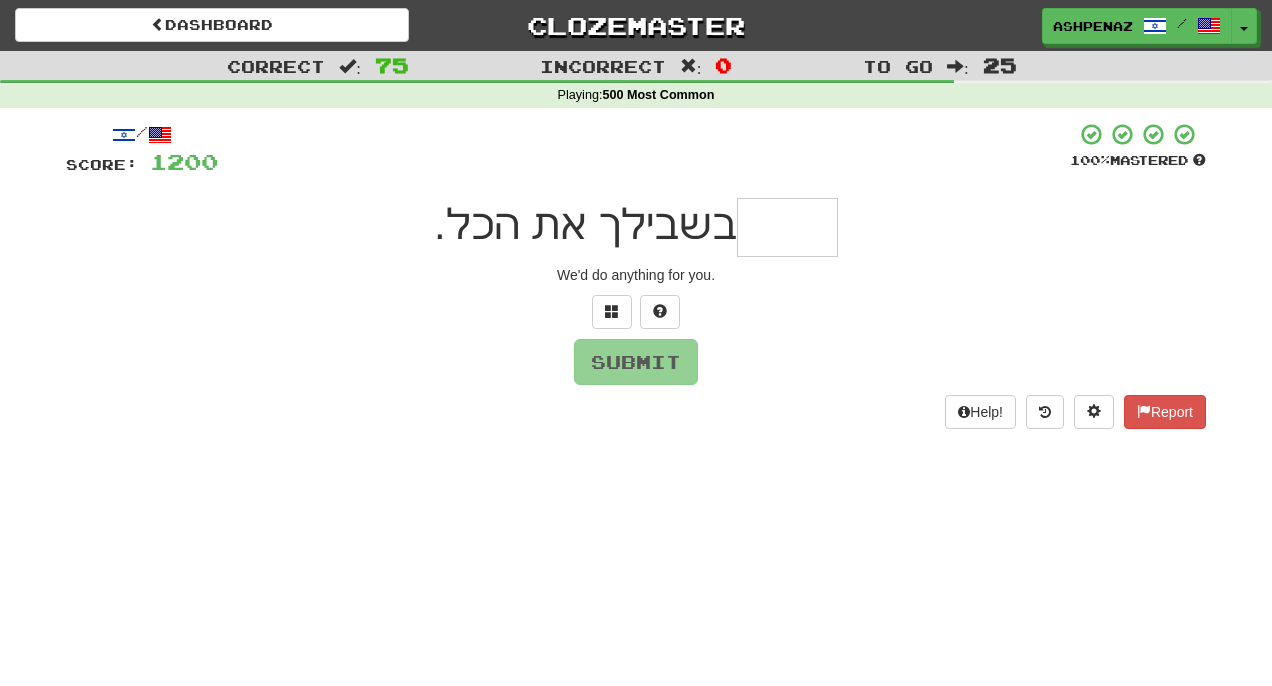 type on "*" 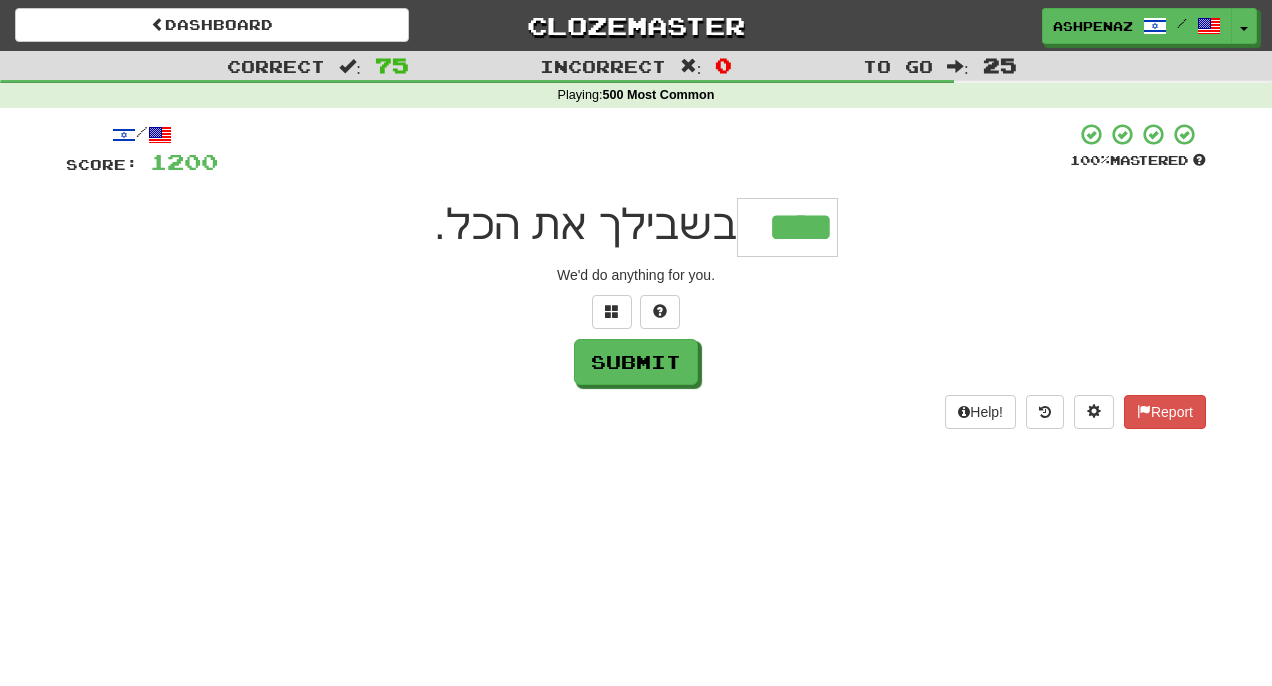 type on "****" 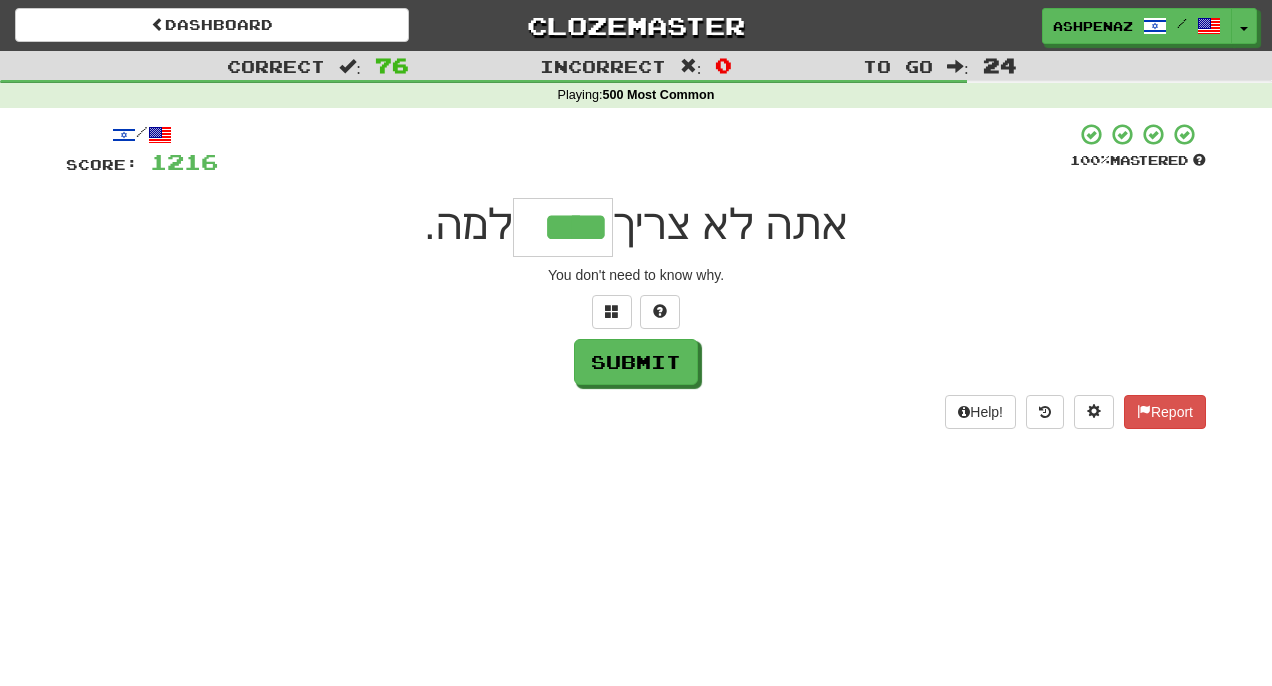 type on "****" 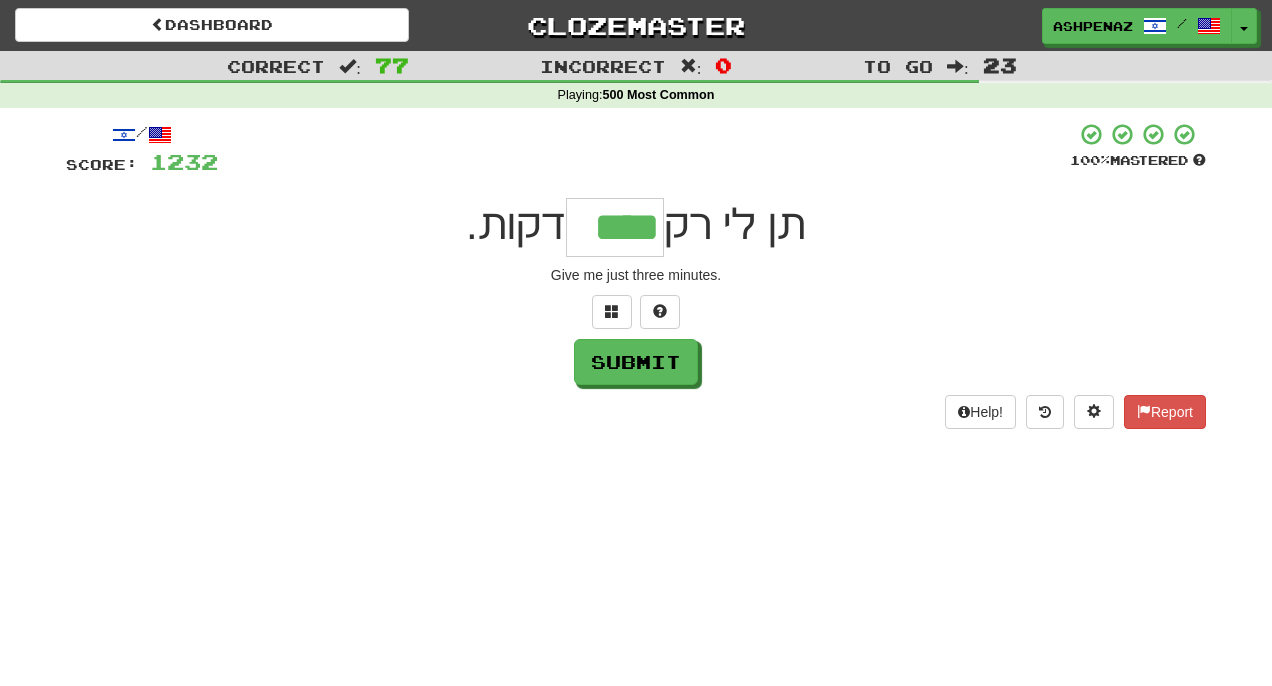 type on "****" 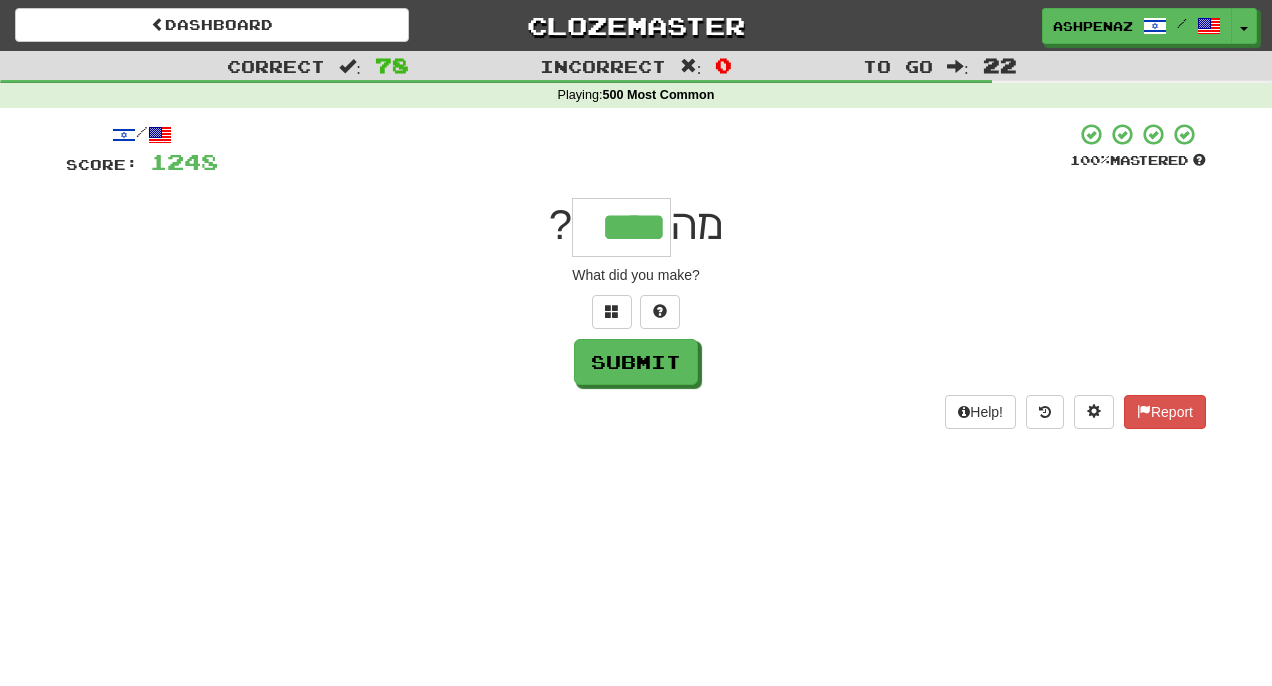 type on "****" 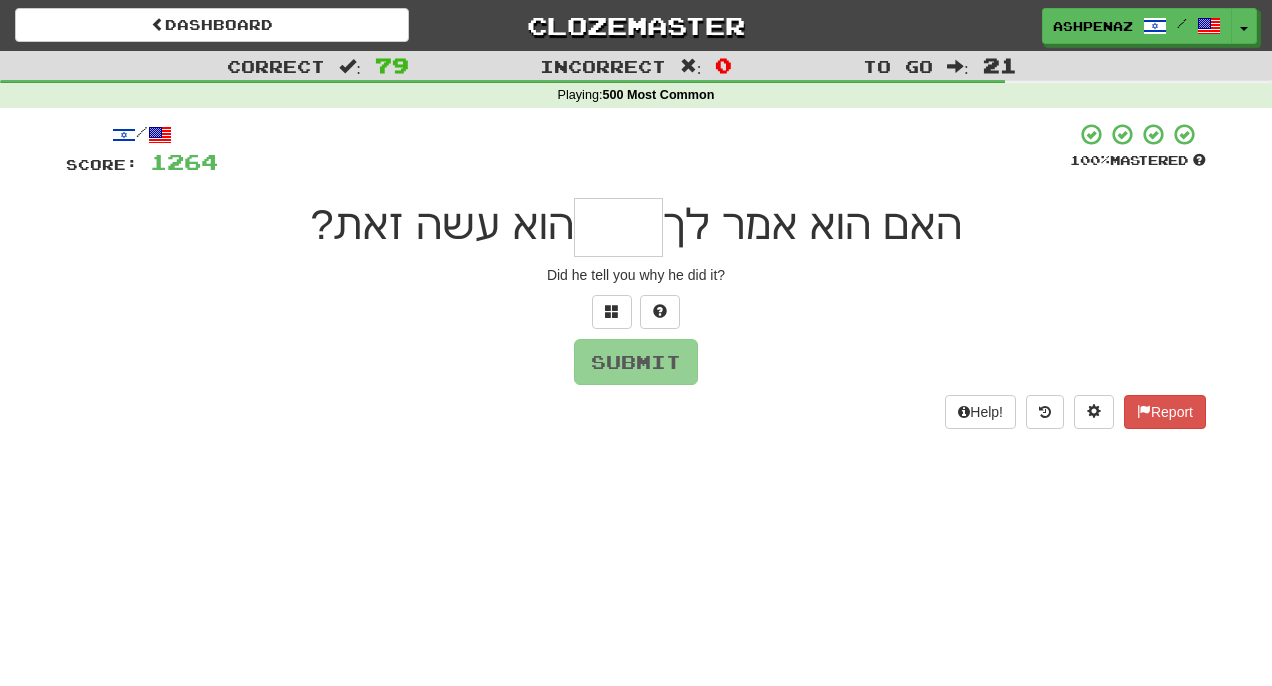 type on "*" 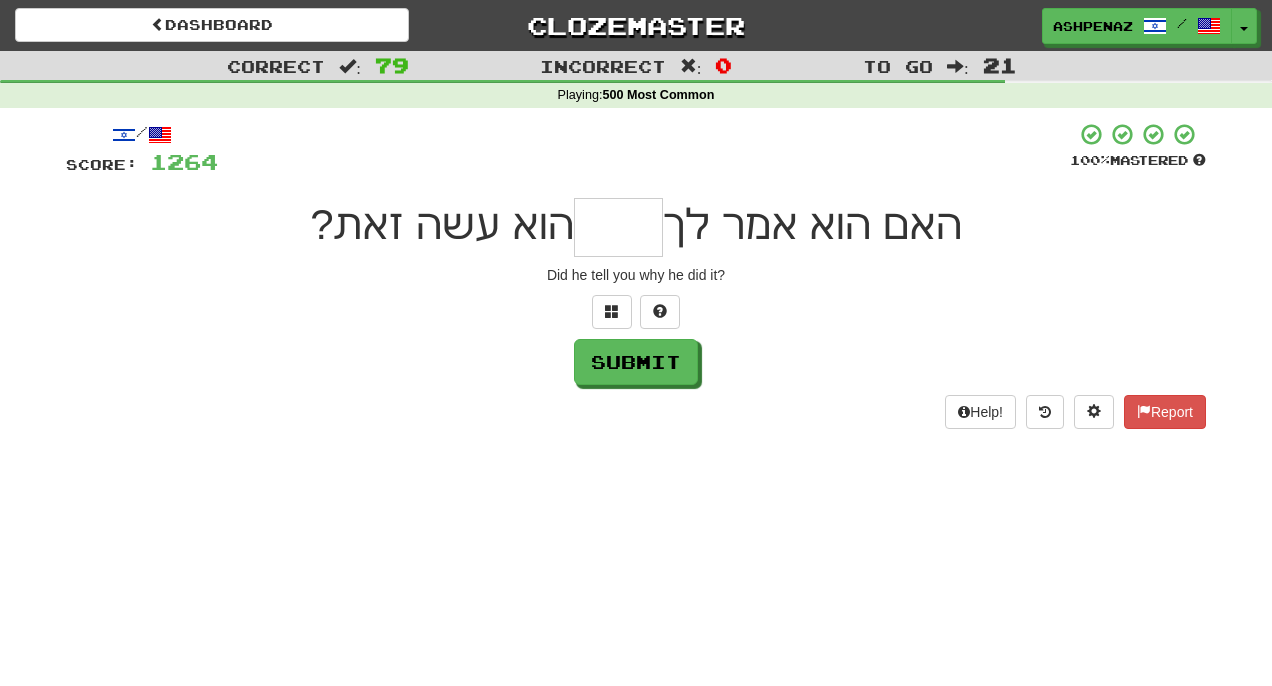 type on "*" 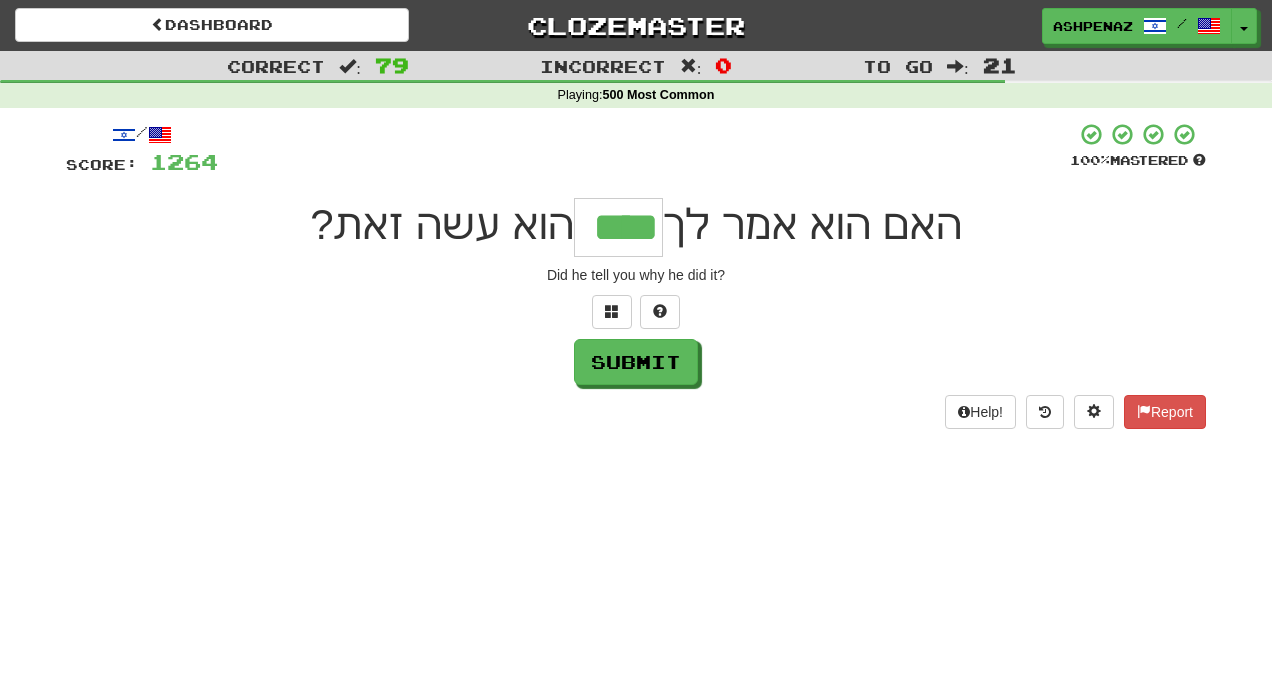type on "****" 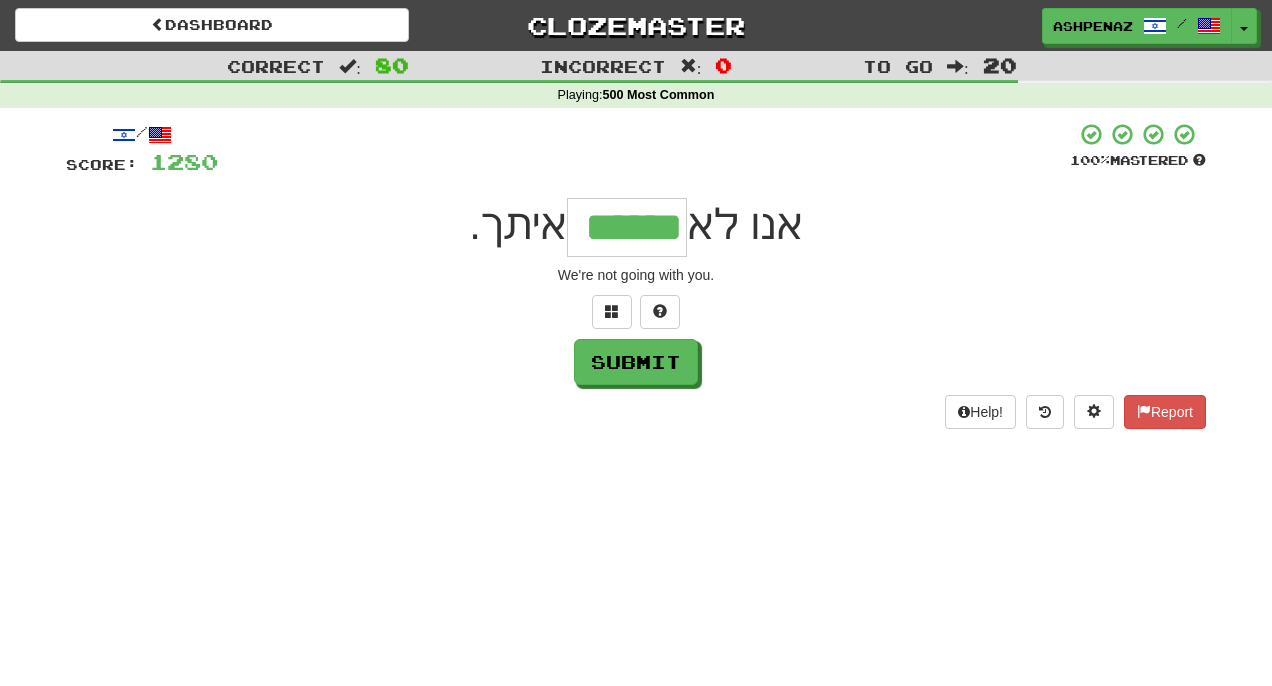 type on "******" 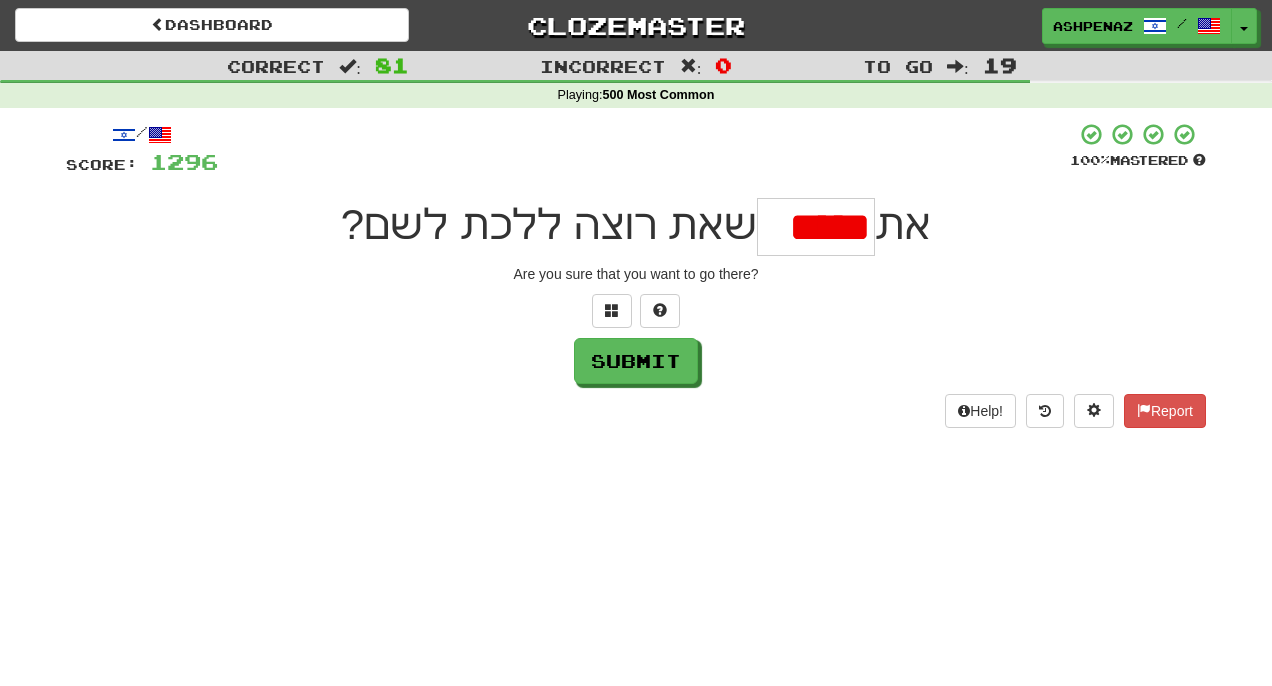 scroll, scrollTop: 0, scrollLeft: 0, axis: both 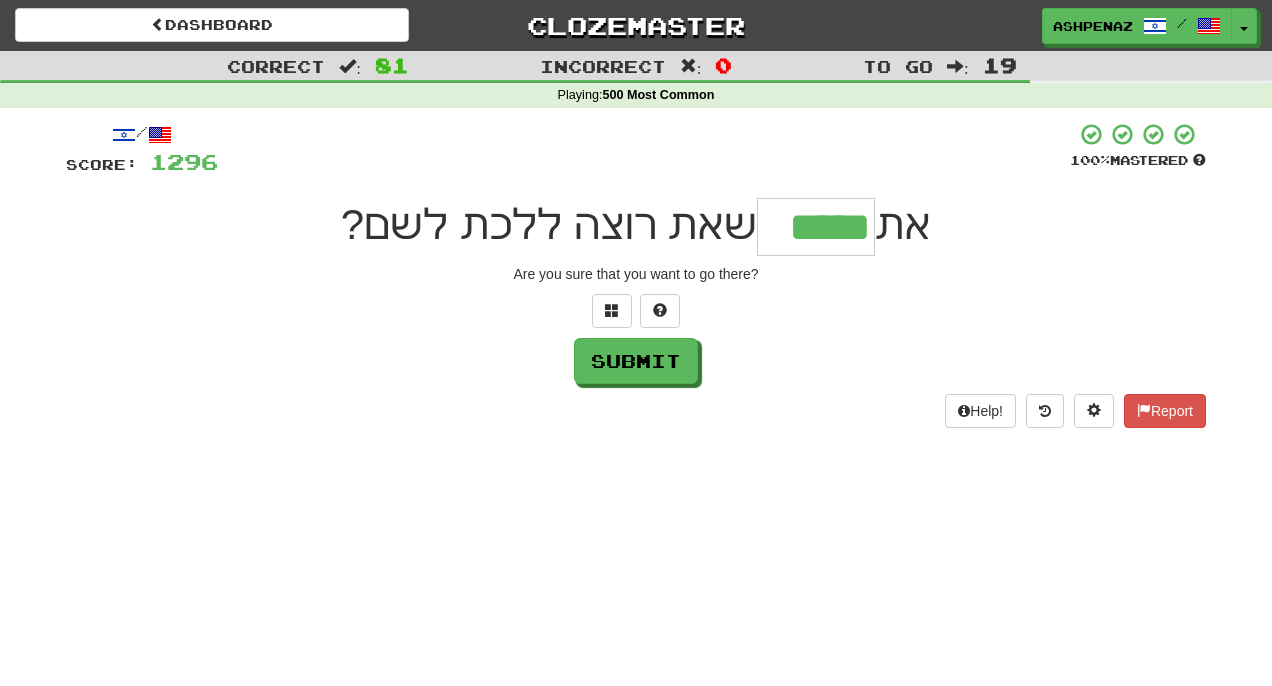 type on "*****" 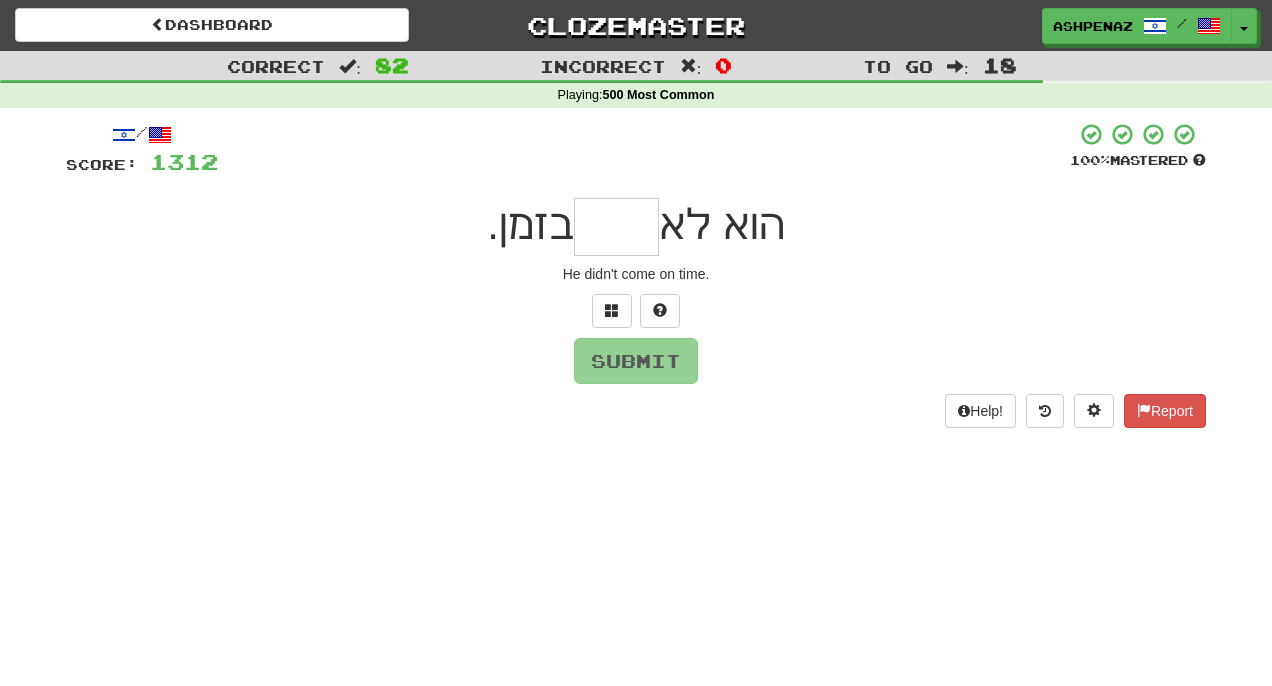 type on "*" 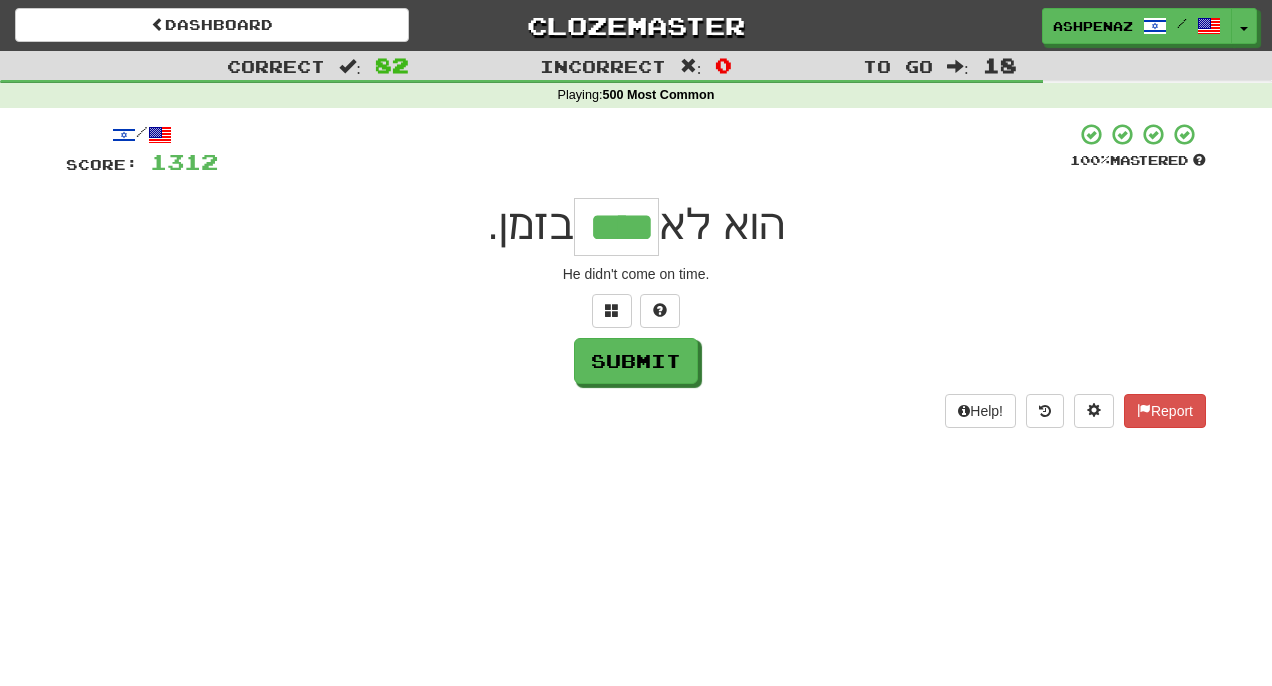 type on "****" 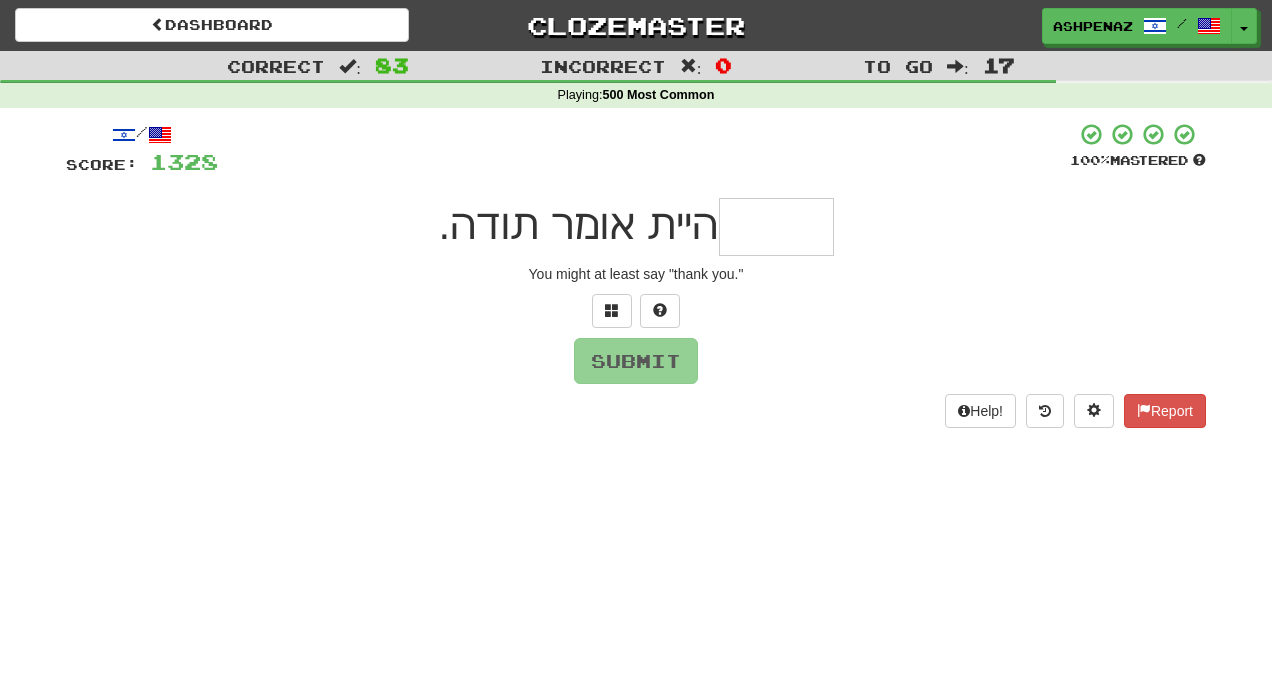 type on "*" 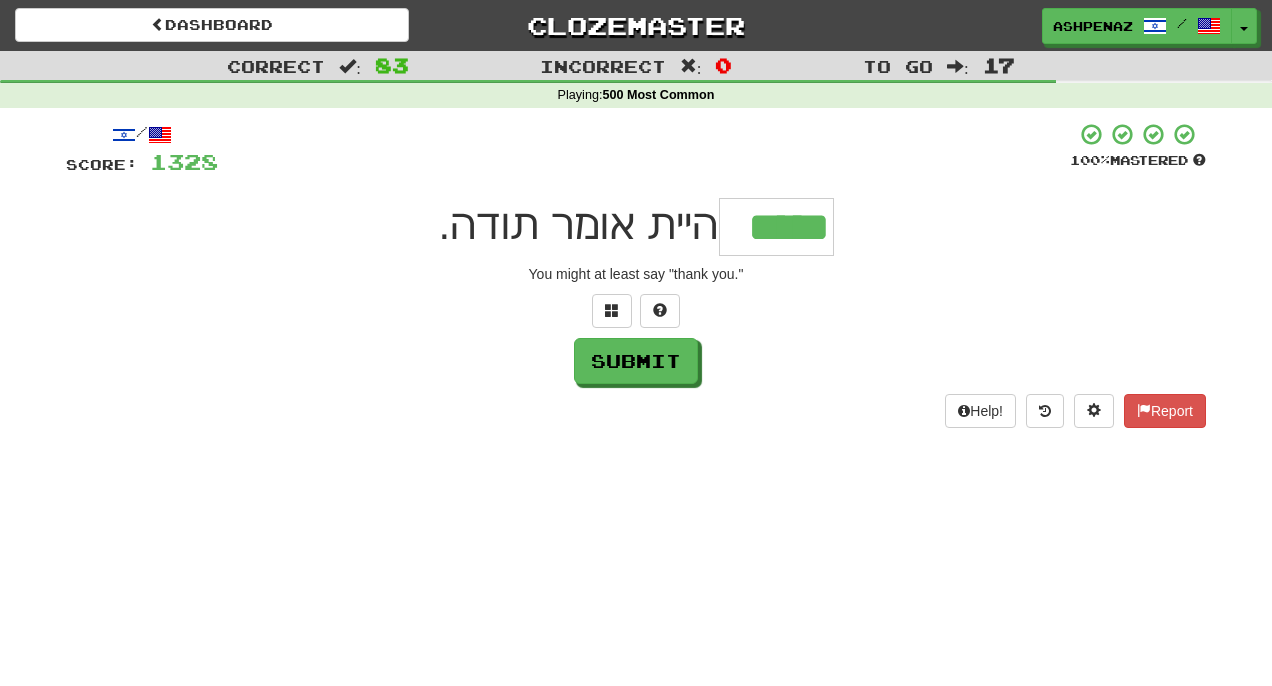 type on "*****" 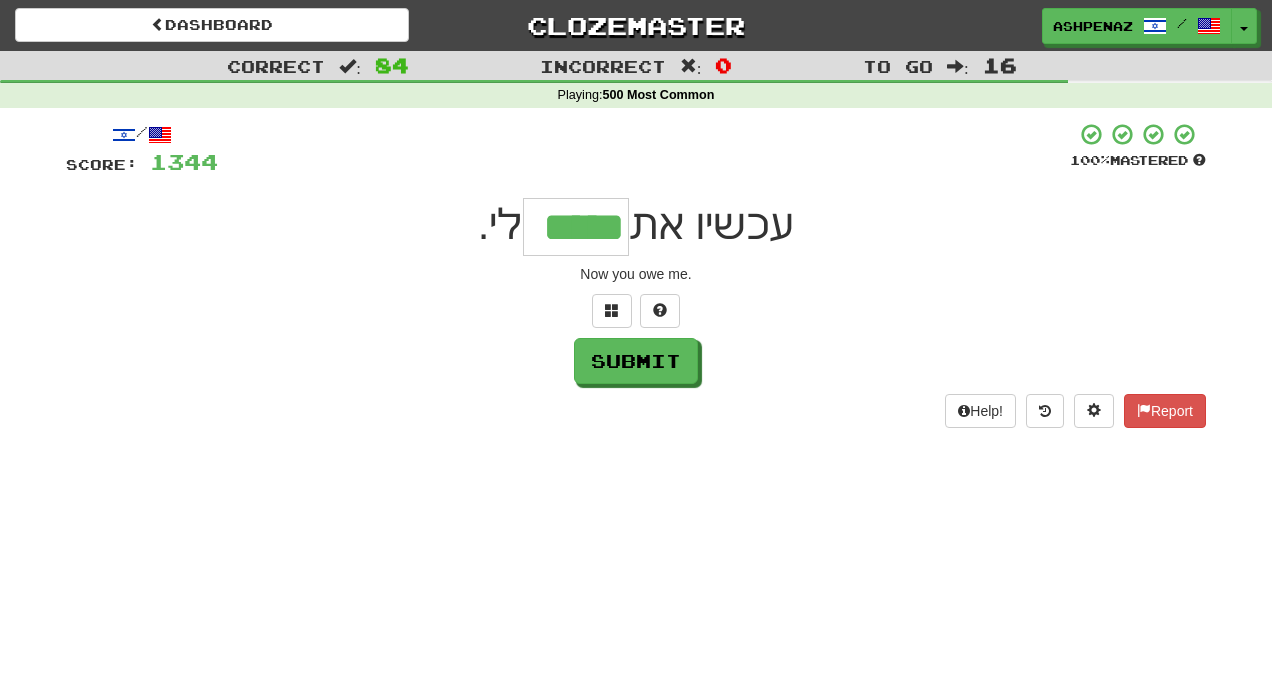 type on "*****" 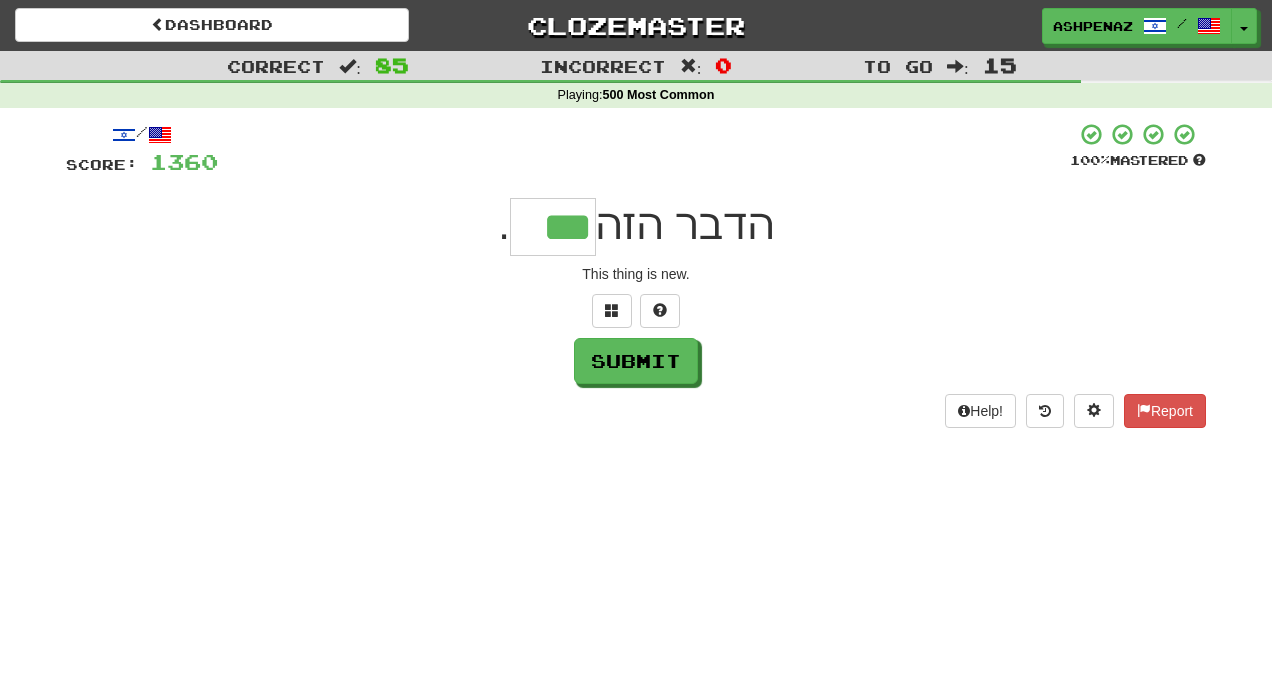 type on "***" 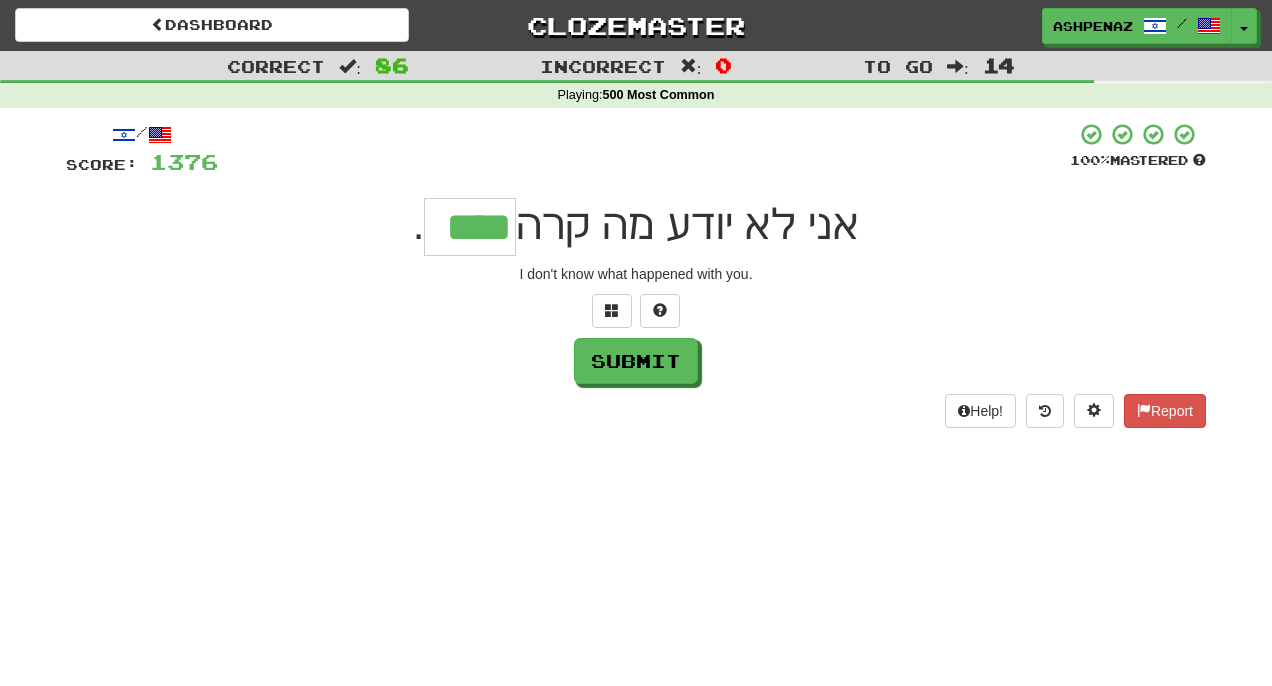 type on "****" 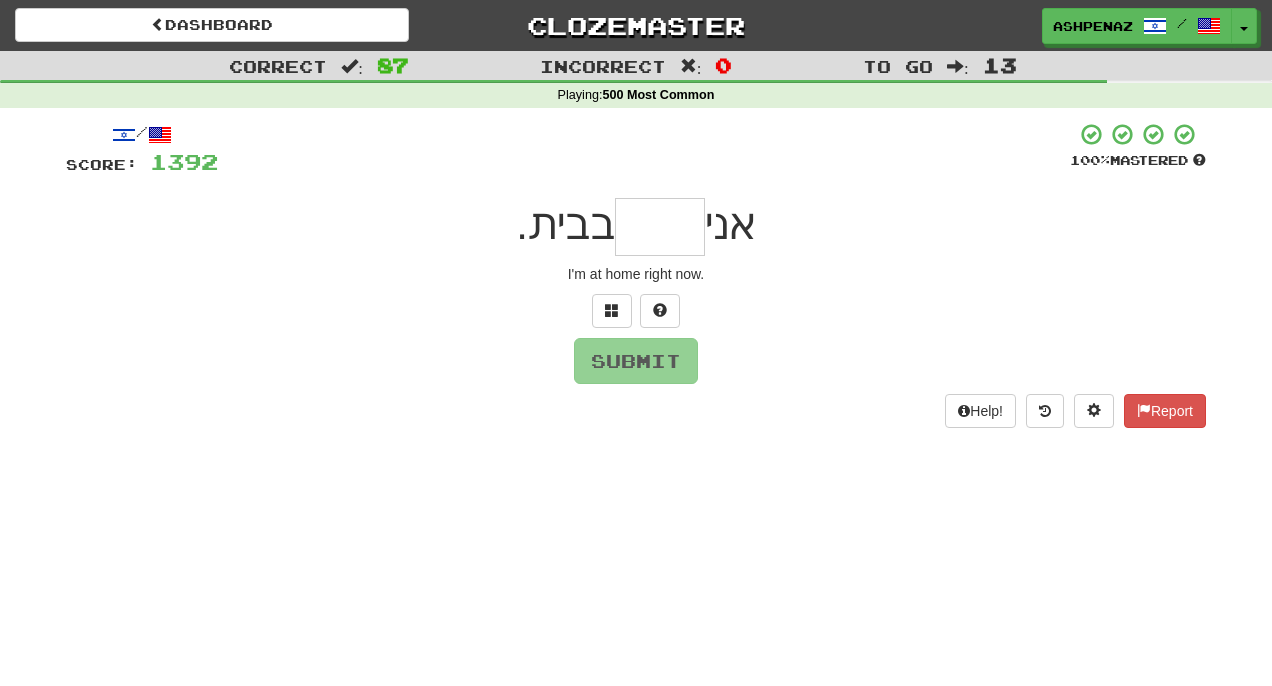 type on "*" 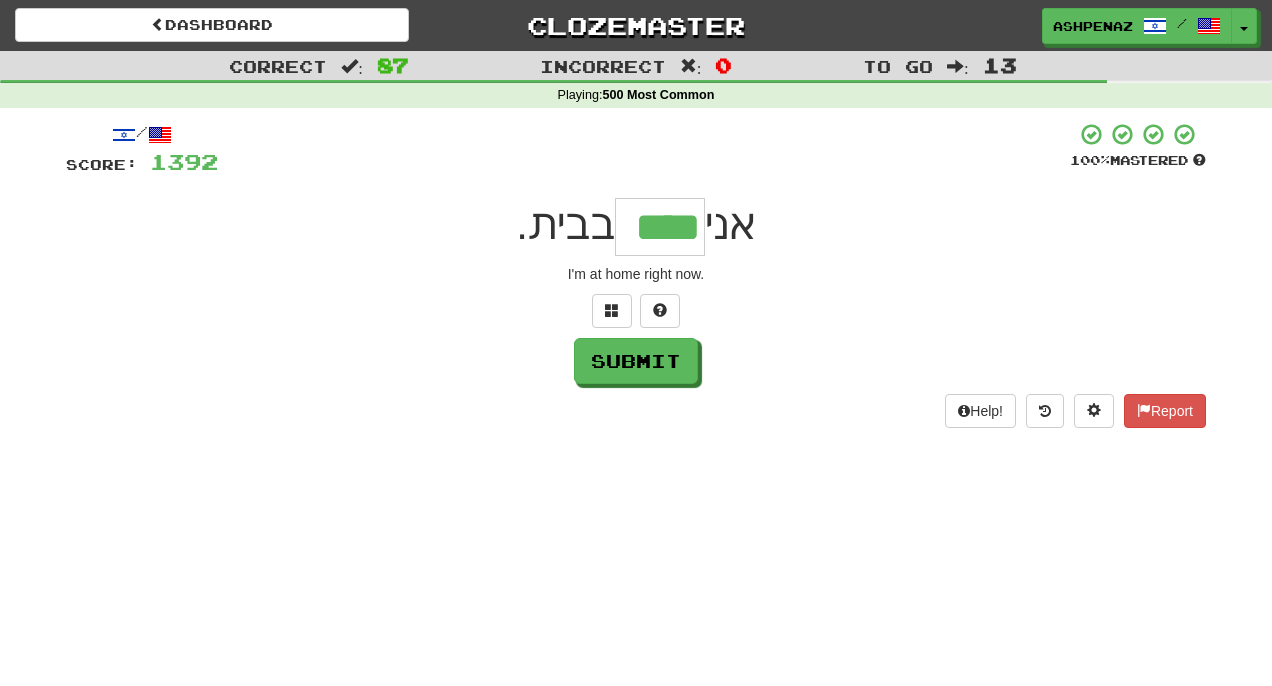 type on "****" 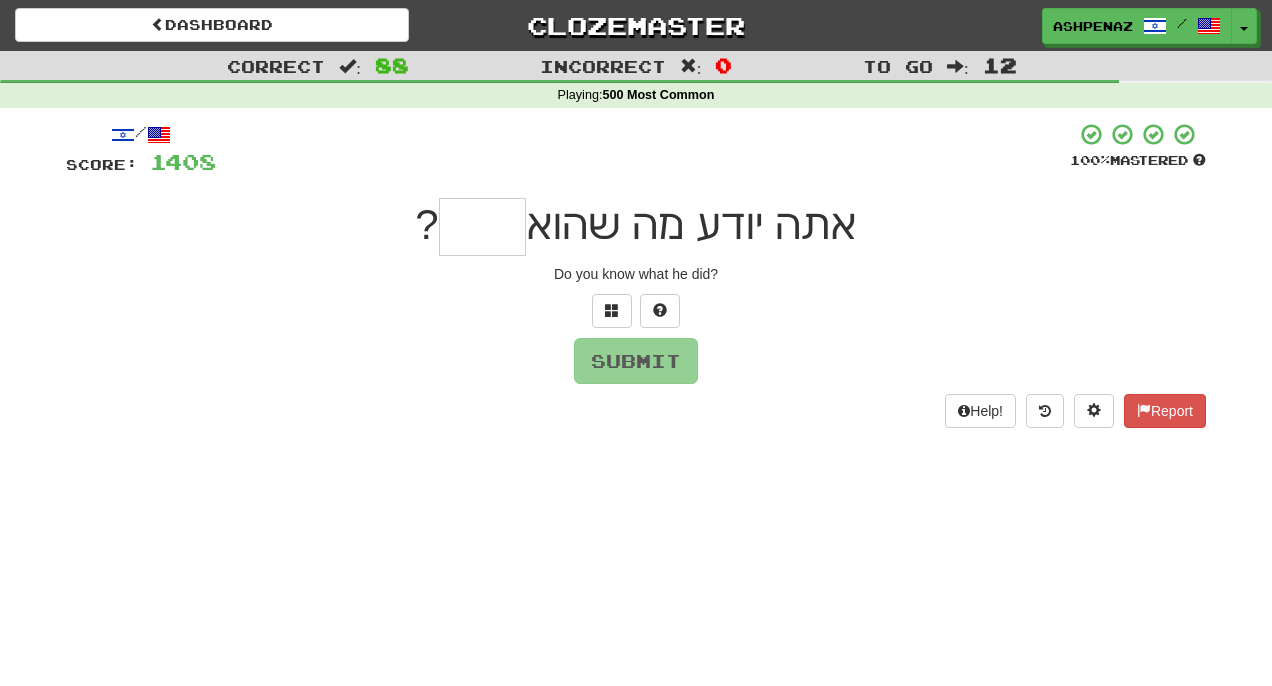 type on "*" 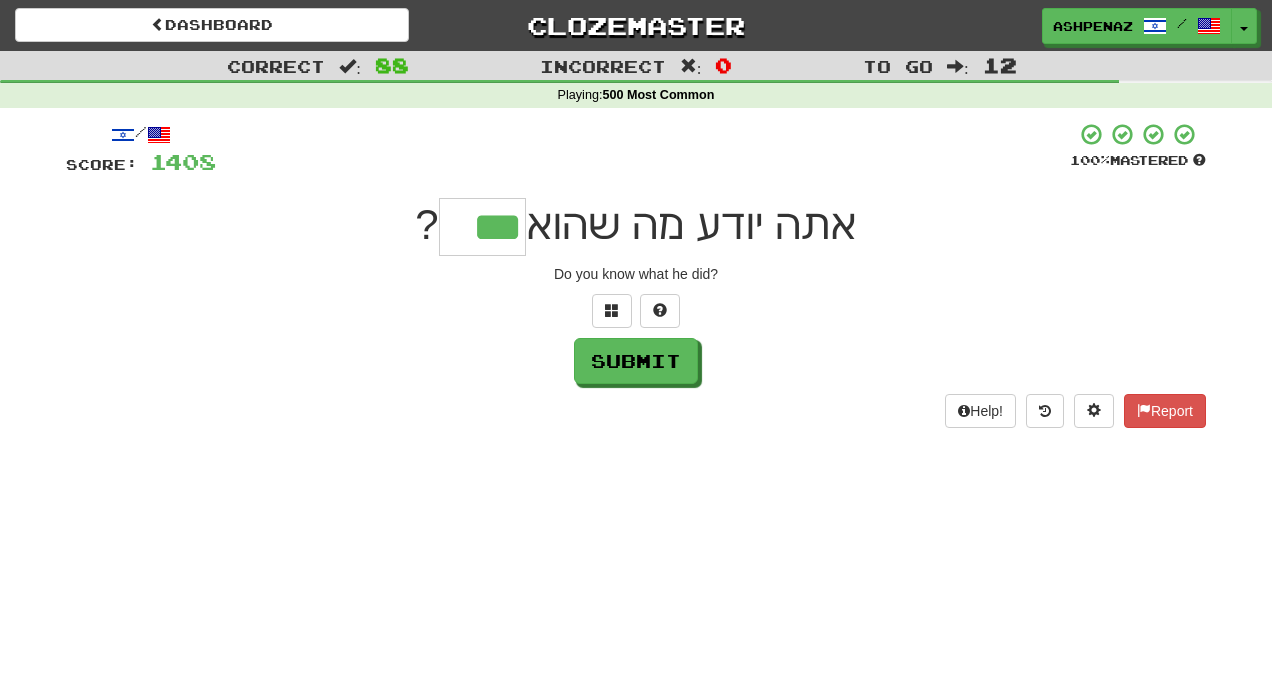 type on "***" 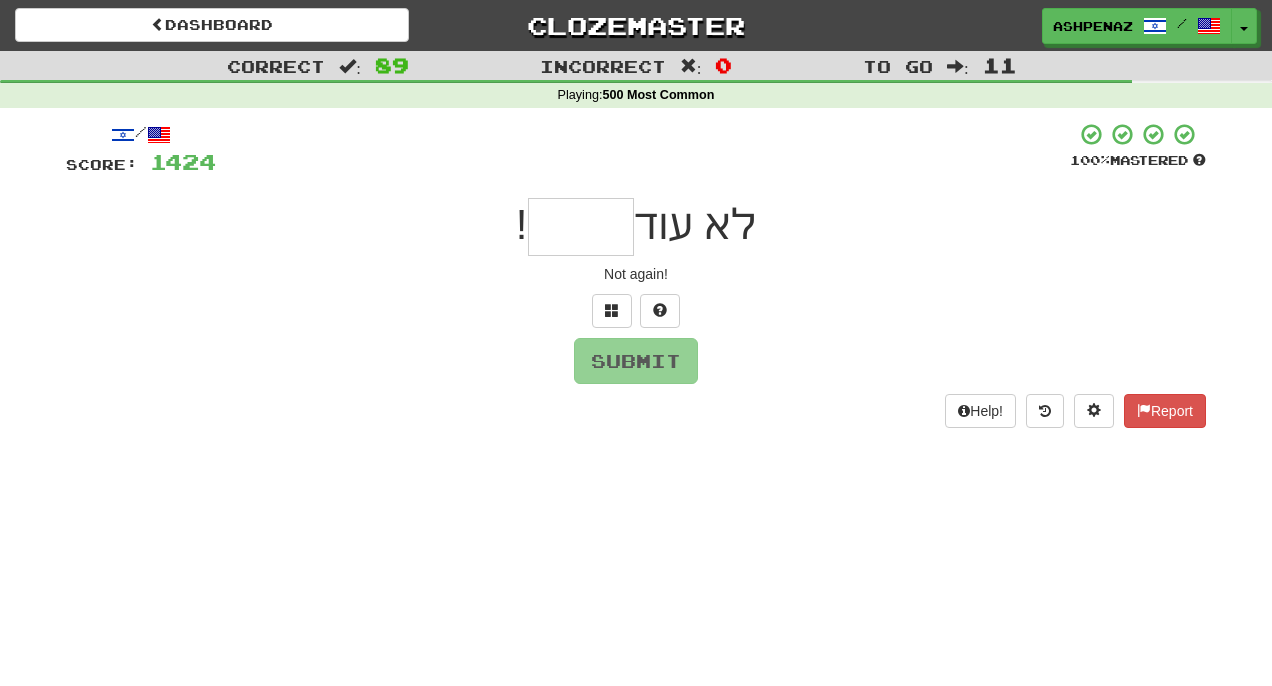 type on "*" 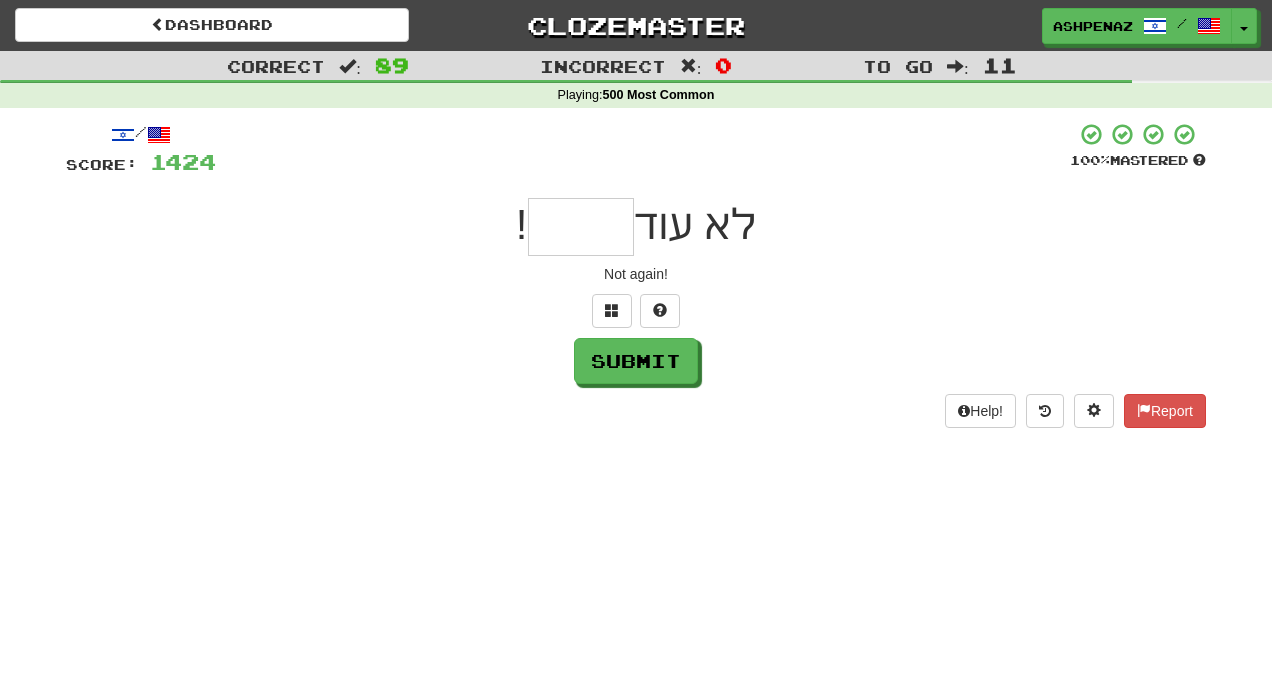 type on "*" 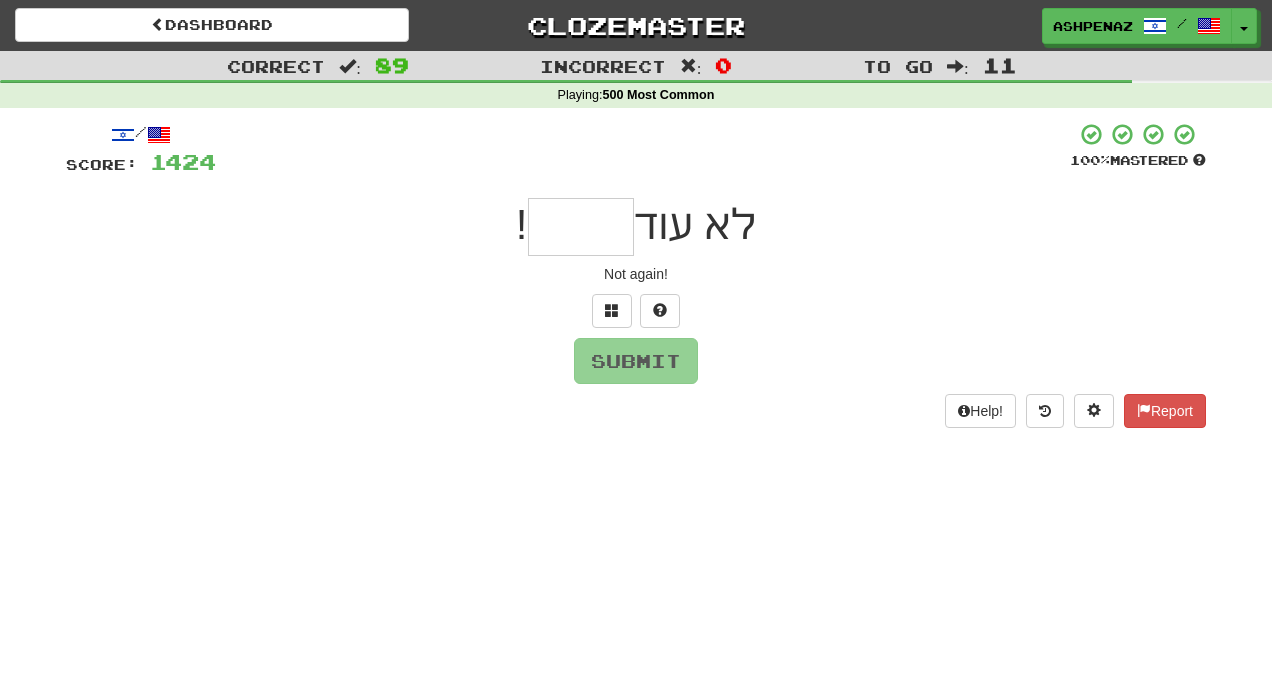 type on "*" 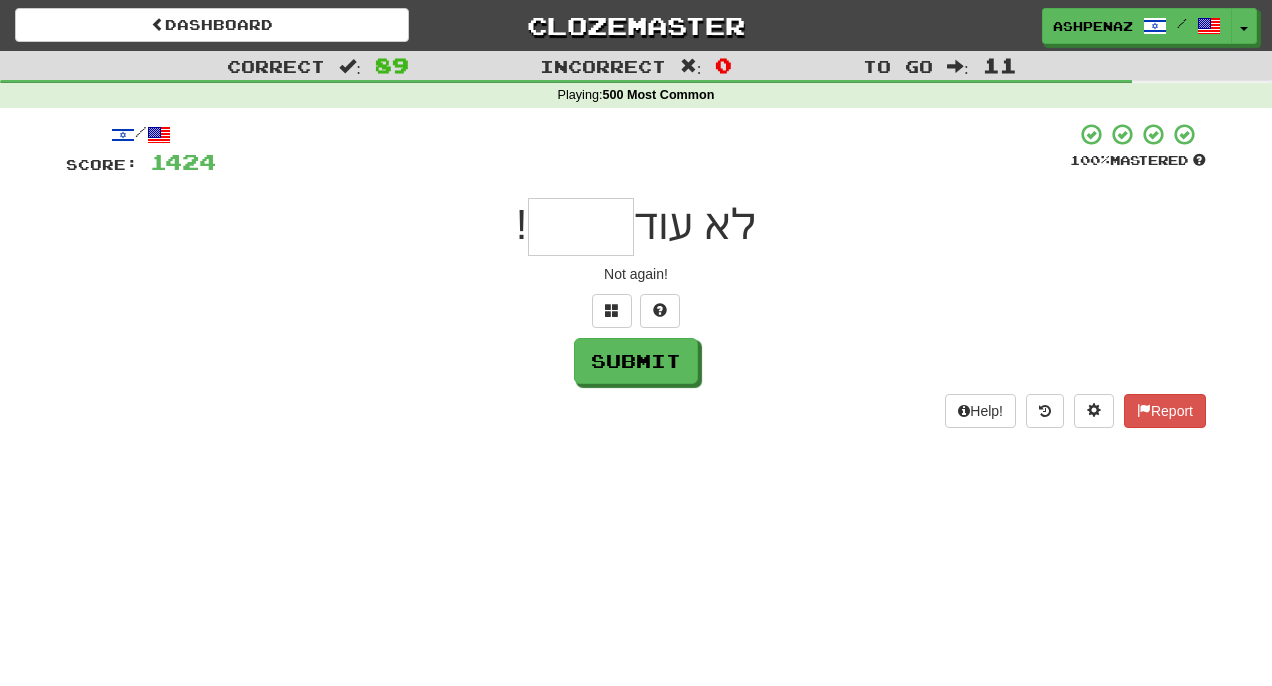 type on "*" 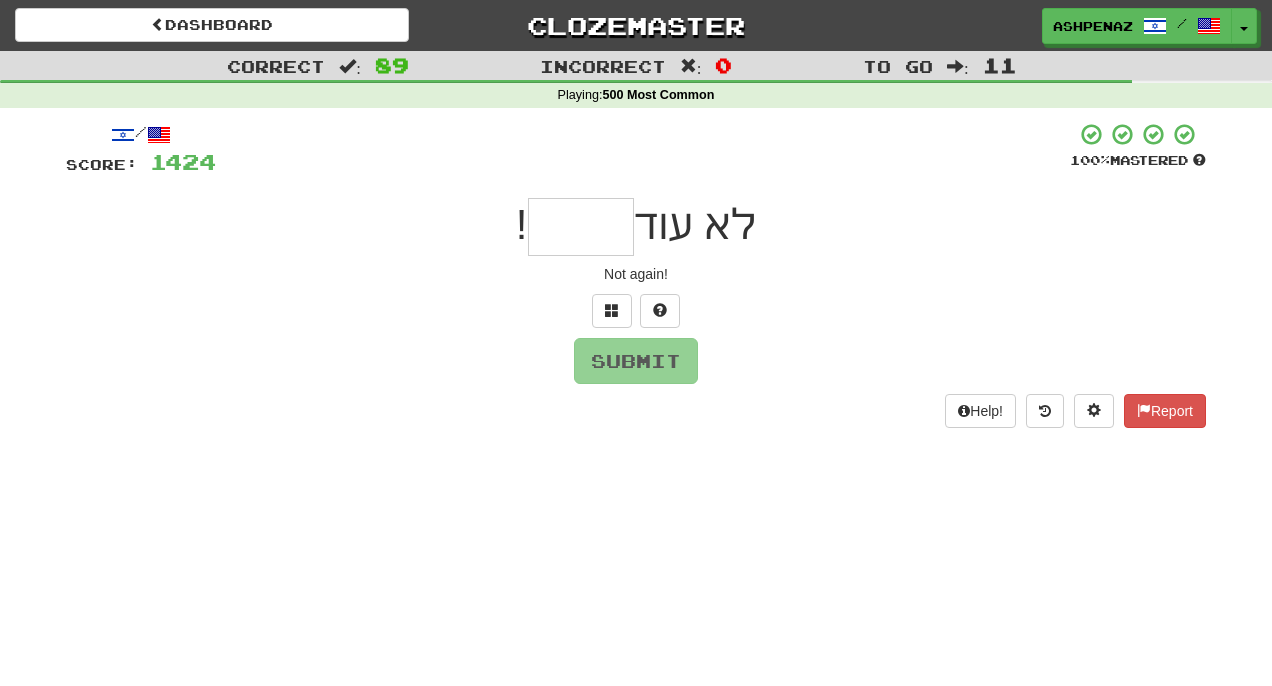 type on "*" 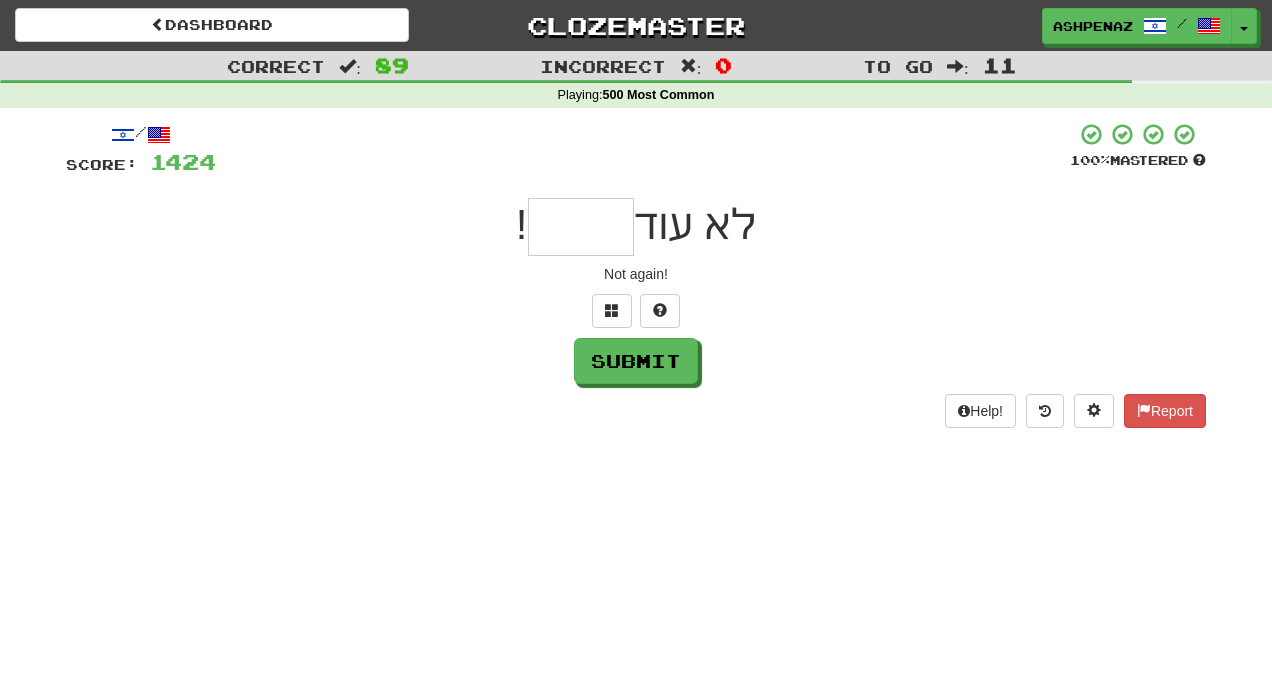 type on "*" 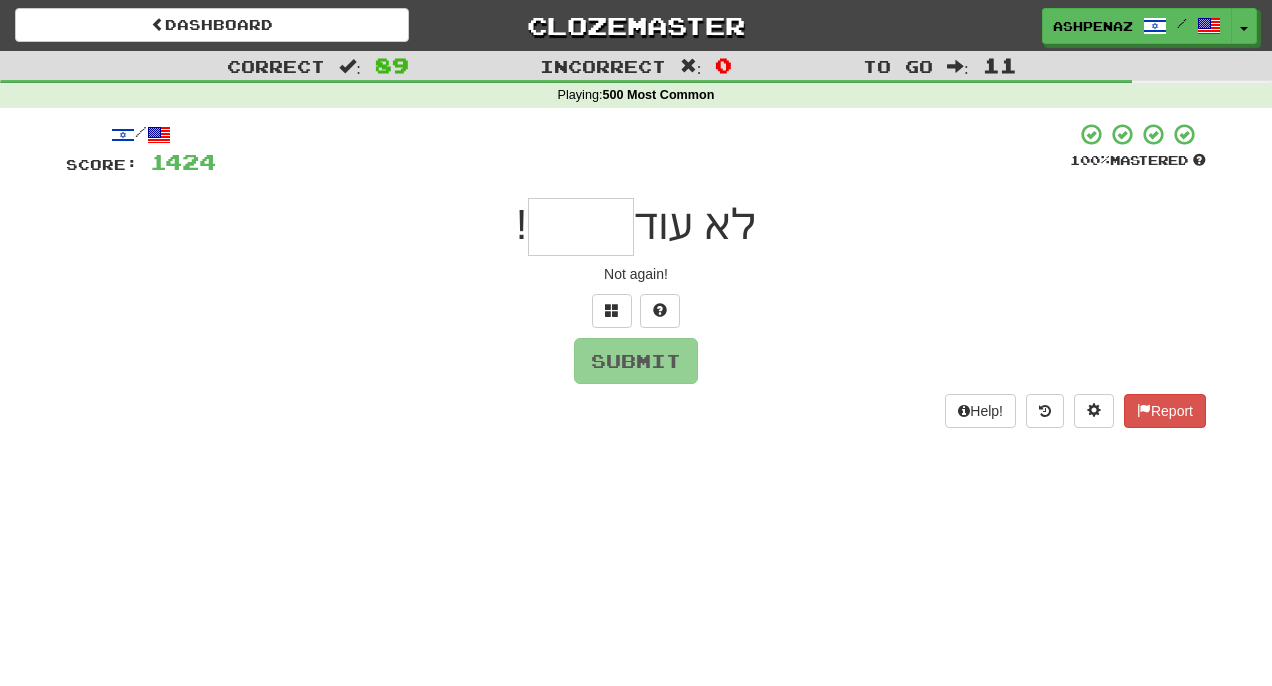 type on "*" 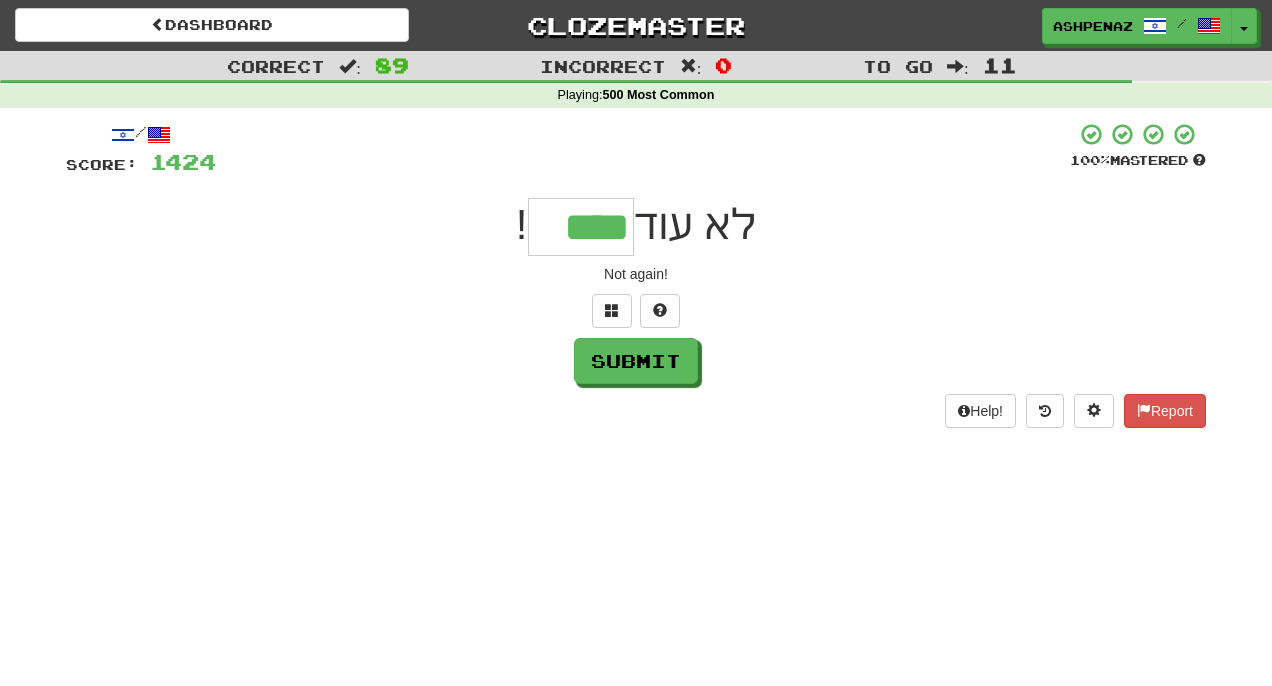 type on "****" 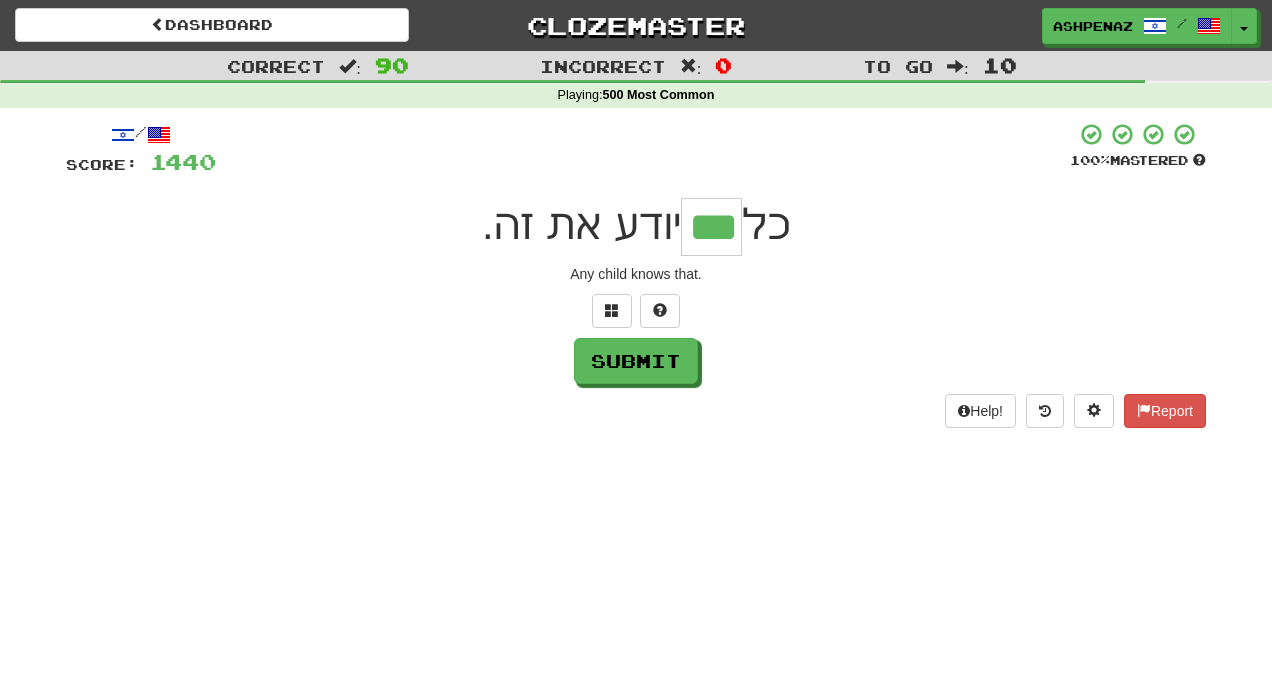 type on "***" 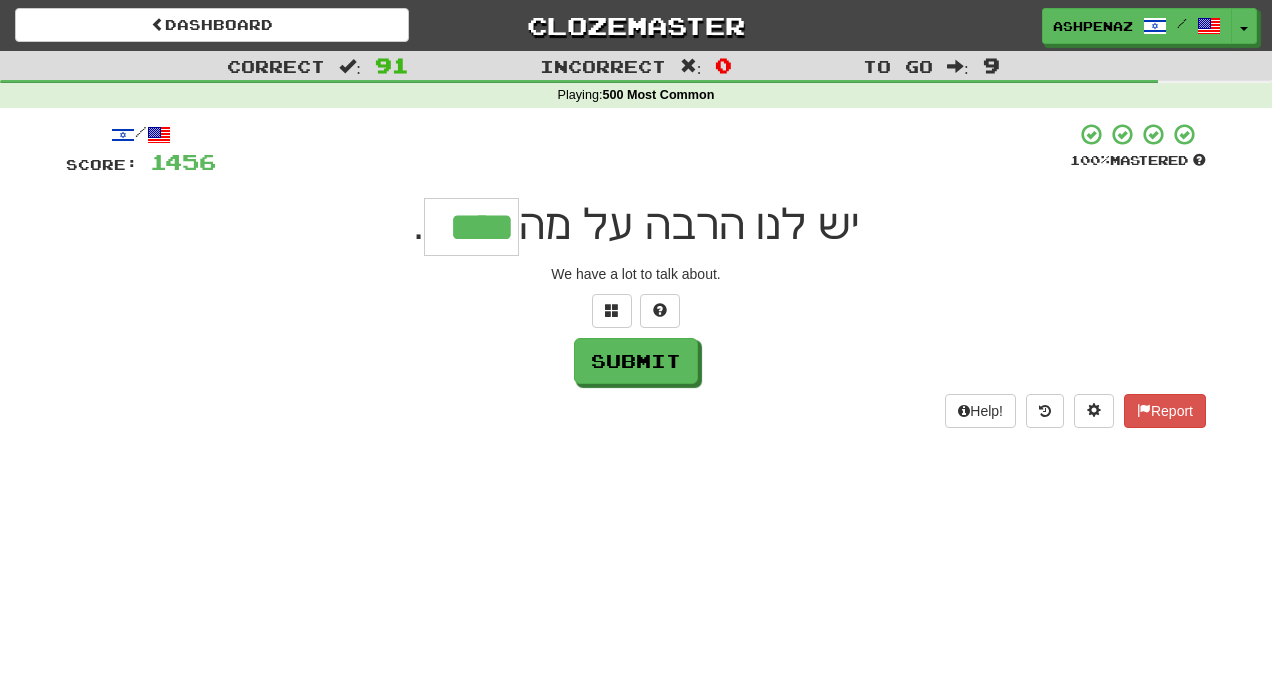 type on "****" 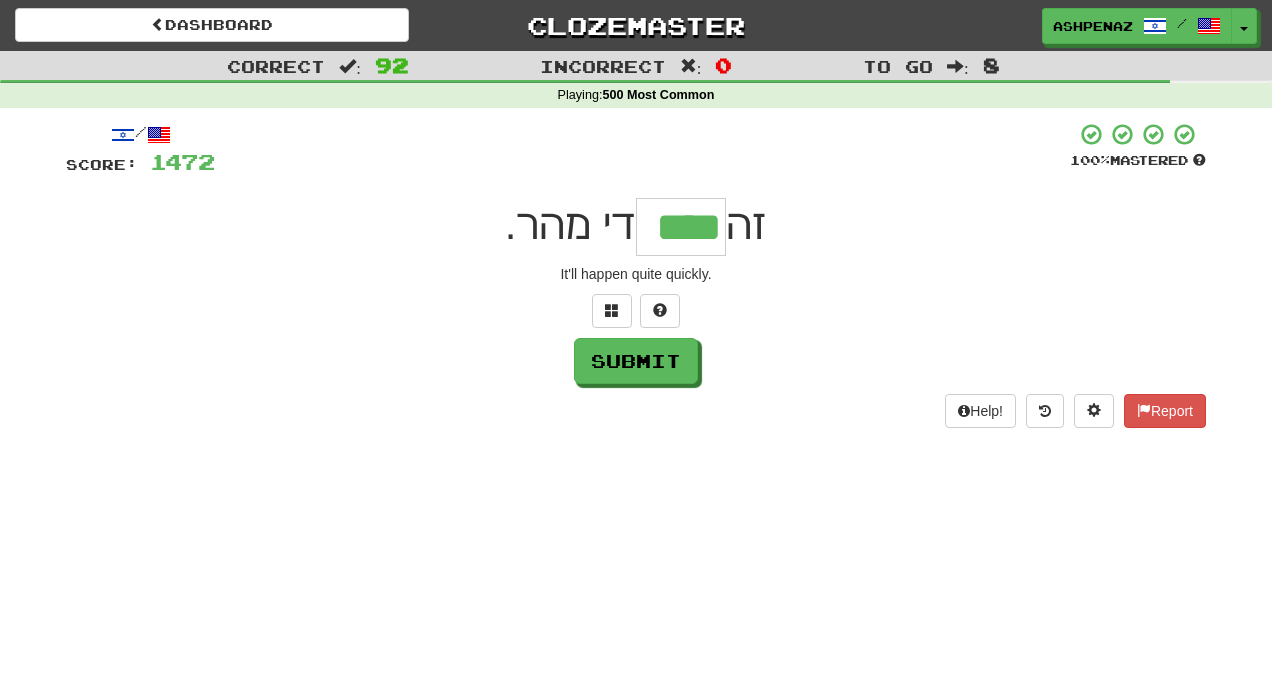 type 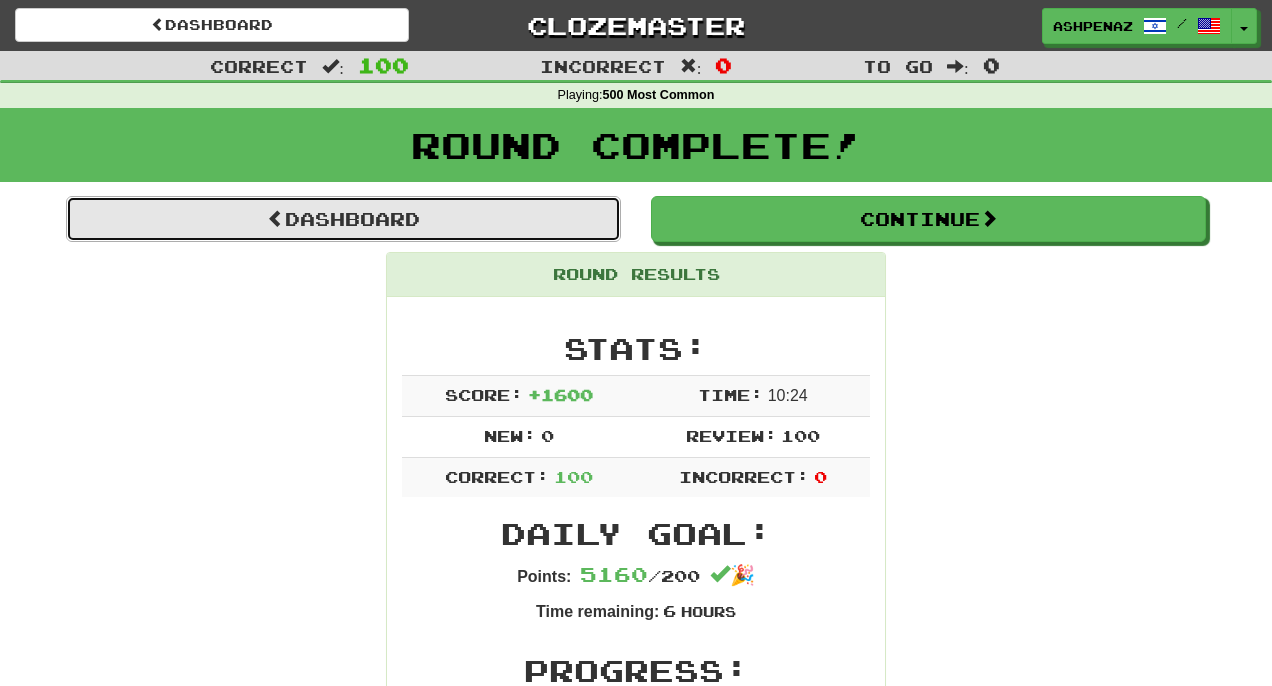 click on "Dashboard" at bounding box center [343, 219] 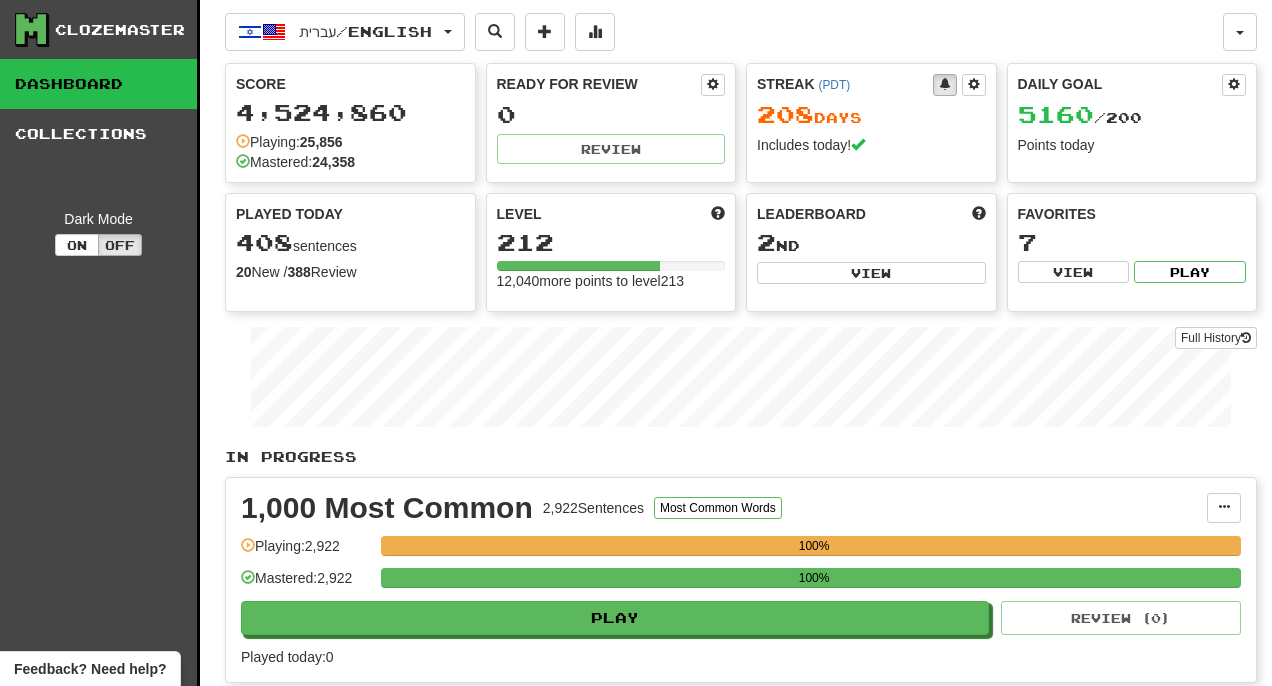 scroll, scrollTop: 0, scrollLeft: 0, axis: both 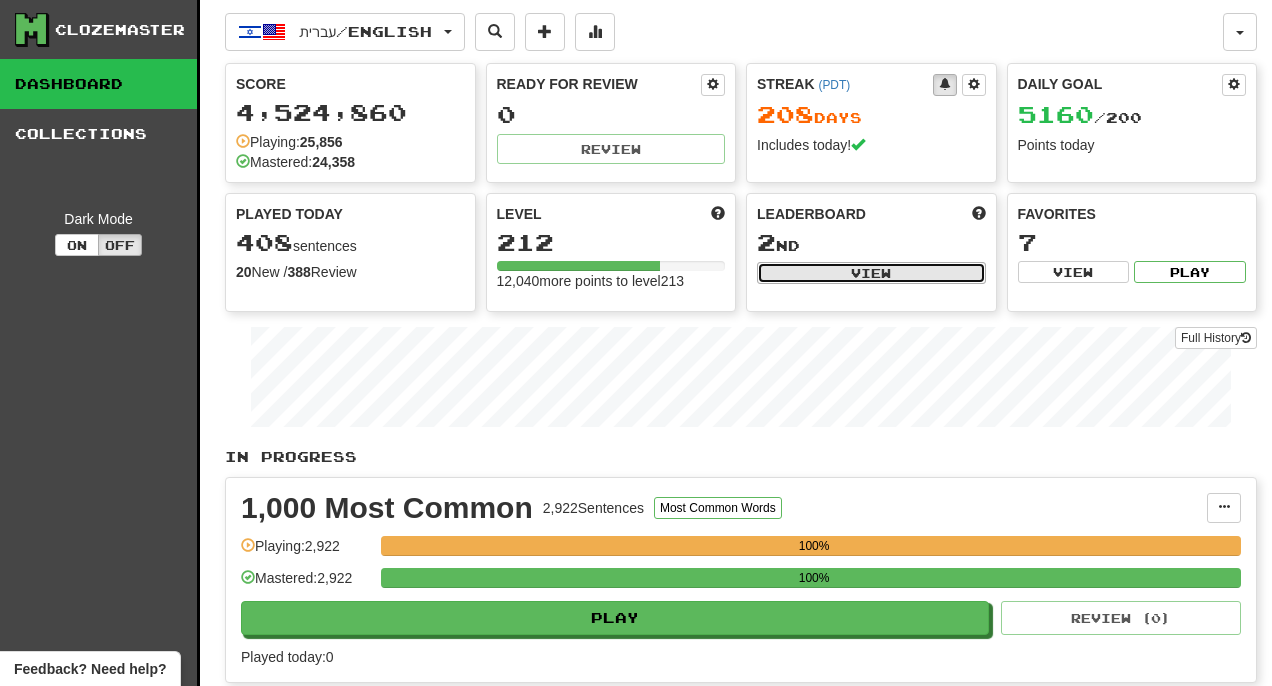 click on "View" at bounding box center [871, 273] 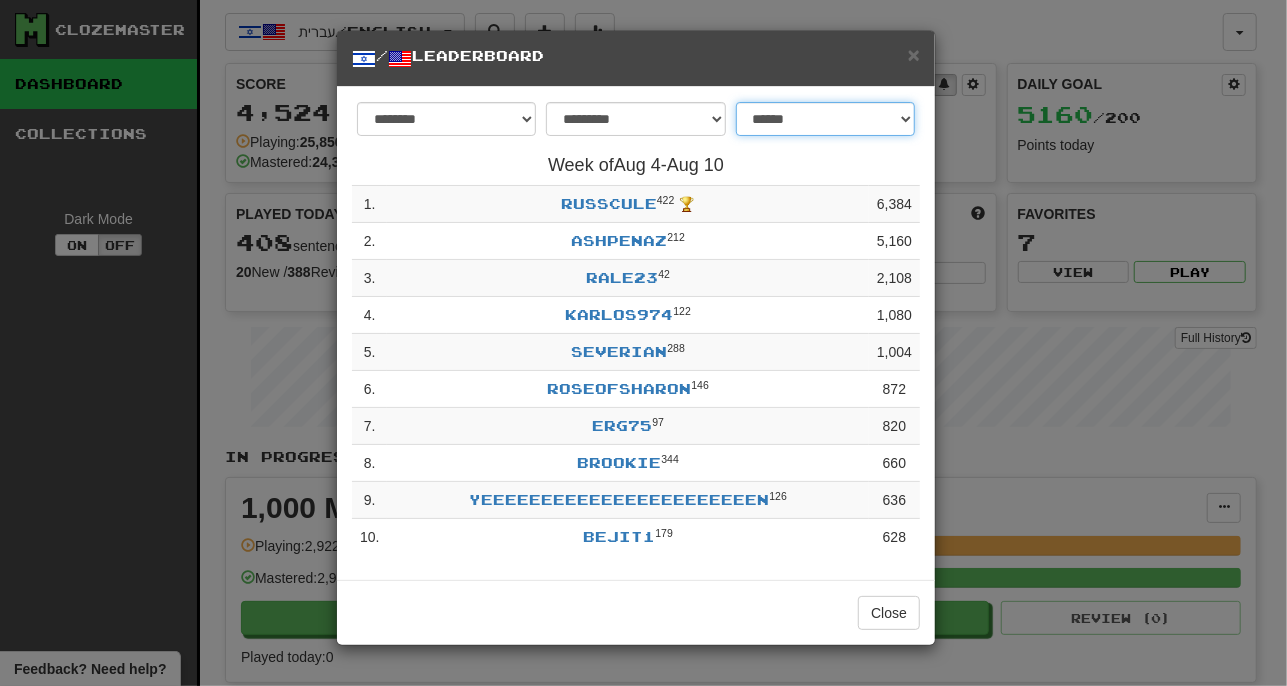 click on "**********" at bounding box center (825, 119) 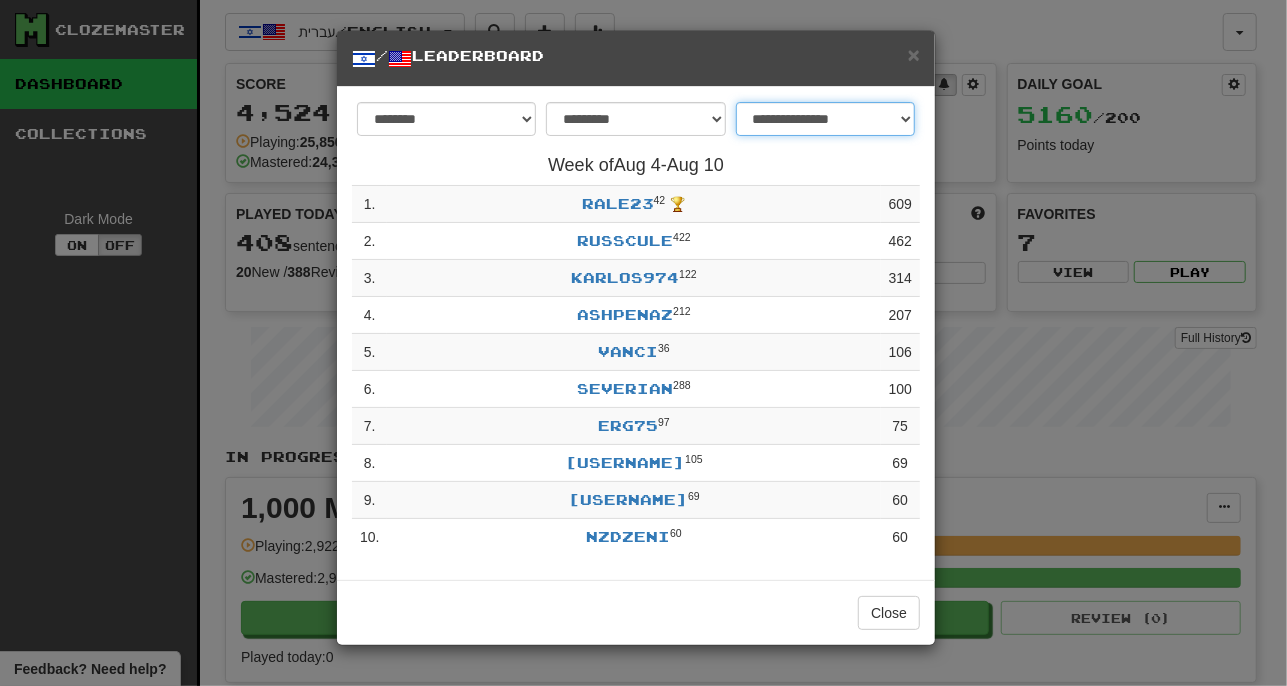 click on "**********" at bounding box center [825, 119] 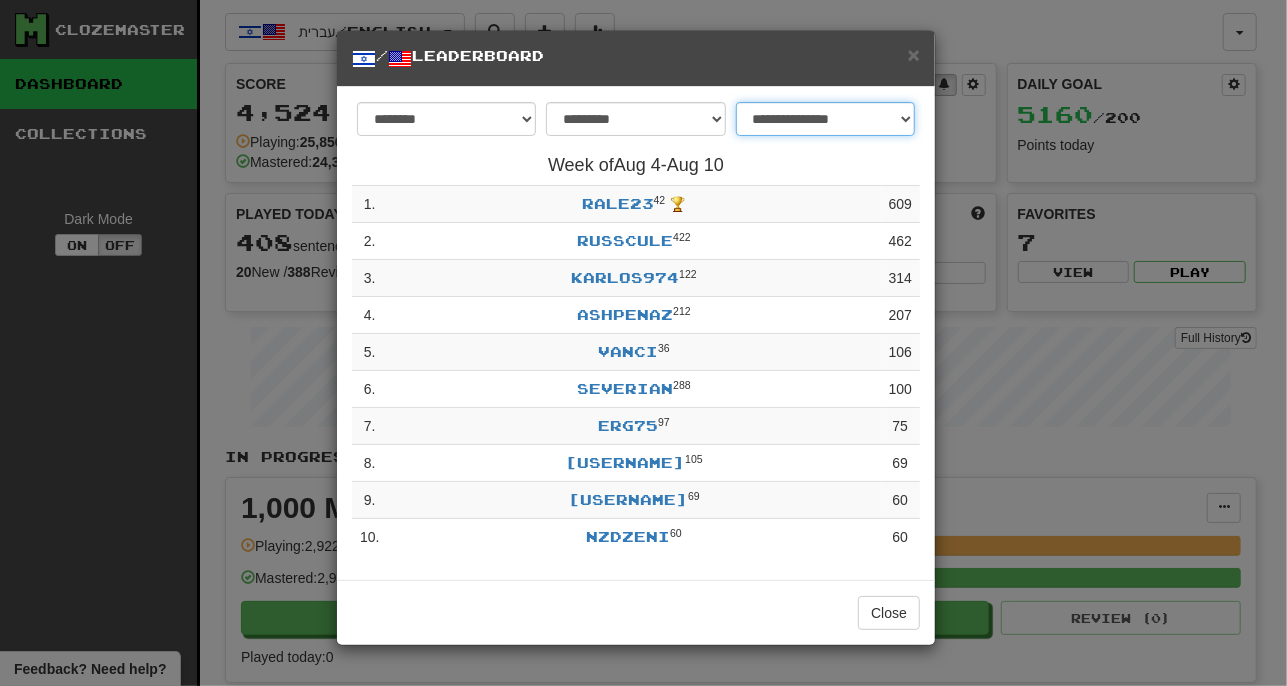 select on "**********" 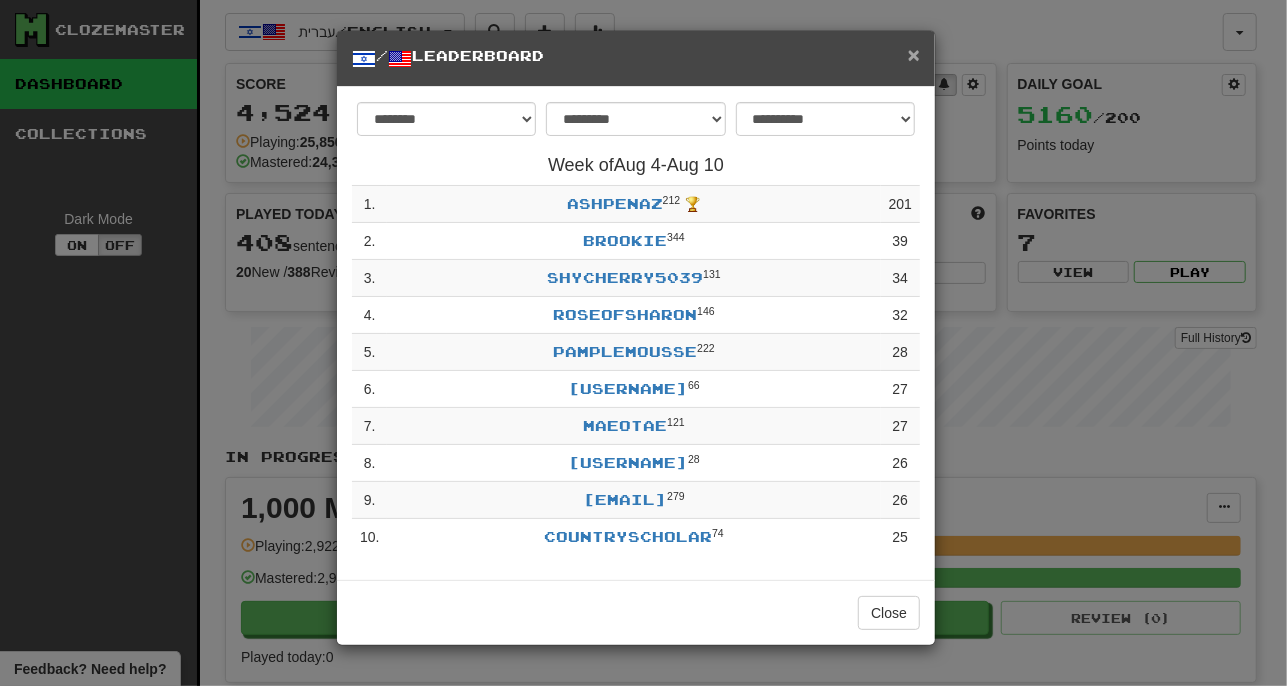 click on "×" at bounding box center [914, 54] 